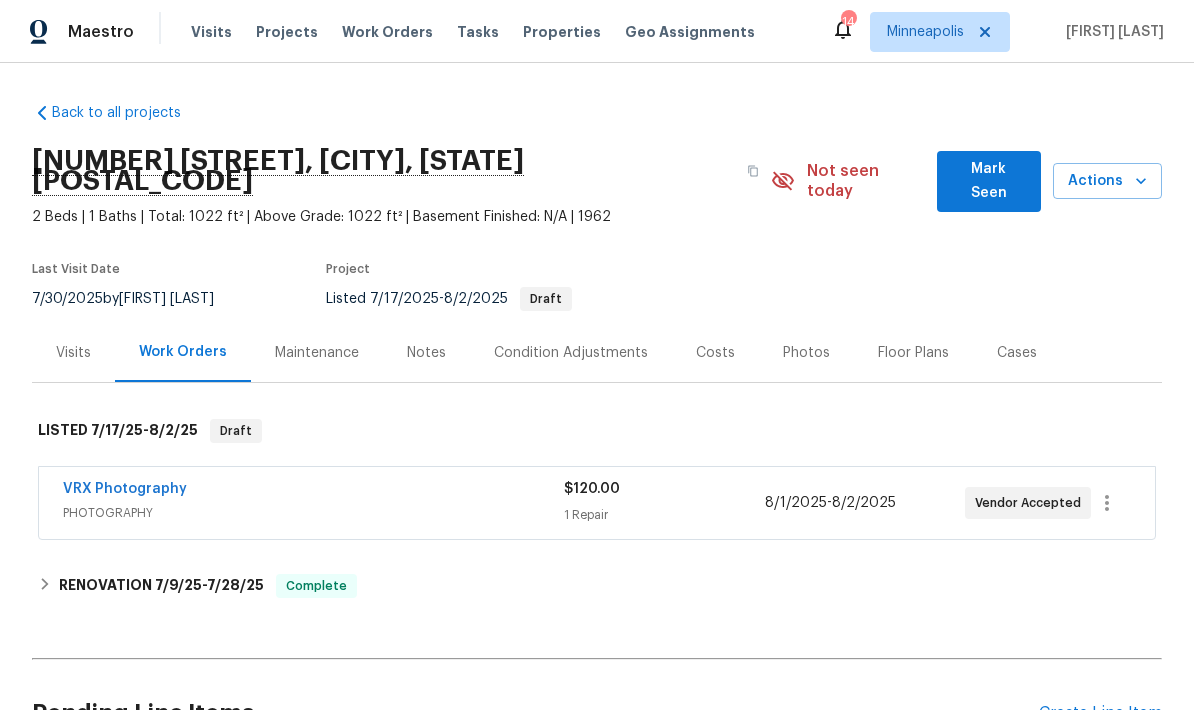 scroll, scrollTop: 0, scrollLeft: 0, axis: both 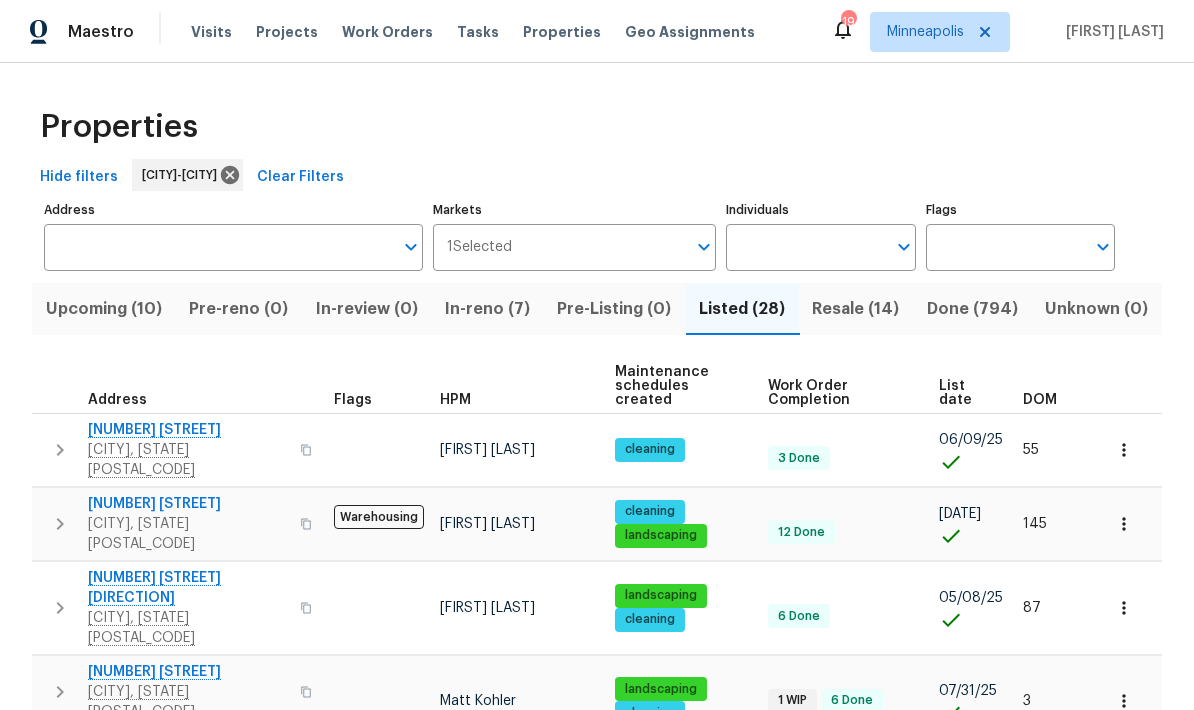 click on "Upcoming (10)" at bounding box center [103, 309] 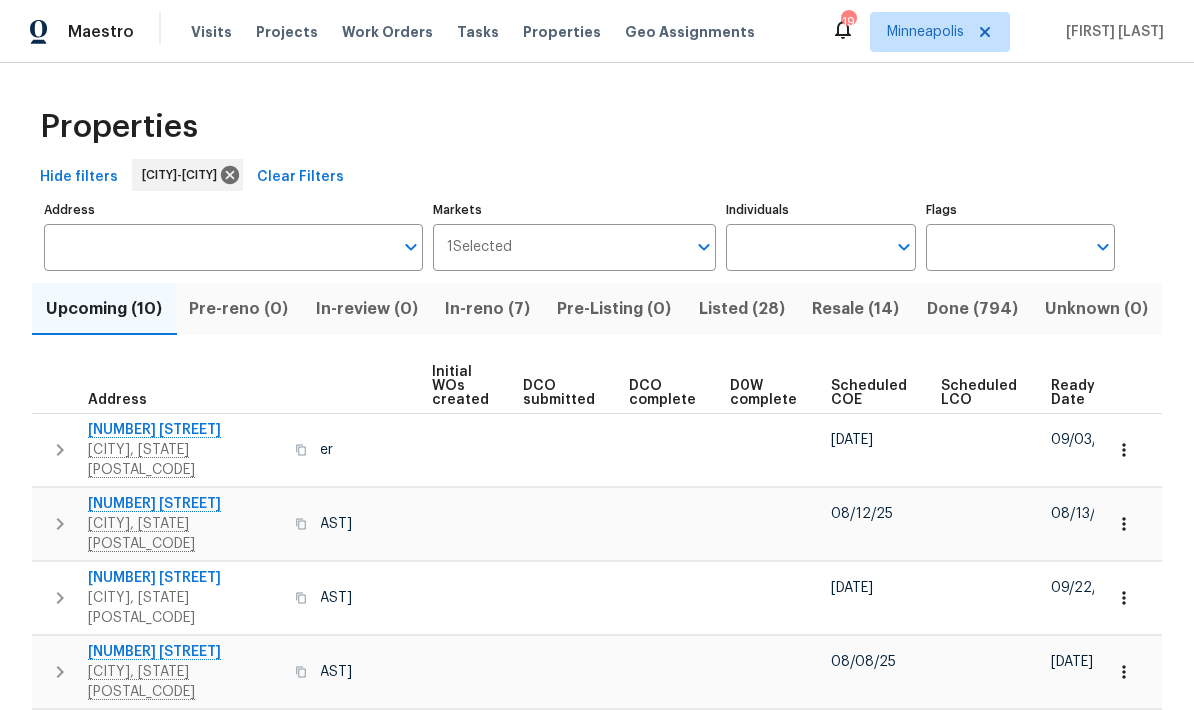 scroll, scrollTop: 0, scrollLeft: 143, axis: horizontal 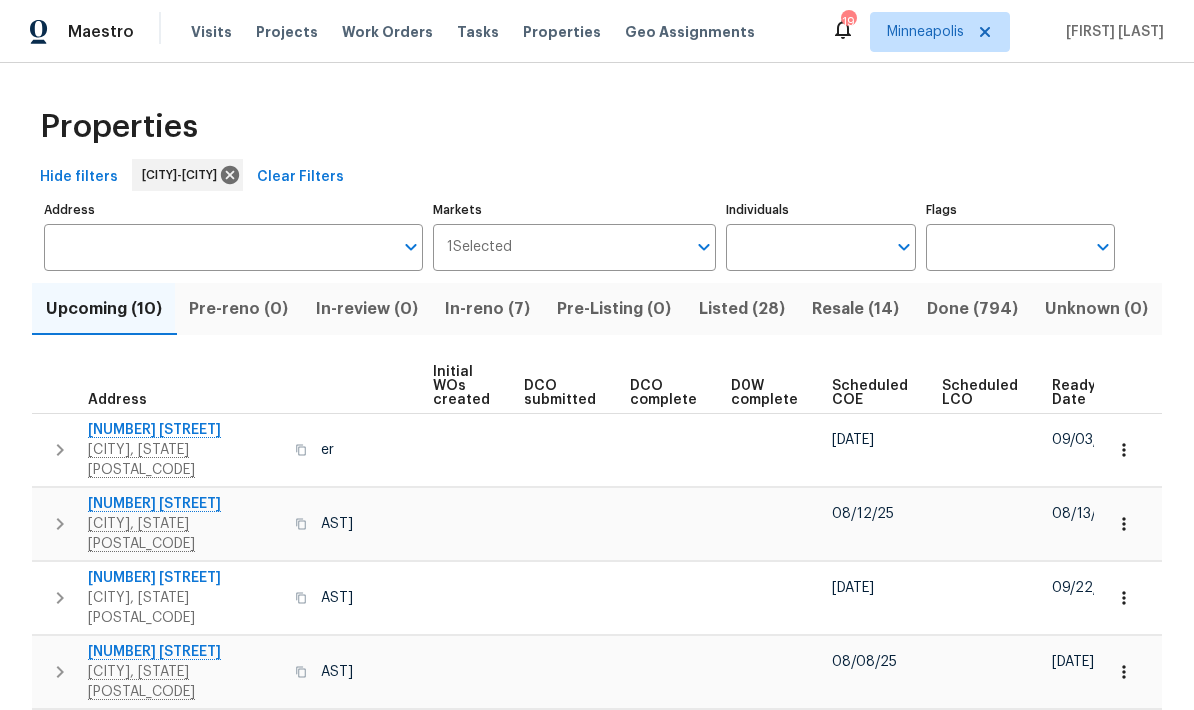 click on "Ready Date" at bounding box center (1074, 393) 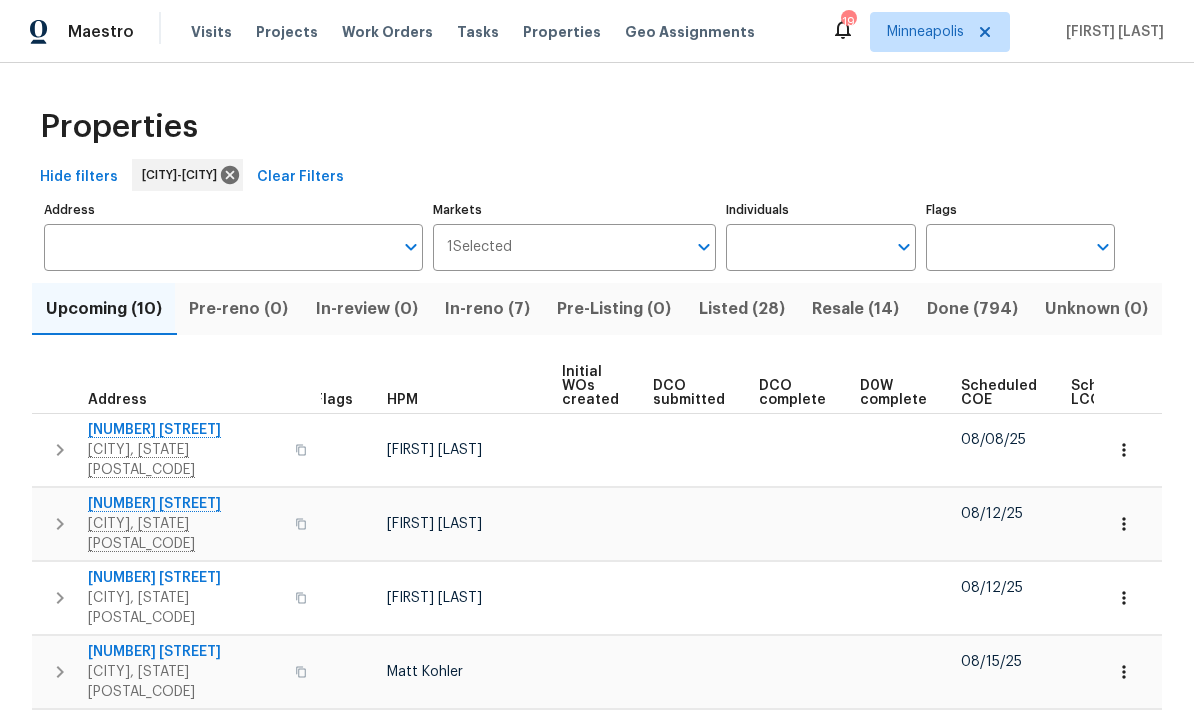 scroll, scrollTop: 0, scrollLeft: 4, axis: horizontal 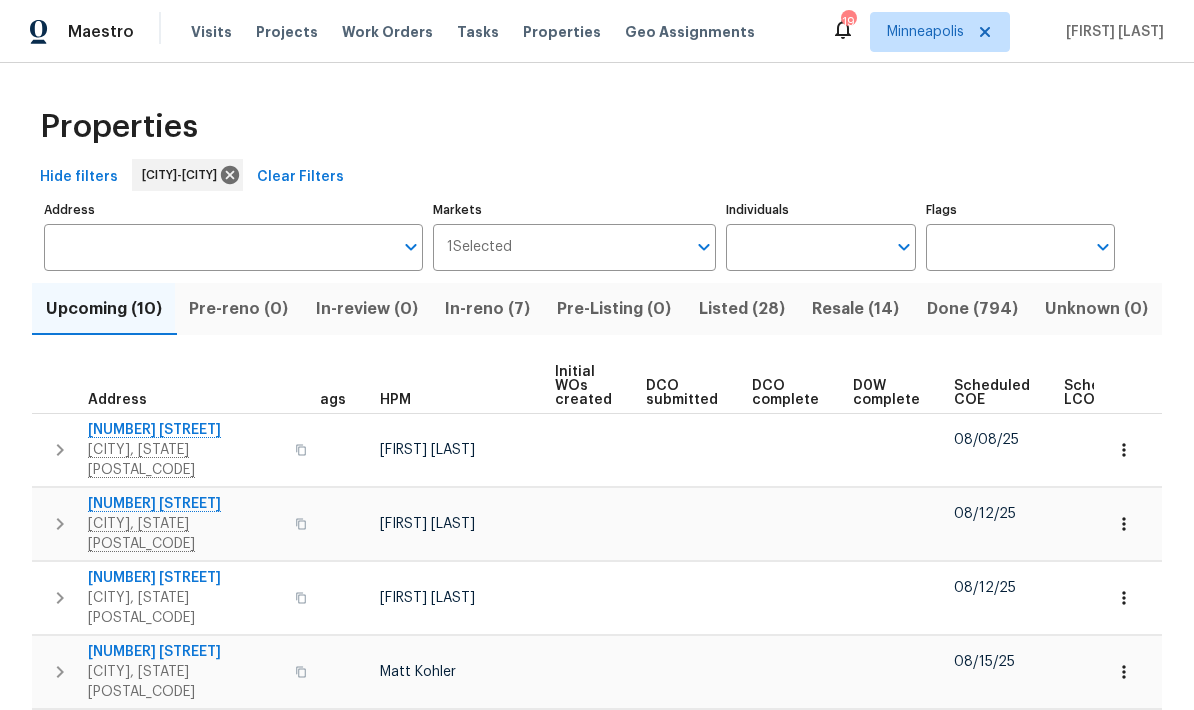 click on "In-reno (7)" at bounding box center [487, 309] 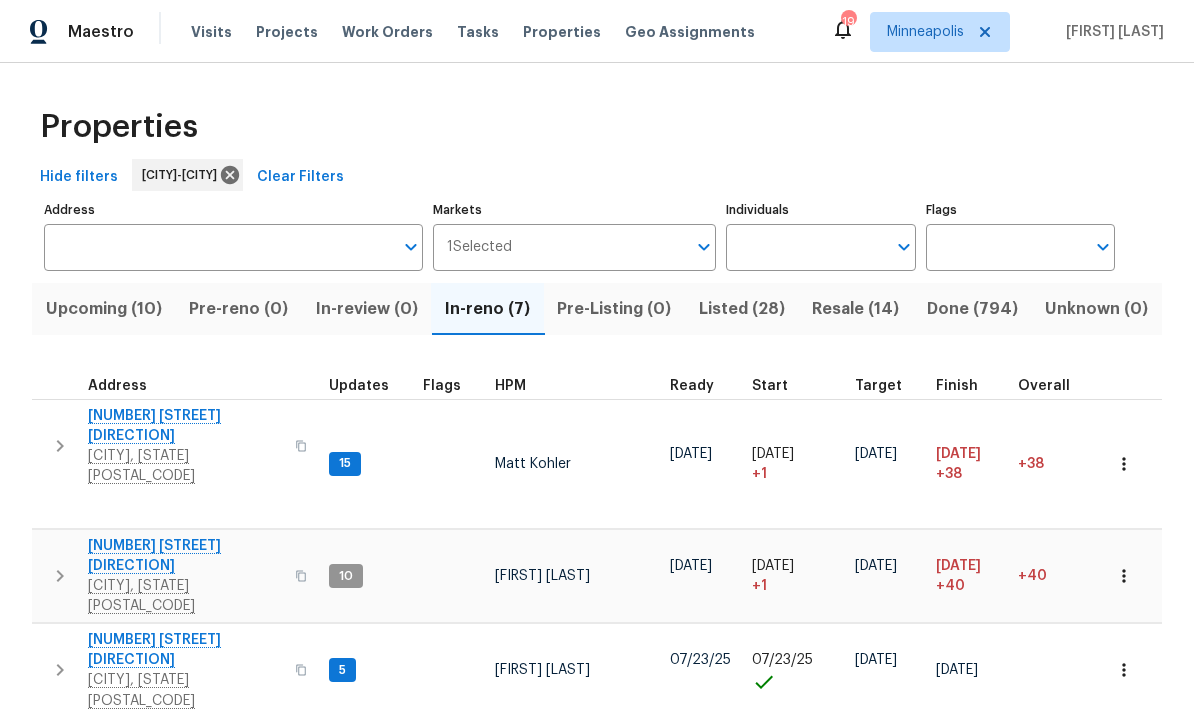 scroll, scrollTop: -1, scrollLeft: 0, axis: vertical 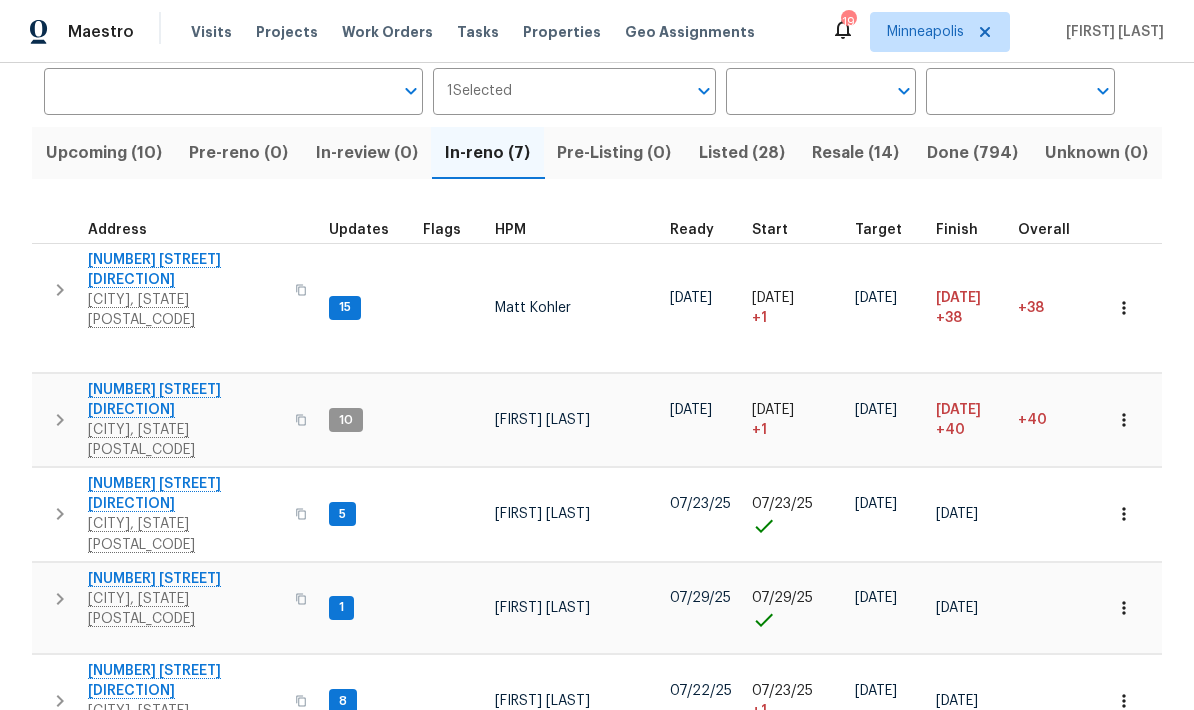 click on "Burnsville, MN 55337" at bounding box center (185, 721) 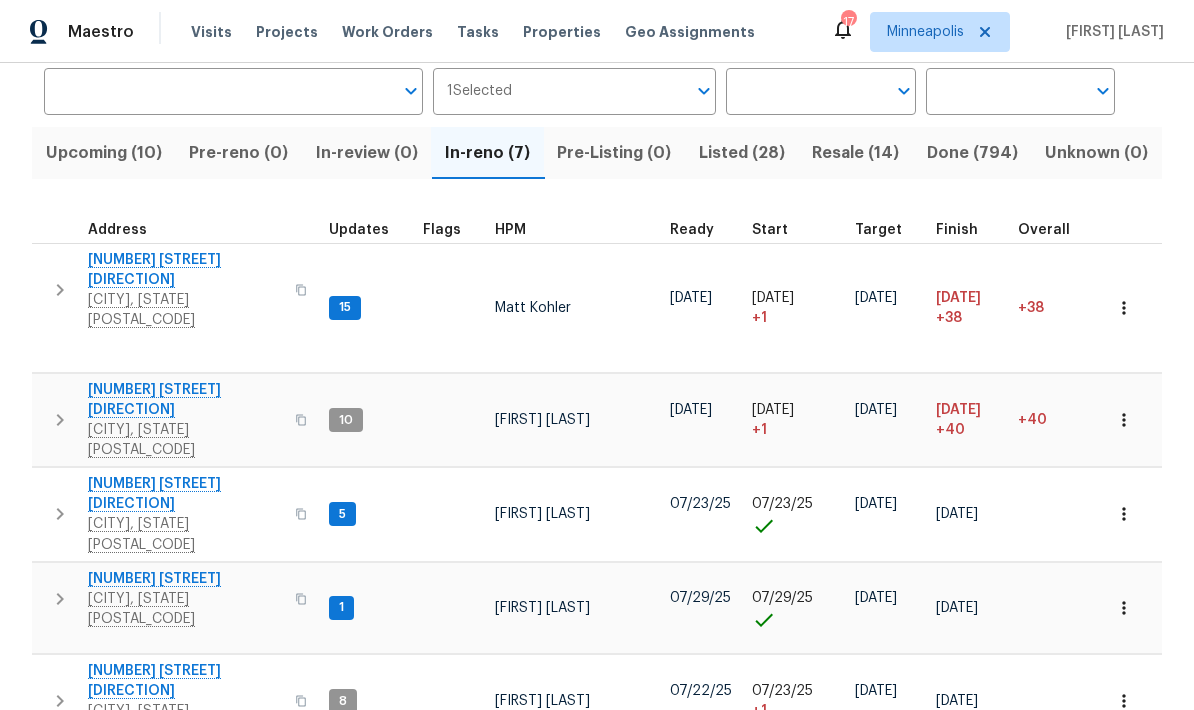 click on "Listed (28)" at bounding box center [741, 153] 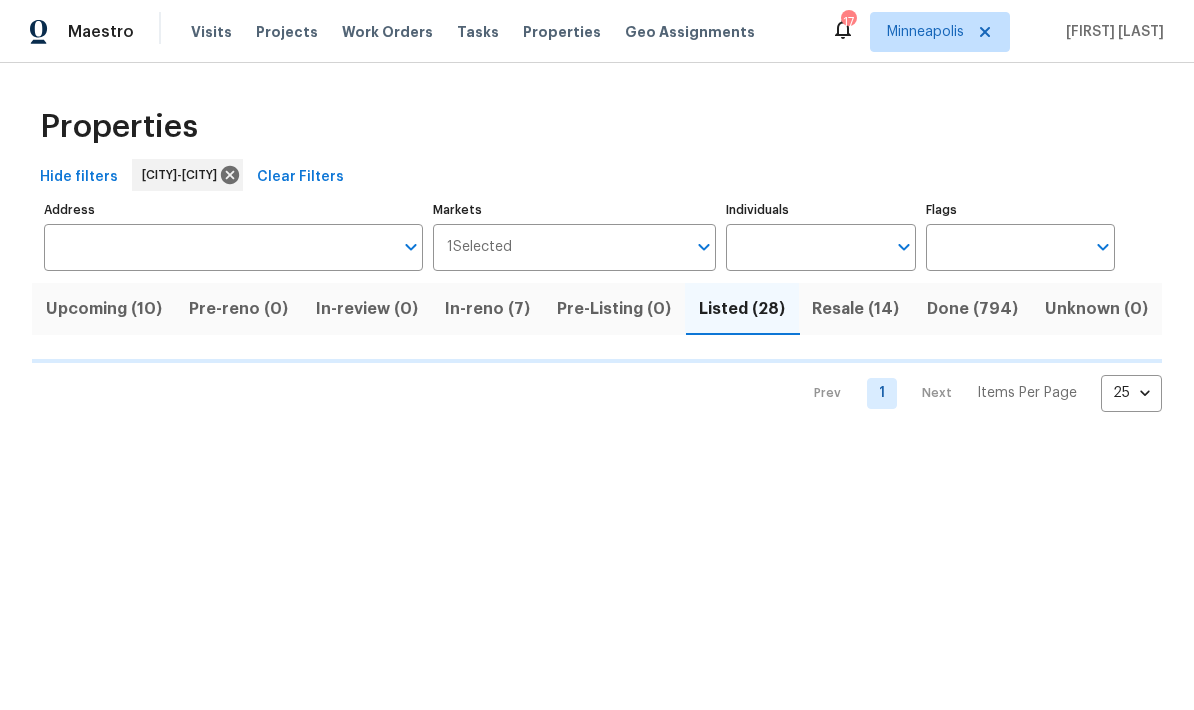 scroll, scrollTop: 0, scrollLeft: 0, axis: both 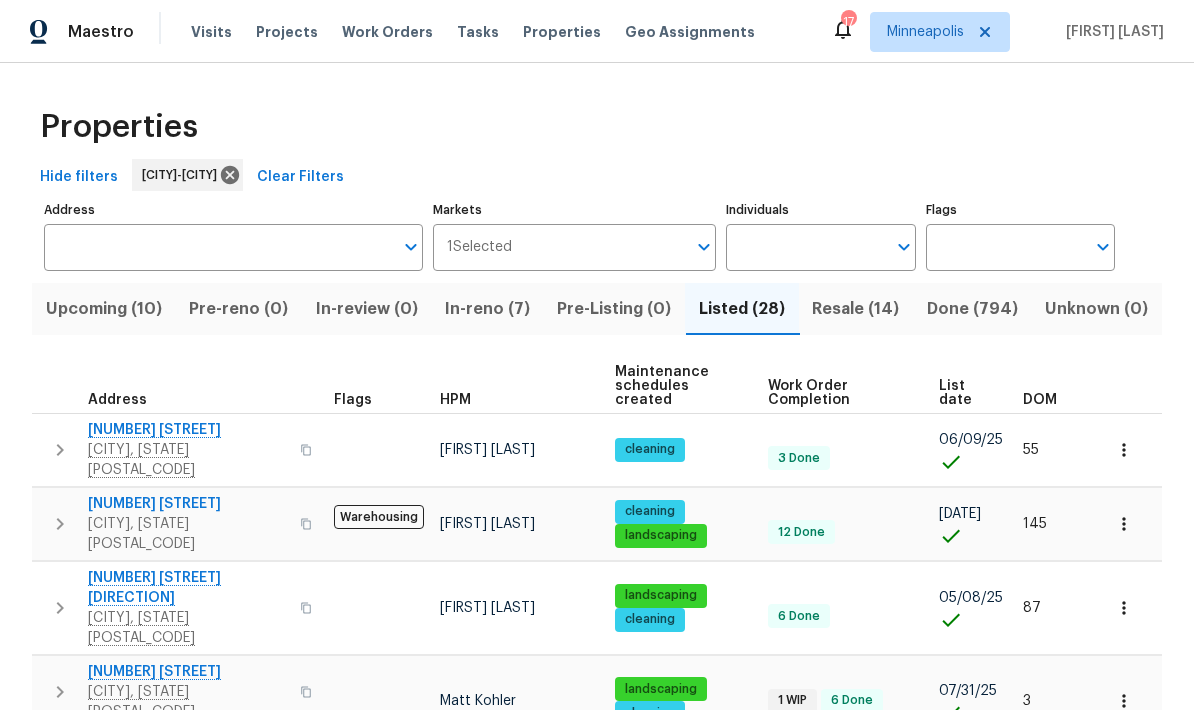 click on "Individuals" at bounding box center (805, 247) 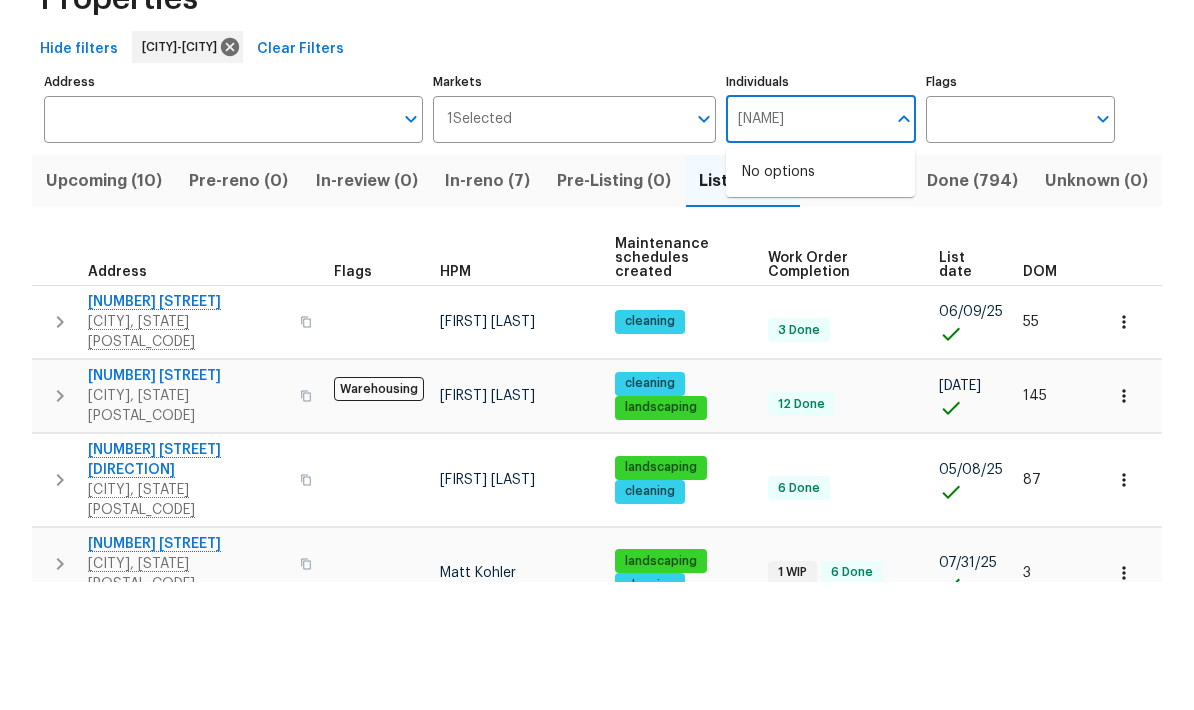 type on "ken" 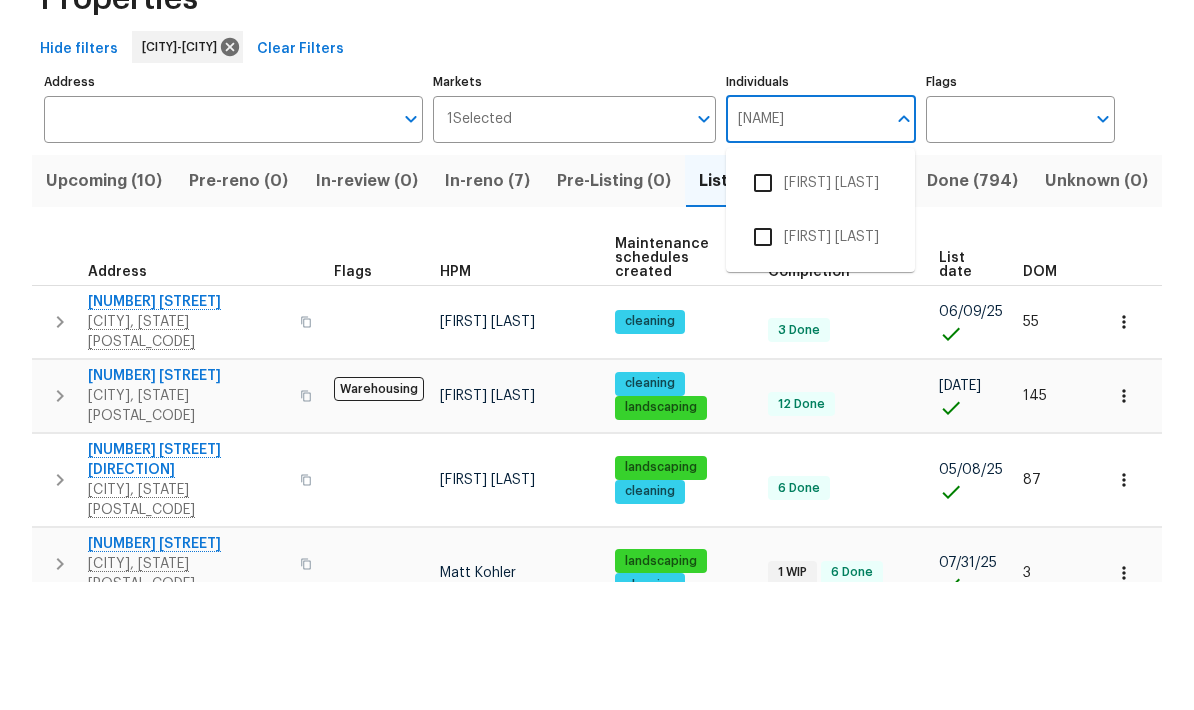click at bounding box center (763, 311) 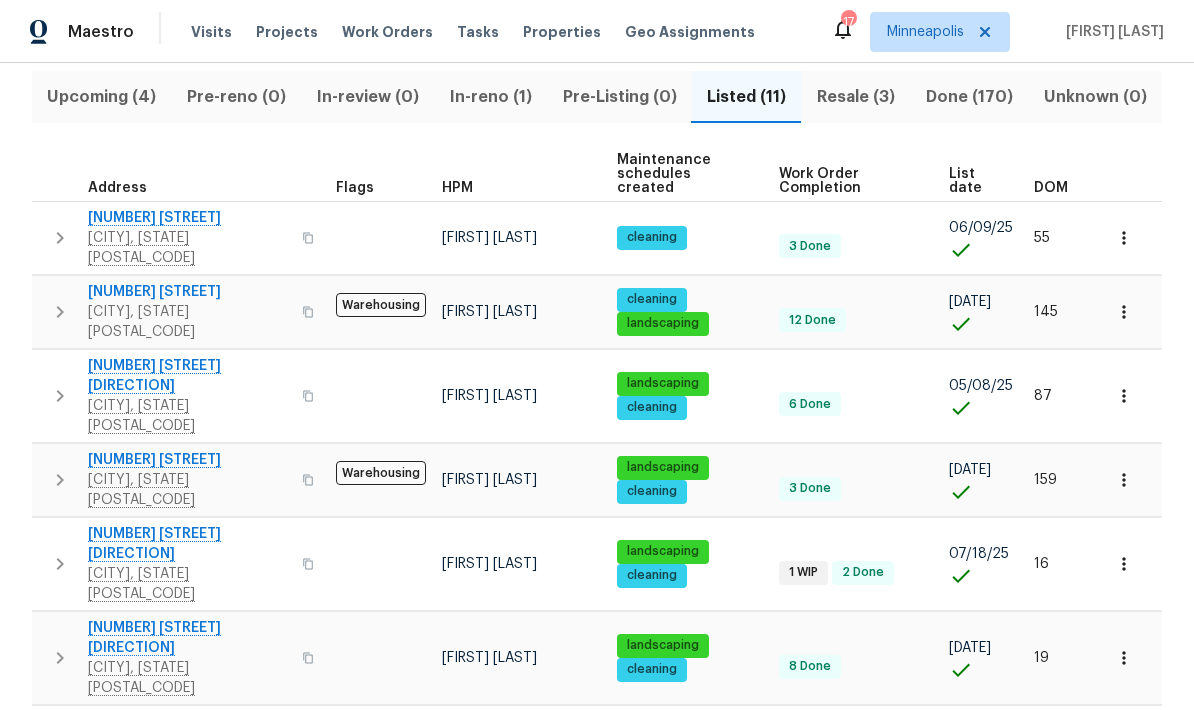 scroll, scrollTop: 214, scrollLeft: 0, axis: vertical 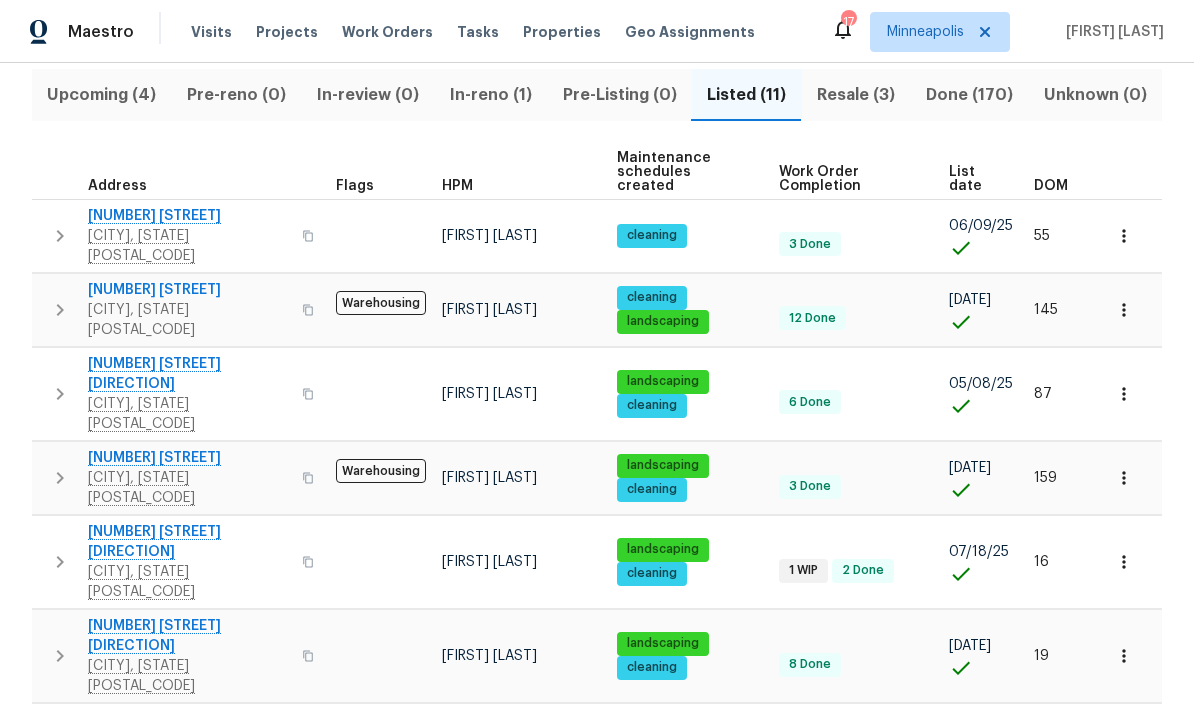 click on "3017 Rainier Ct" at bounding box center [189, 458] 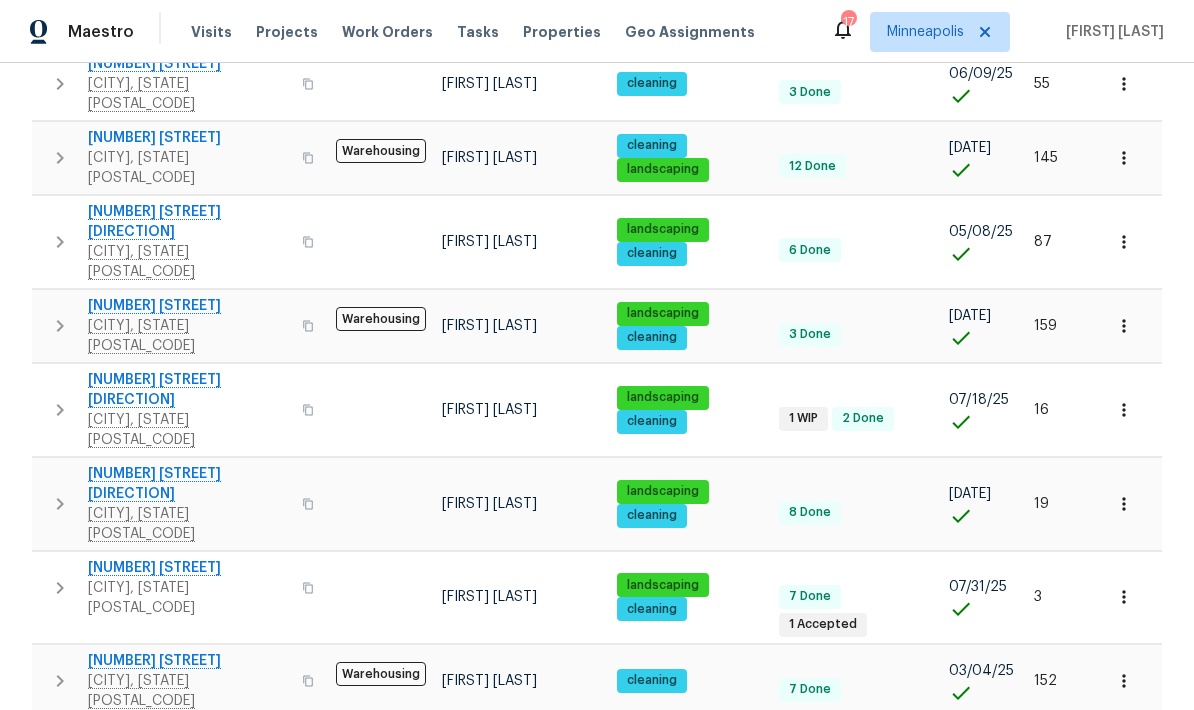 scroll, scrollTop: 365, scrollLeft: 0, axis: vertical 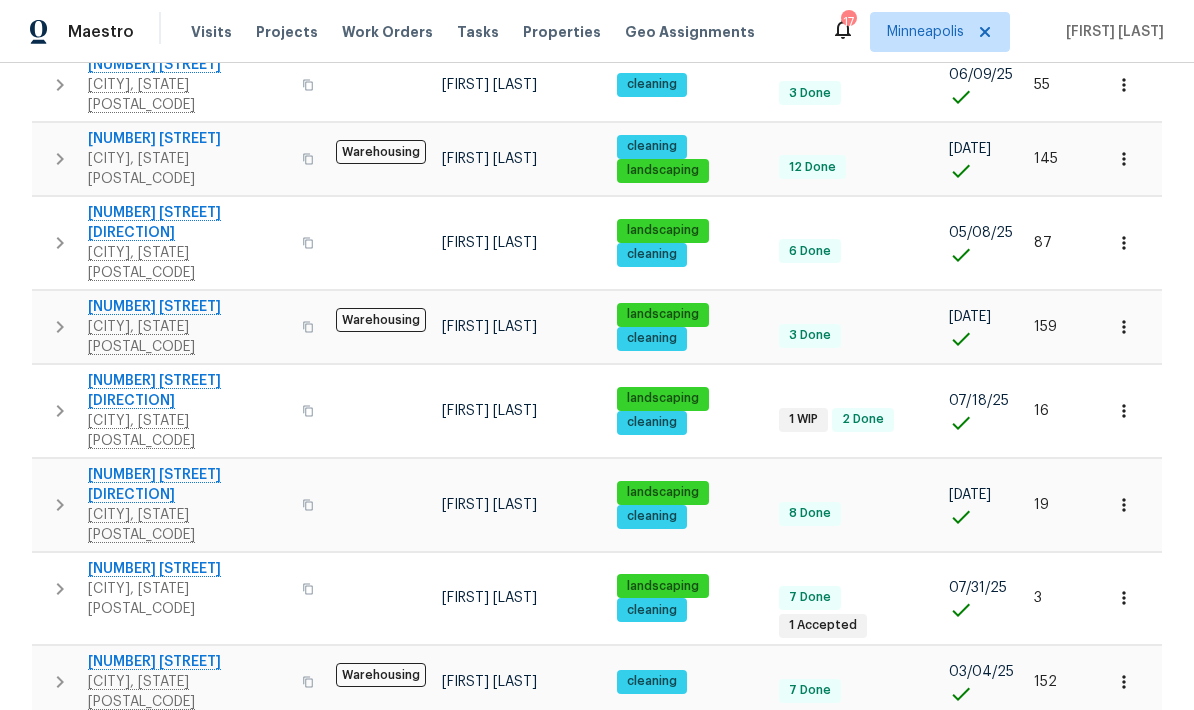 click on "Savage, MN 55378" at bounding box center [189, 954] 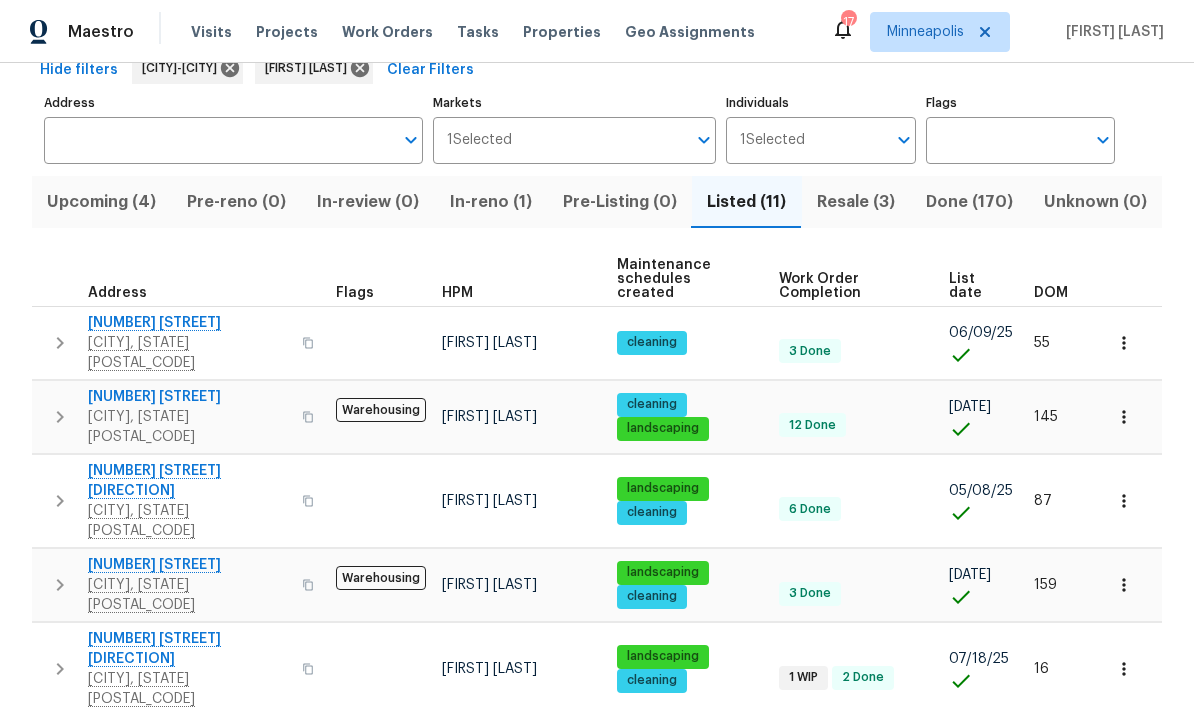 scroll, scrollTop: 105, scrollLeft: 0, axis: vertical 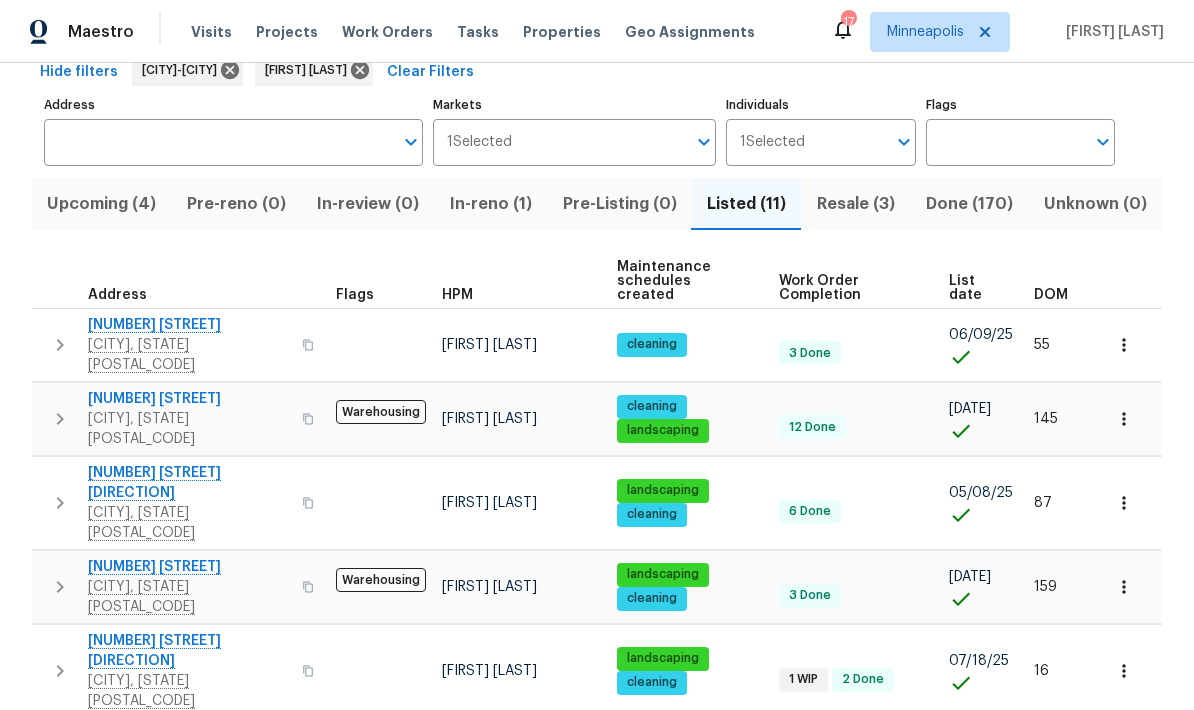 click on "14238 Atwood Cir" at bounding box center (189, 399) 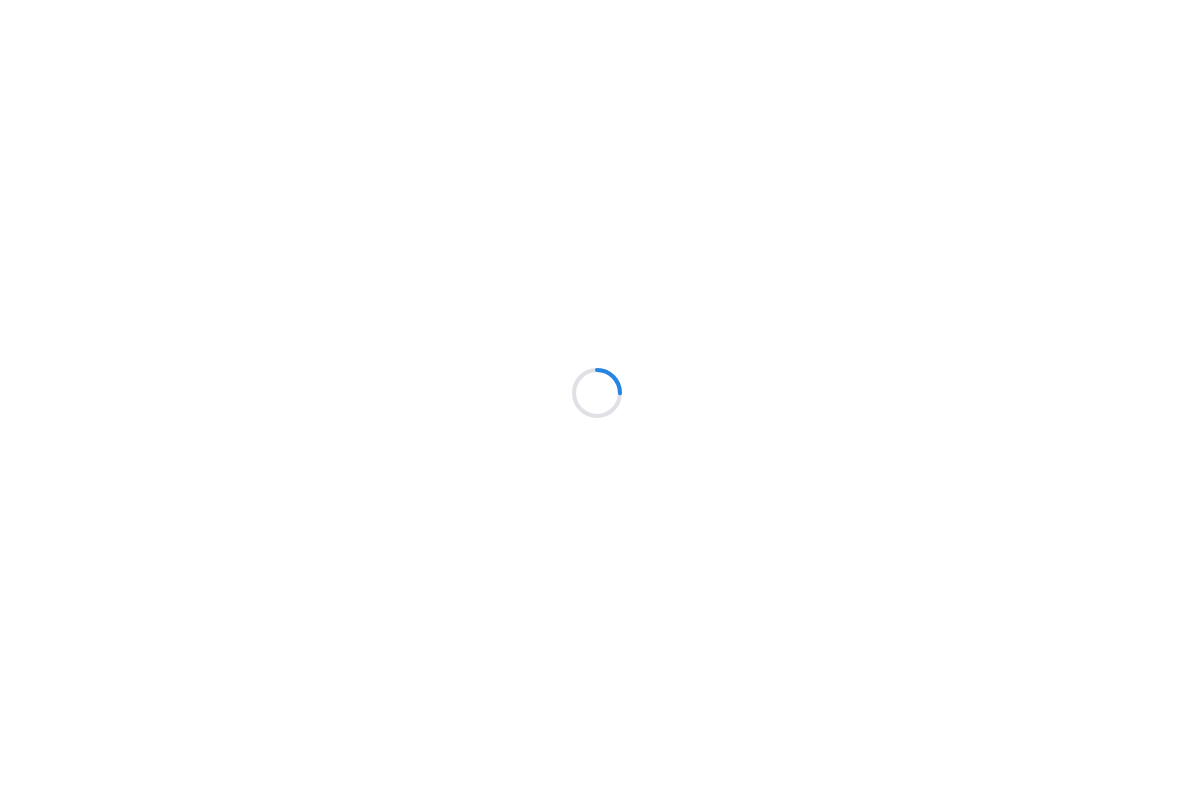 scroll, scrollTop: 0, scrollLeft: 0, axis: both 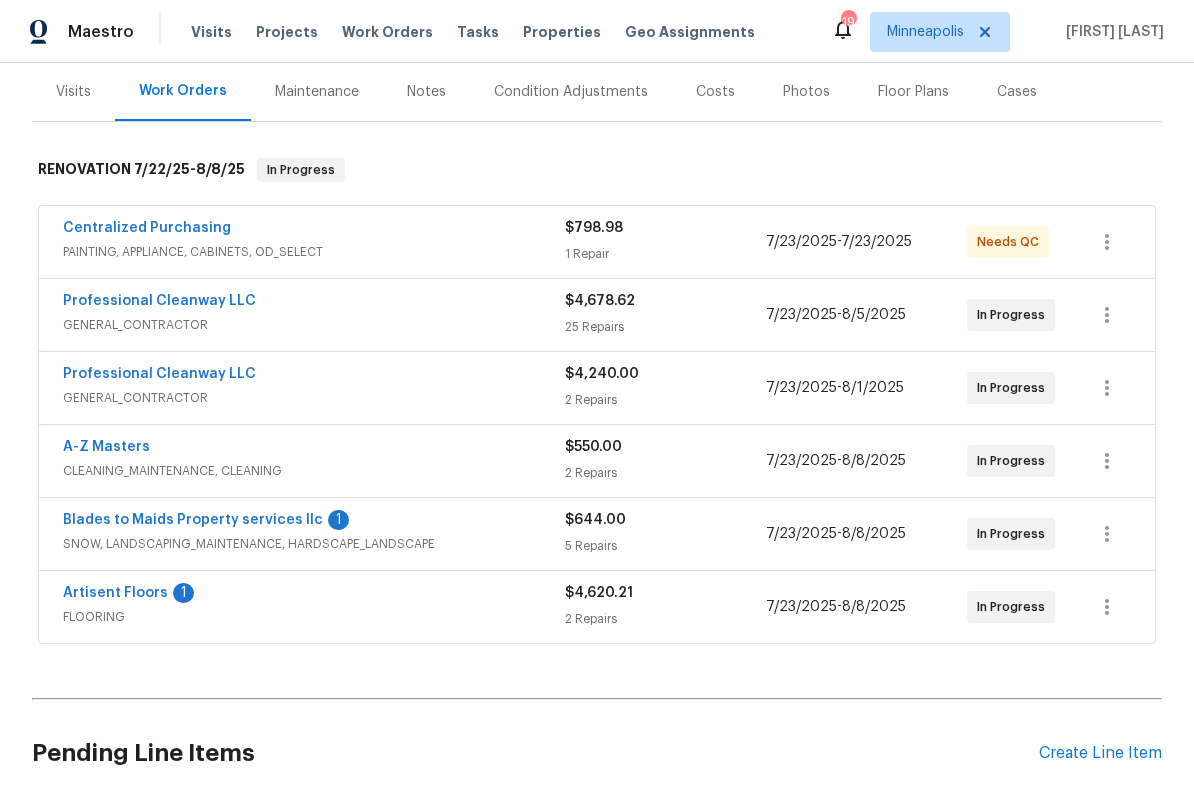 click on "FLOORING" at bounding box center (314, 617) 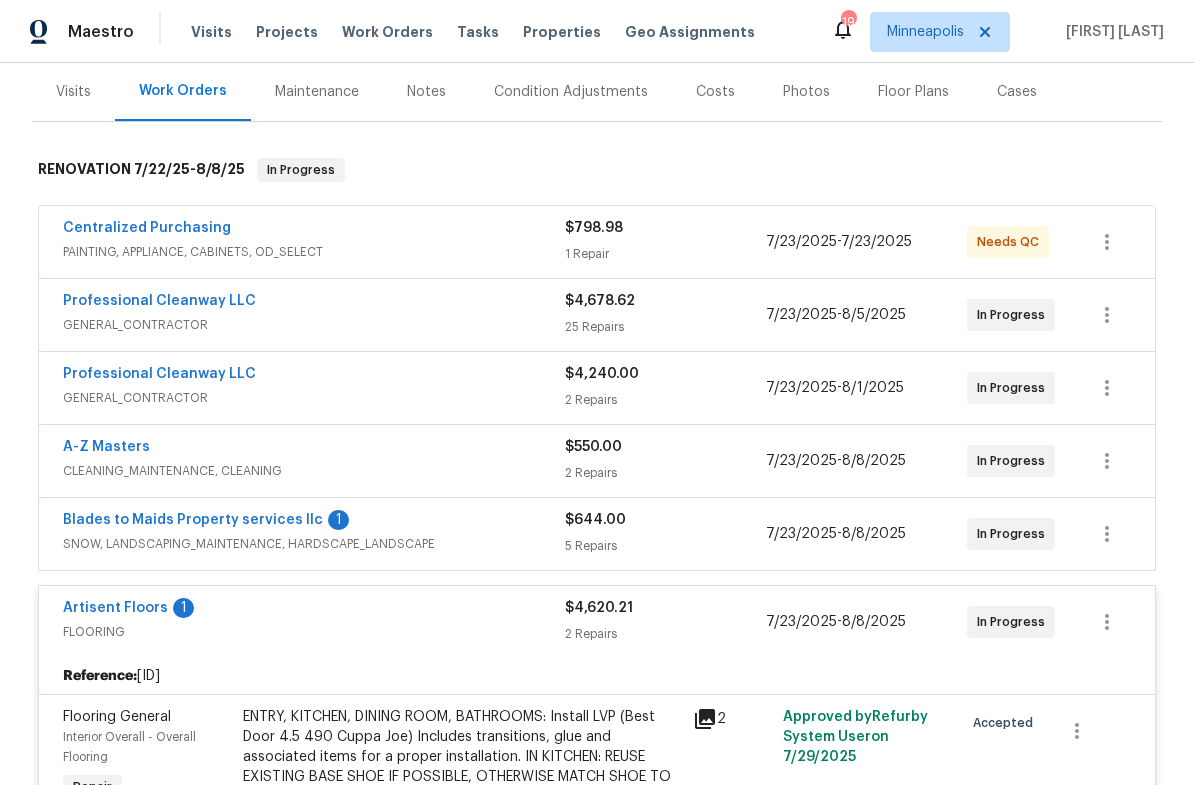 click on "Artisent Floors" at bounding box center (115, 608) 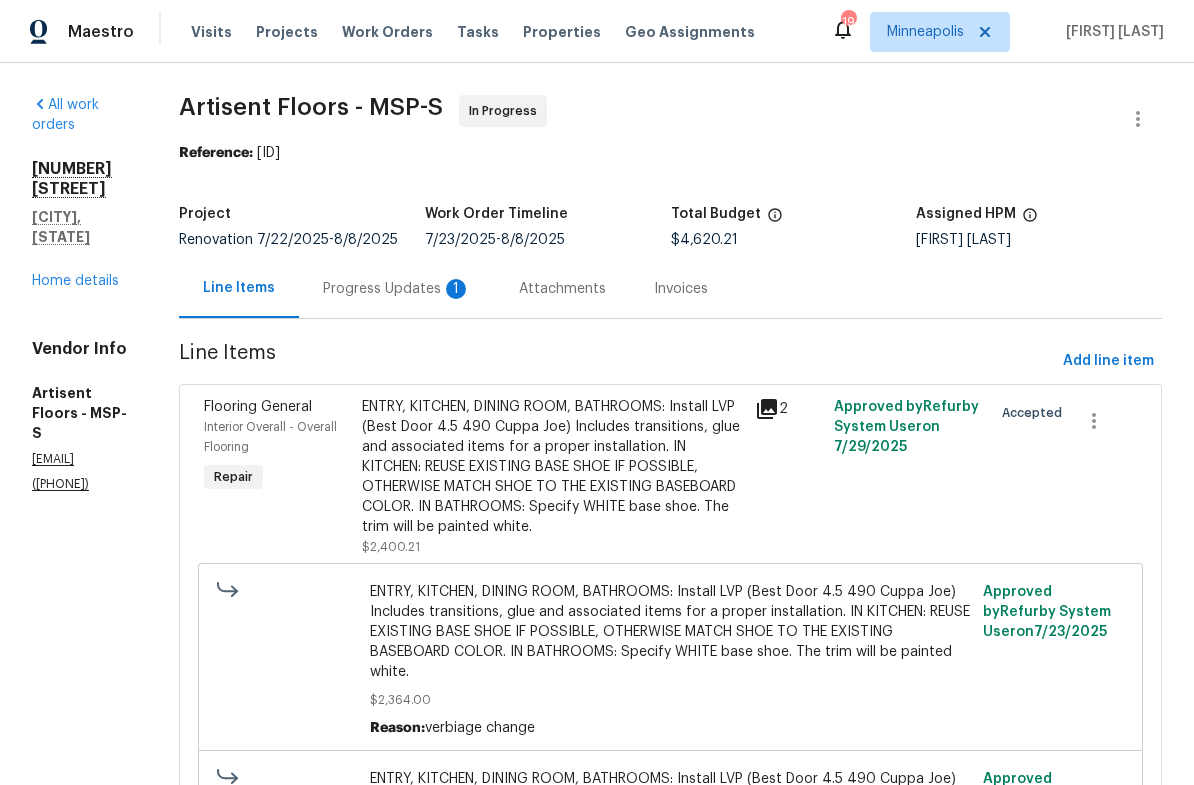 click on "Progress Updates 1" at bounding box center [397, 289] 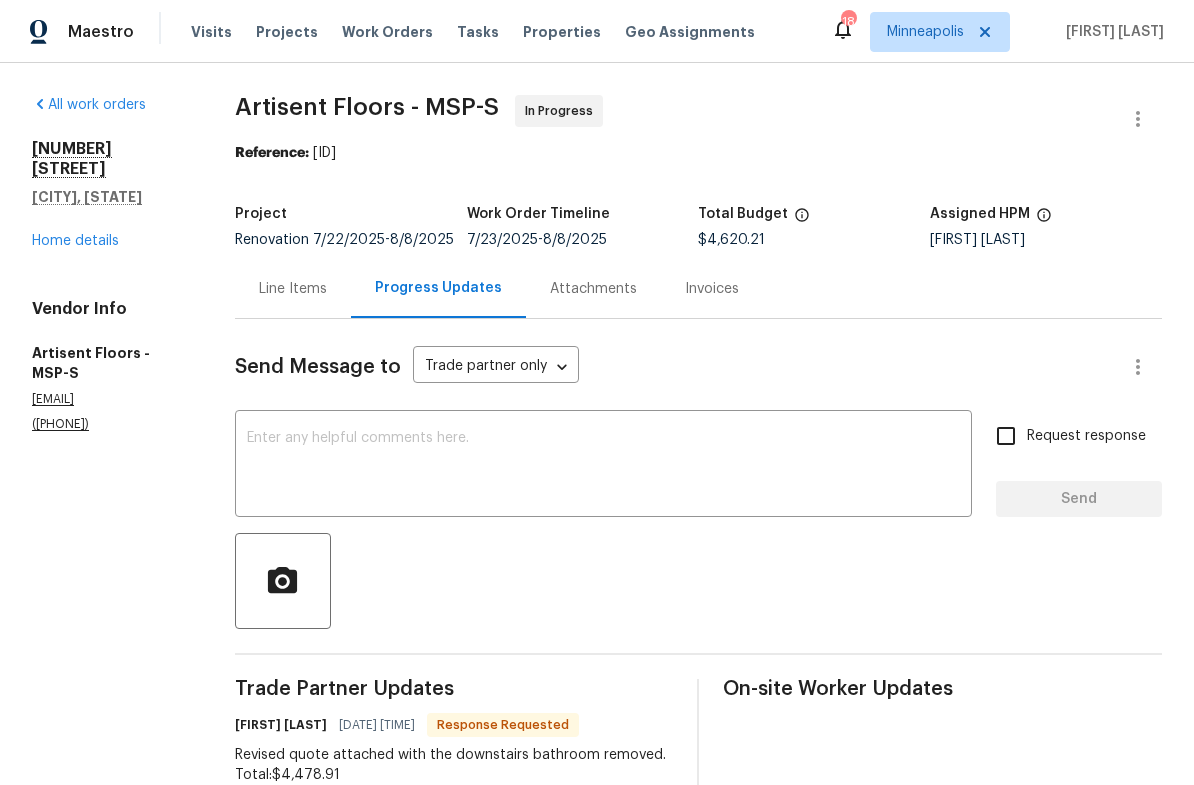 scroll, scrollTop: 0, scrollLeft: 0, axis: both 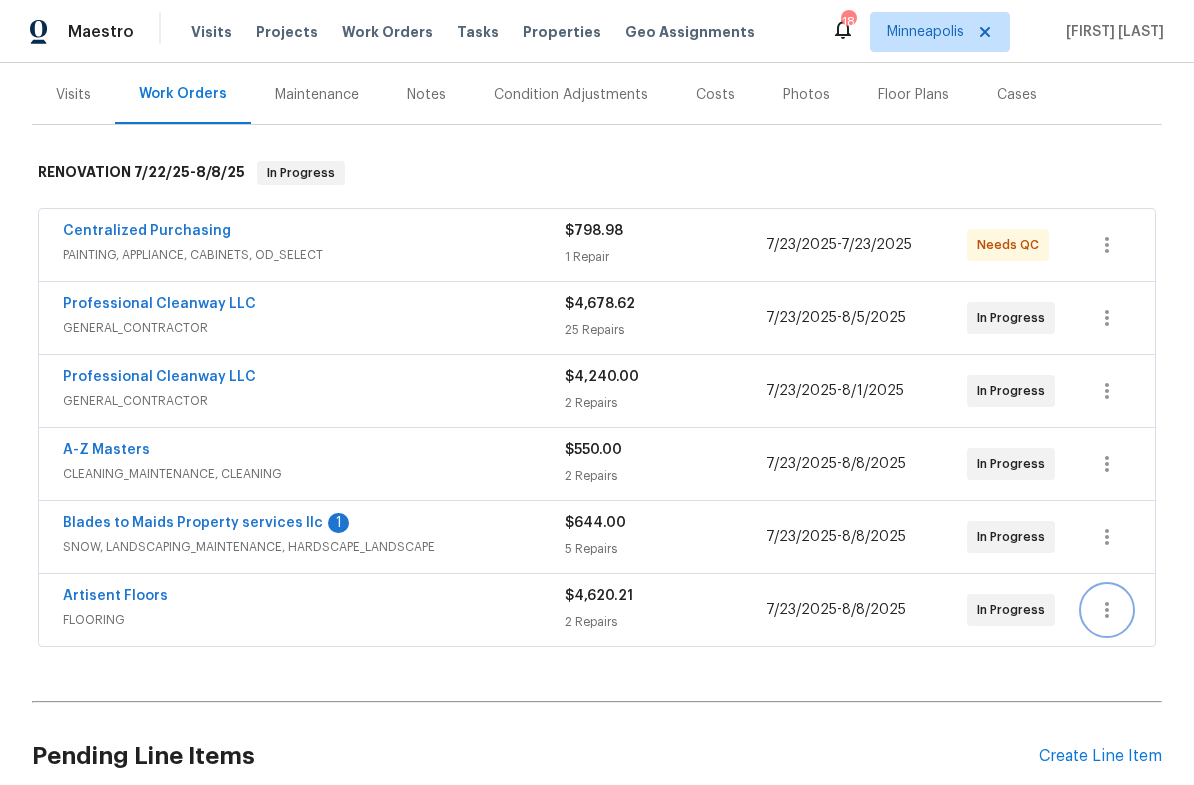 click 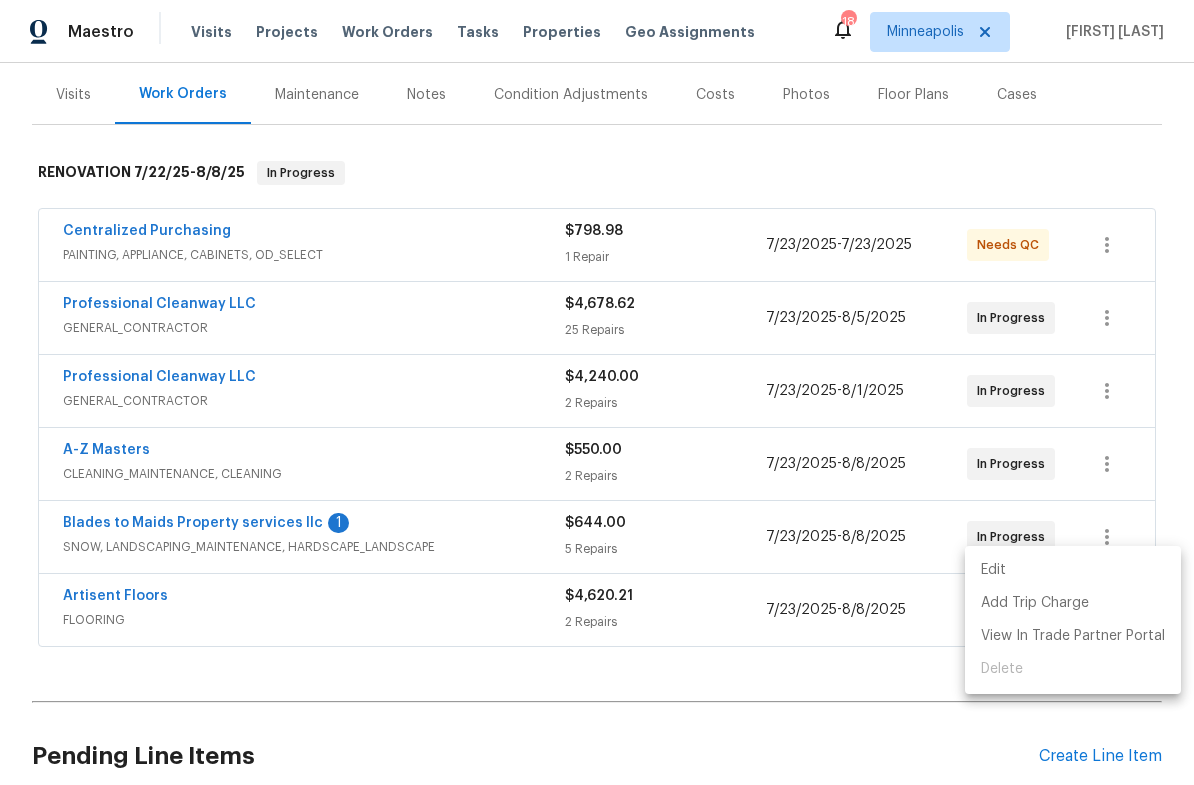 click on "Edit" at bounding box center [1073, 570] 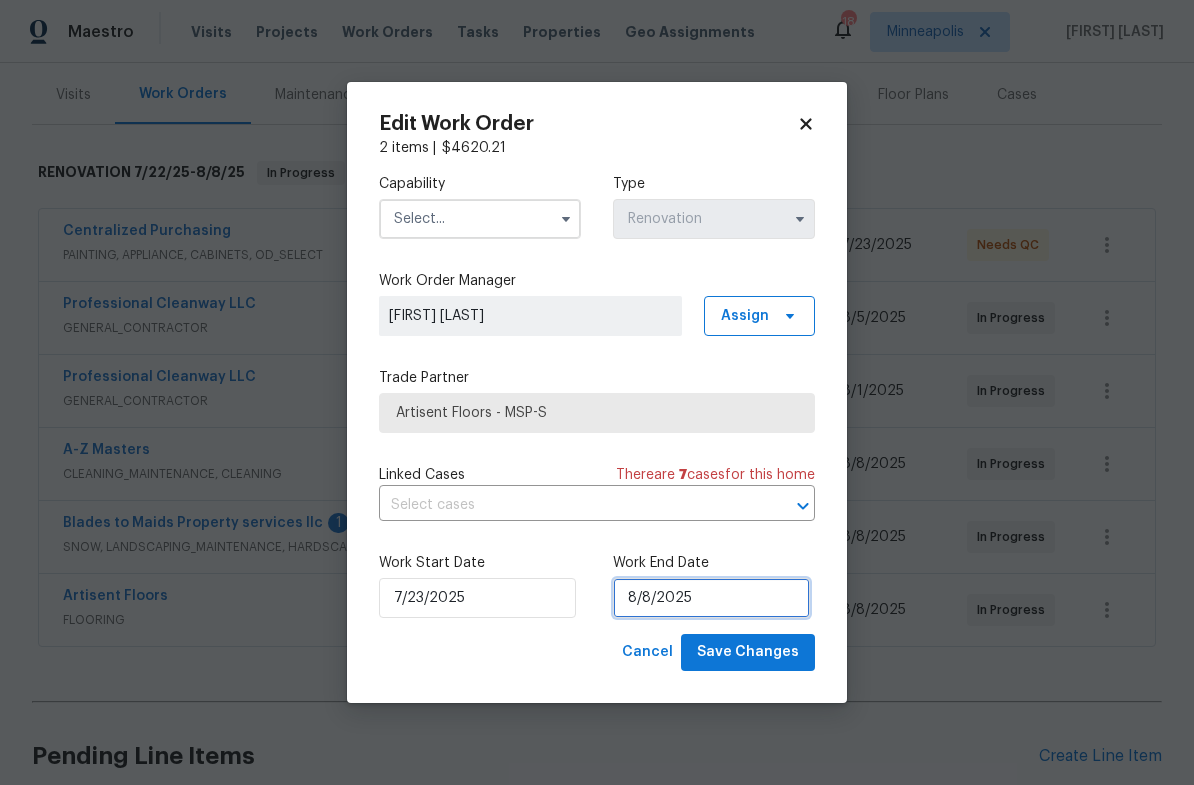 click on "8/8/2025" at bounding box center (711, 598) 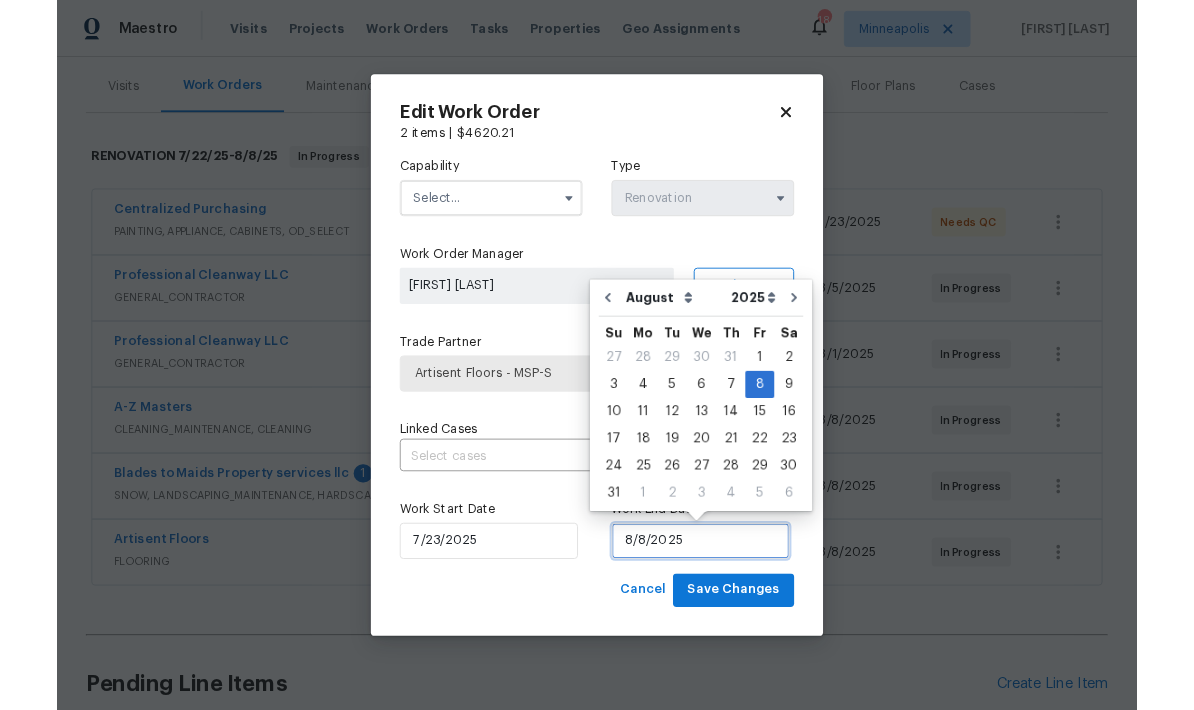 scroll, scrollTop: 9, scrollLeft: 0, axis: vertical 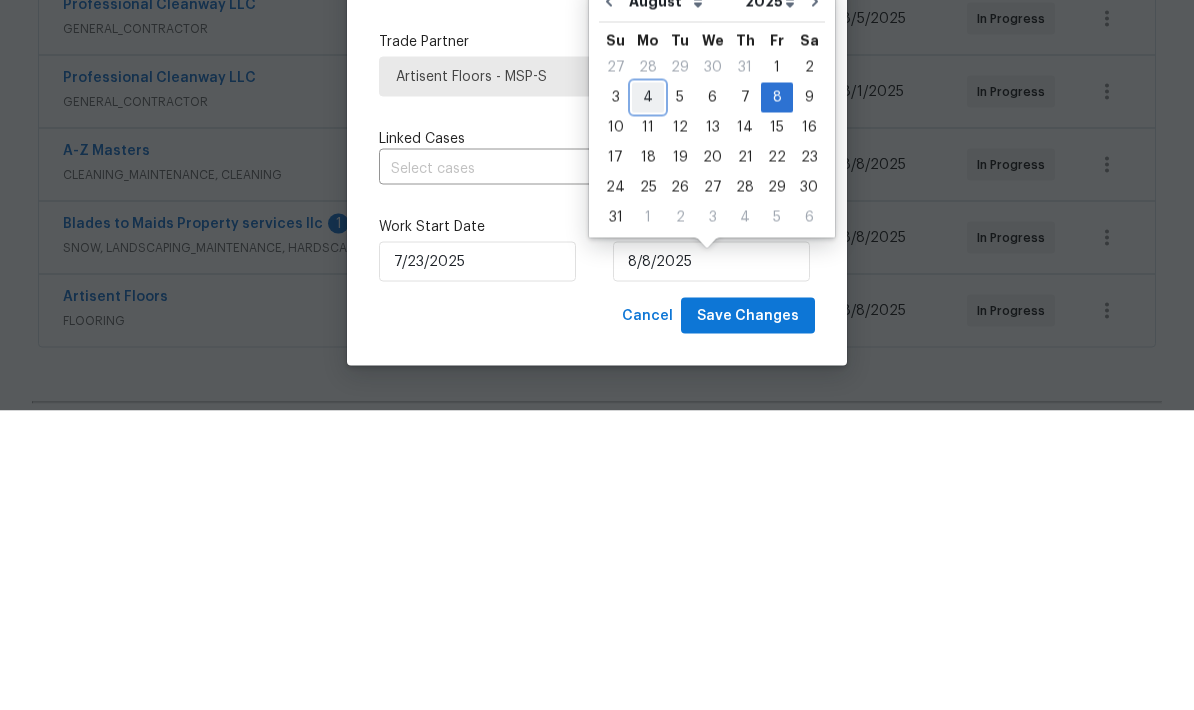 click on "4" at bounding box center [648, 397] 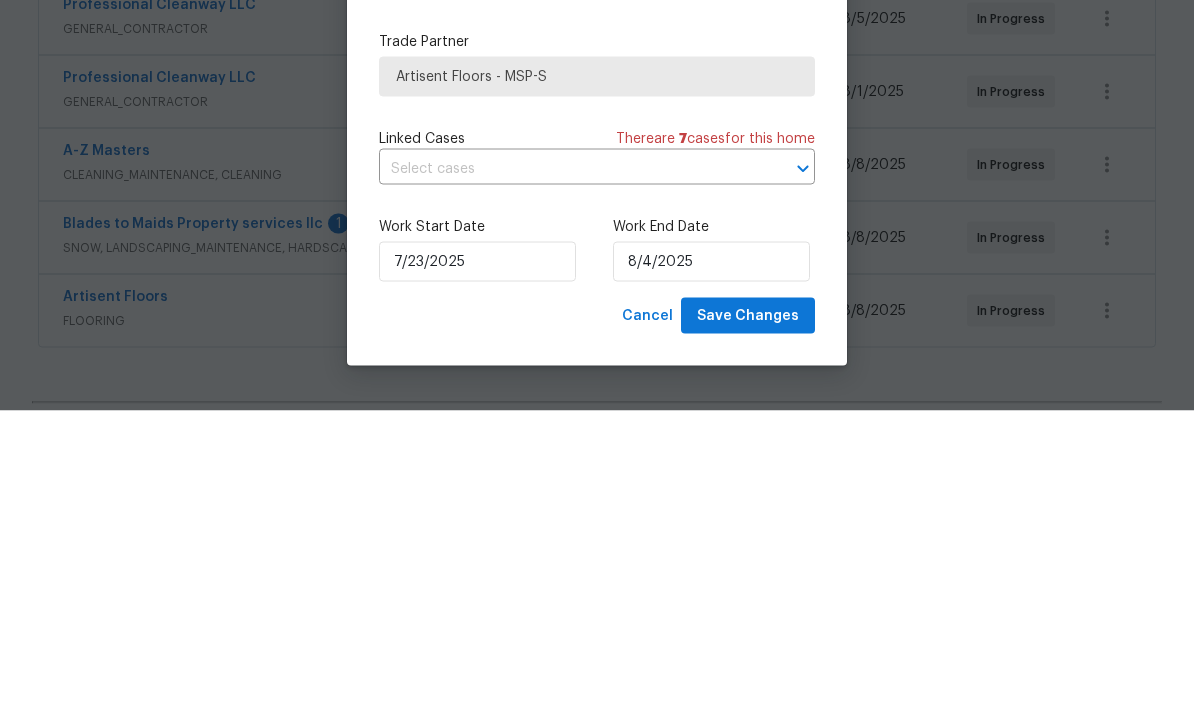 scroll, scrollTop: 80, scrollLeft: 0, axis: vertical 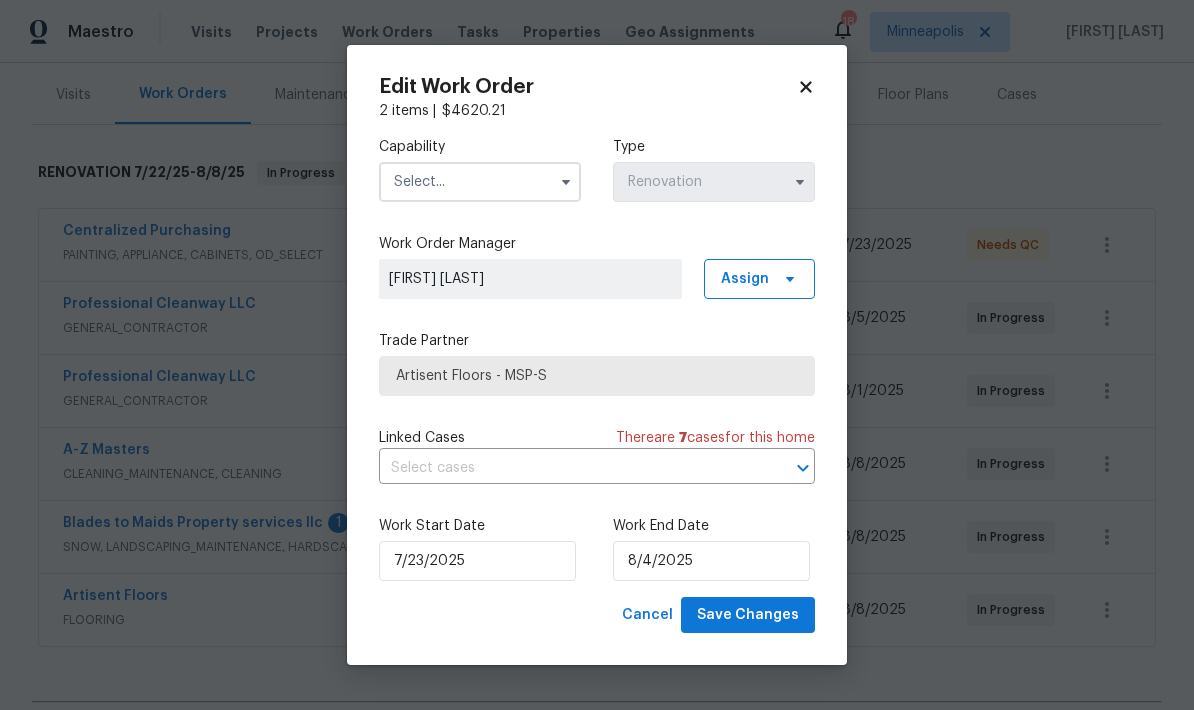 click at bounding box center [480, 182] 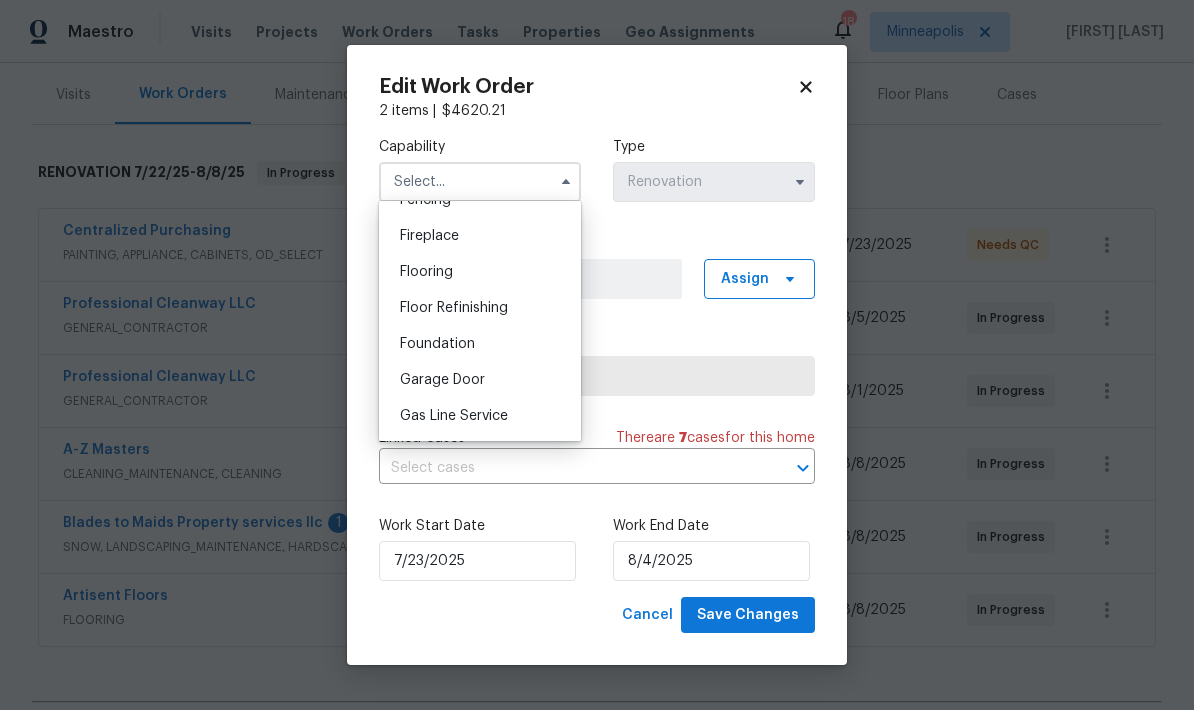 scroll, scrollTop: 727, scrollLeft: 0, axis: vertical 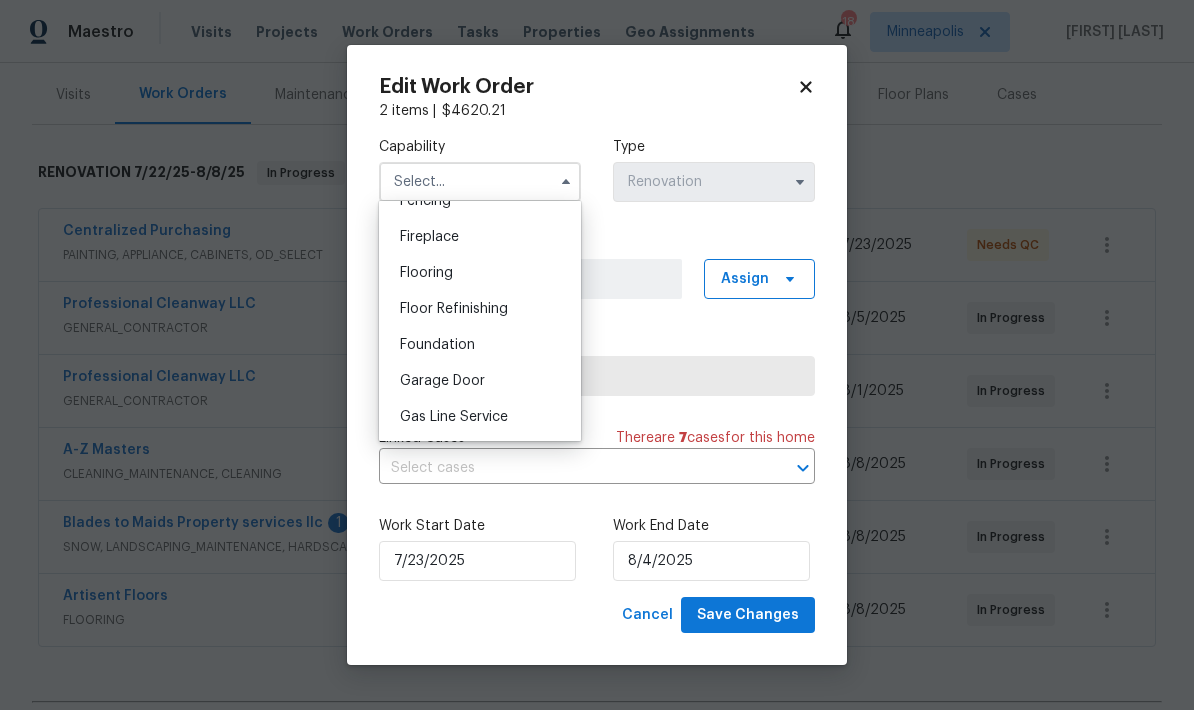 click on "Flooring" at bounding box center [426, 273] 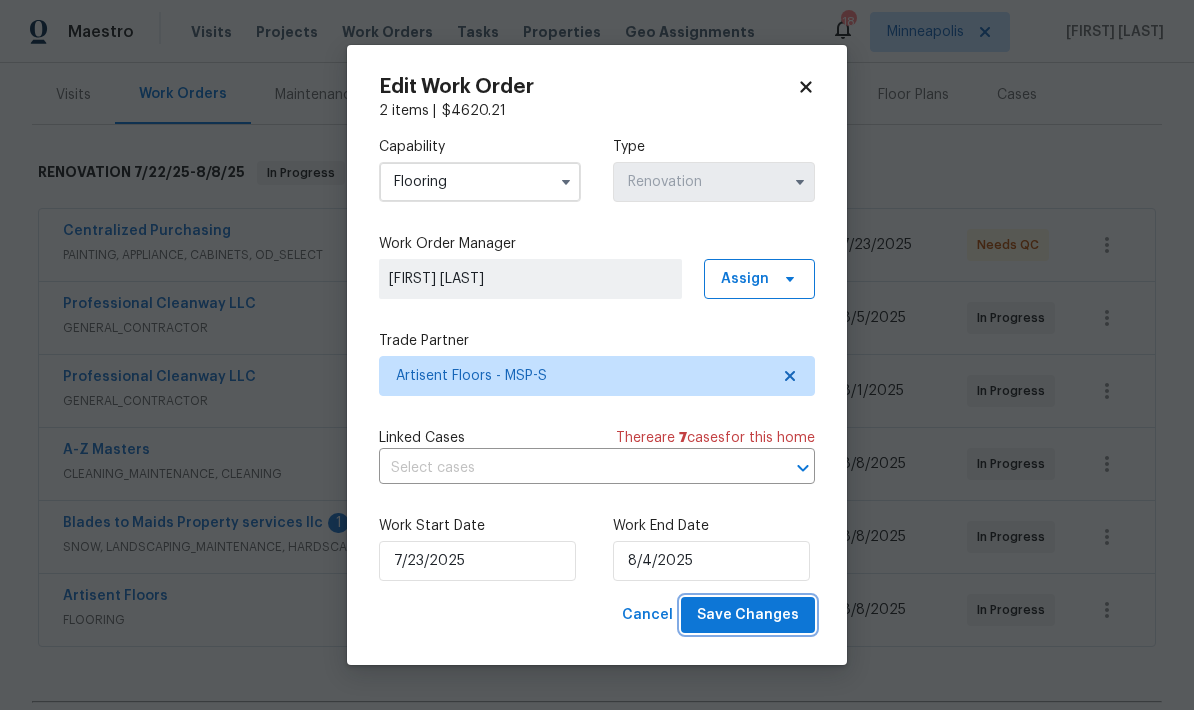 click on "Save Changes" at bounding box center [748, 615] 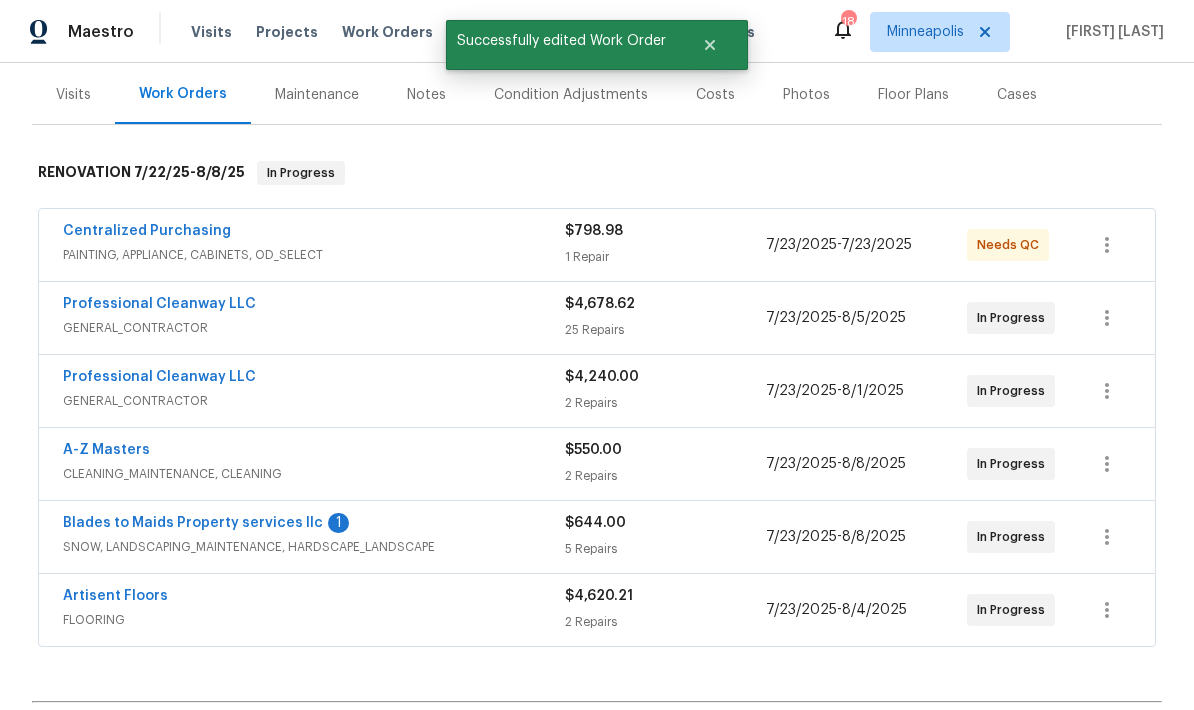 click on "Blades to Maids Property services llc" at bounding box center [193, 523] 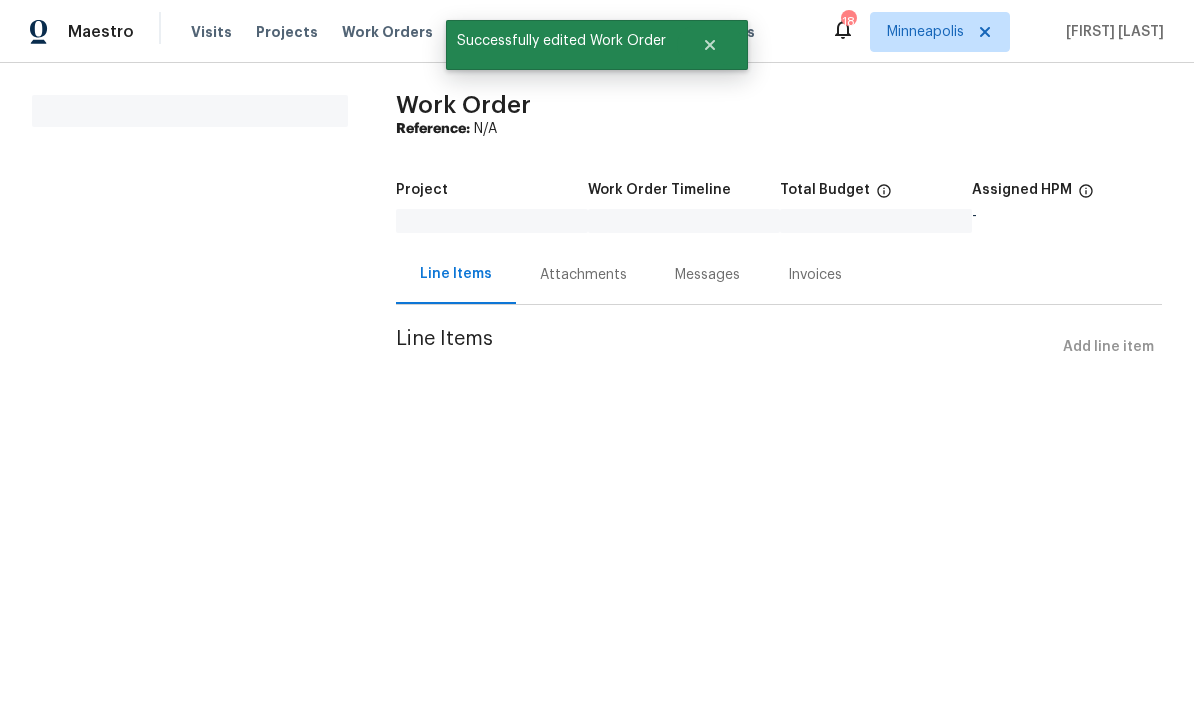 scroll, scrollTop: 0, scrollLeft: 0, axis: both 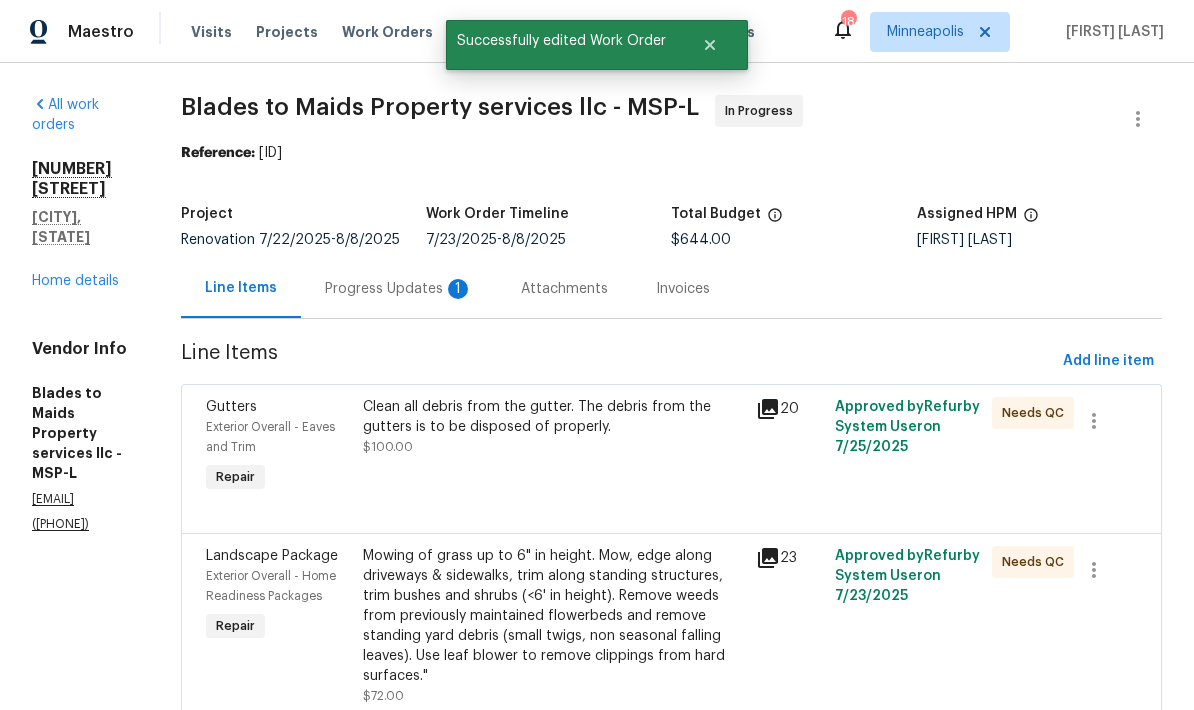 click on "Progress Updates 1" at bounding box center (399, 289) 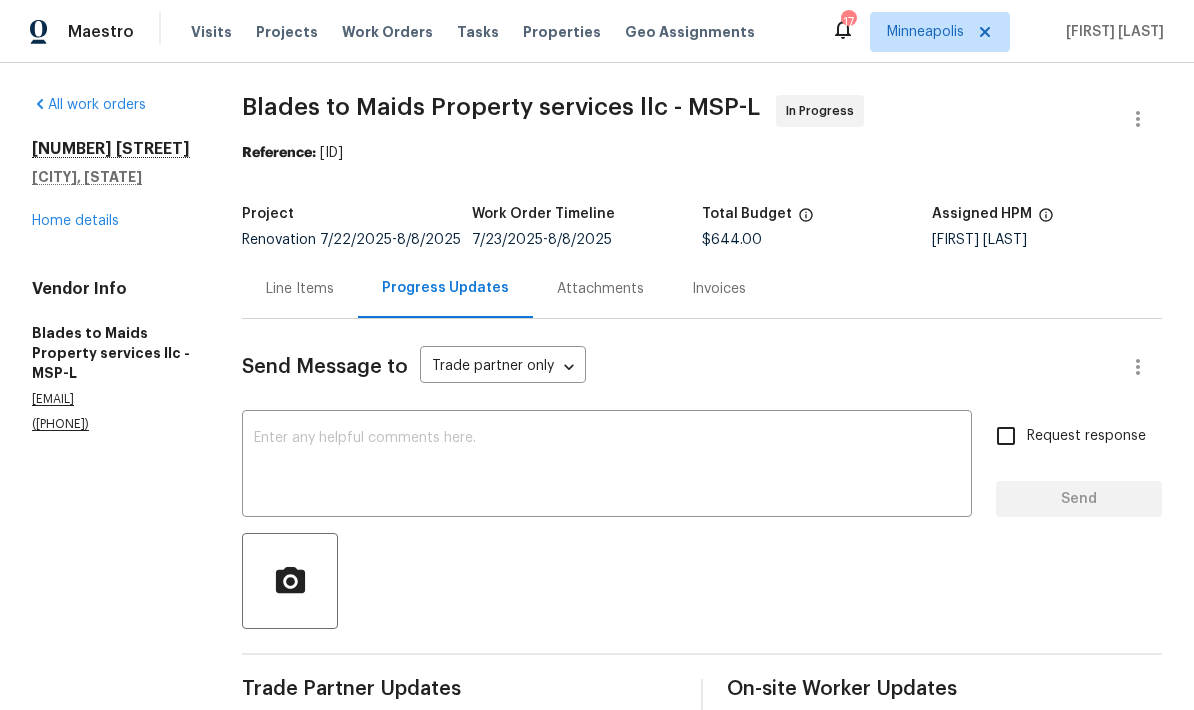 scroll, scrollTop: 0, scrollLeft: 0, axis: both 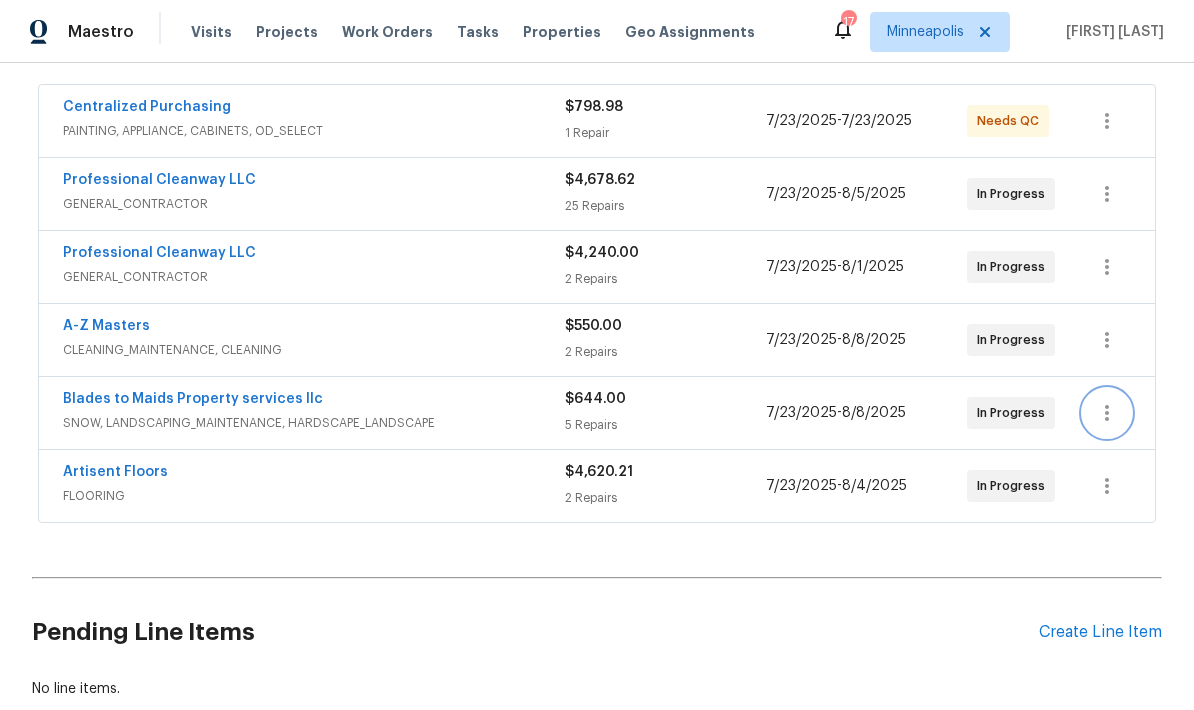 click 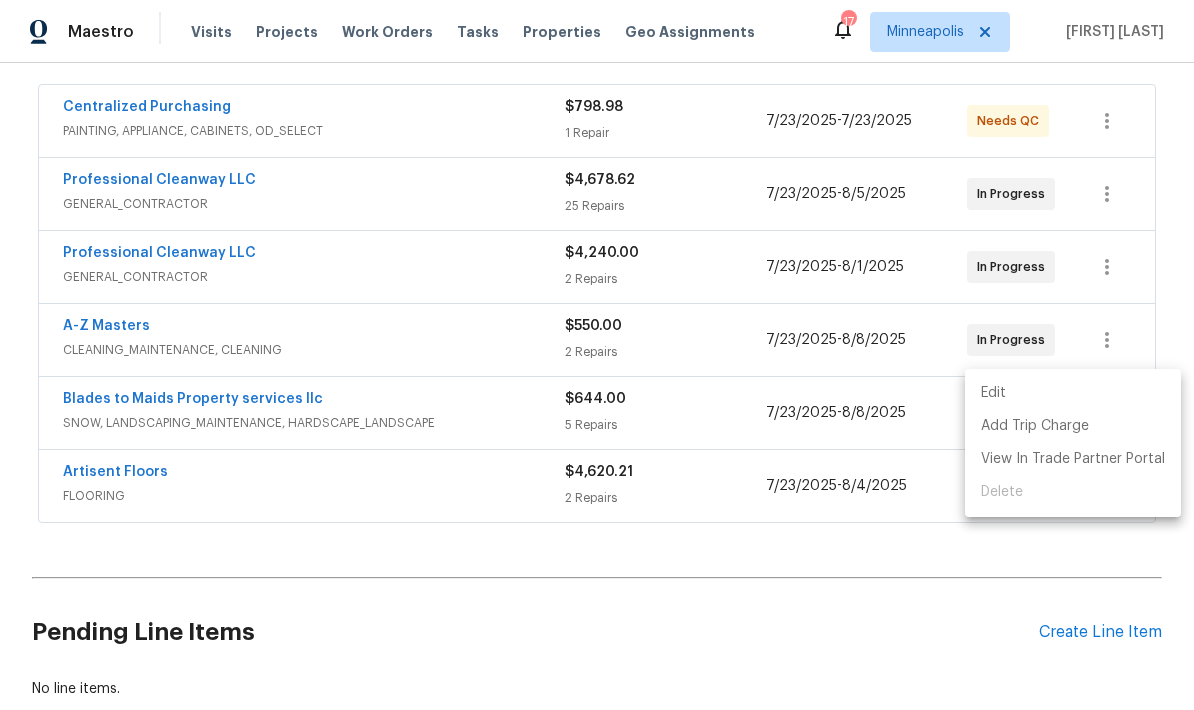 click on "Edit" at bounding box center [1073, 393] 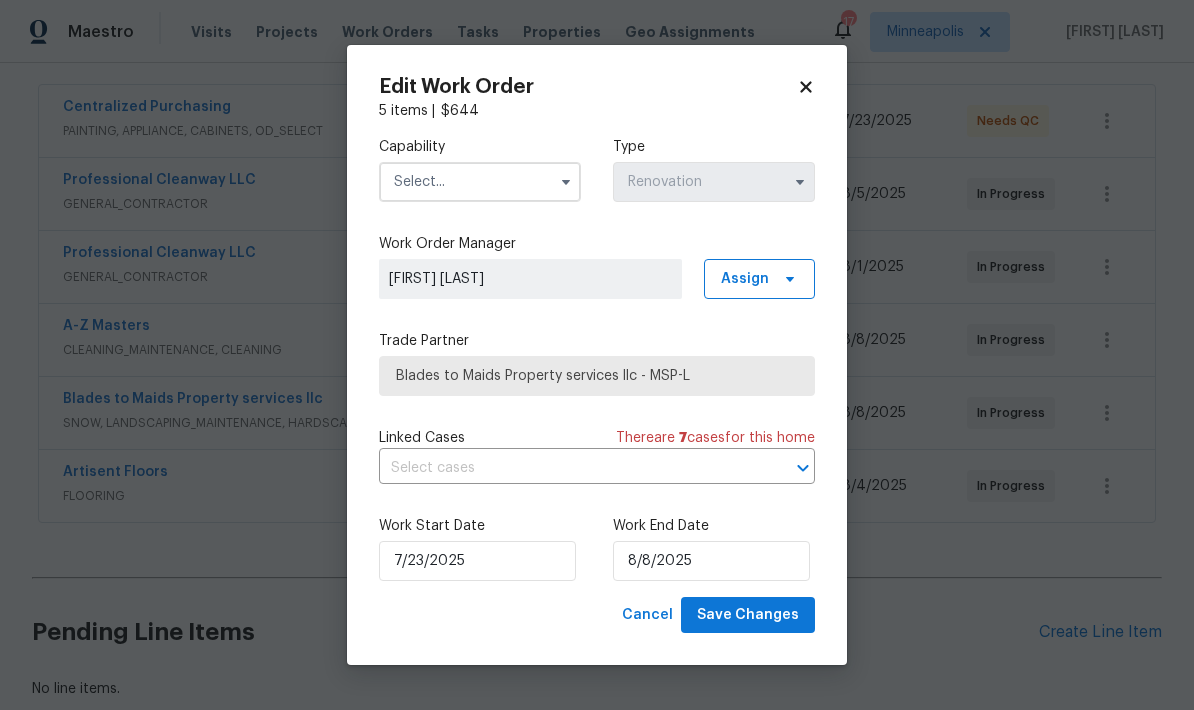 click at bounding box center (480, 182) 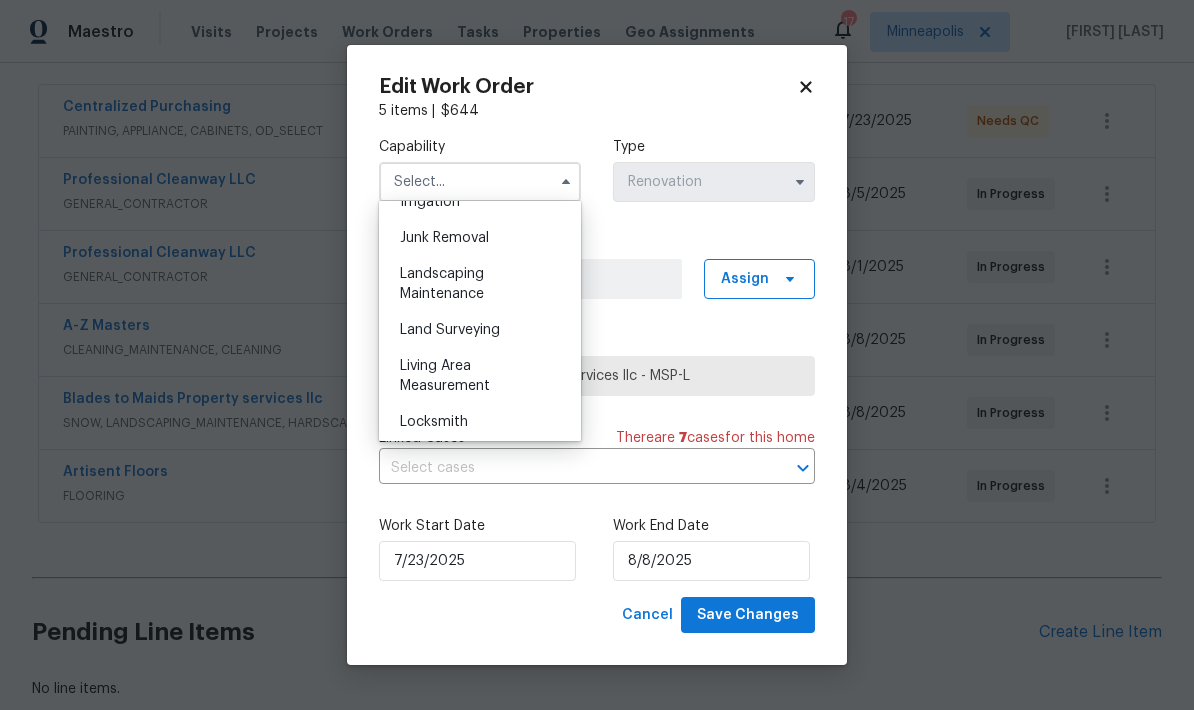 scroll, scrollTop: 1264, scrollLeft: 0, axis: vertical 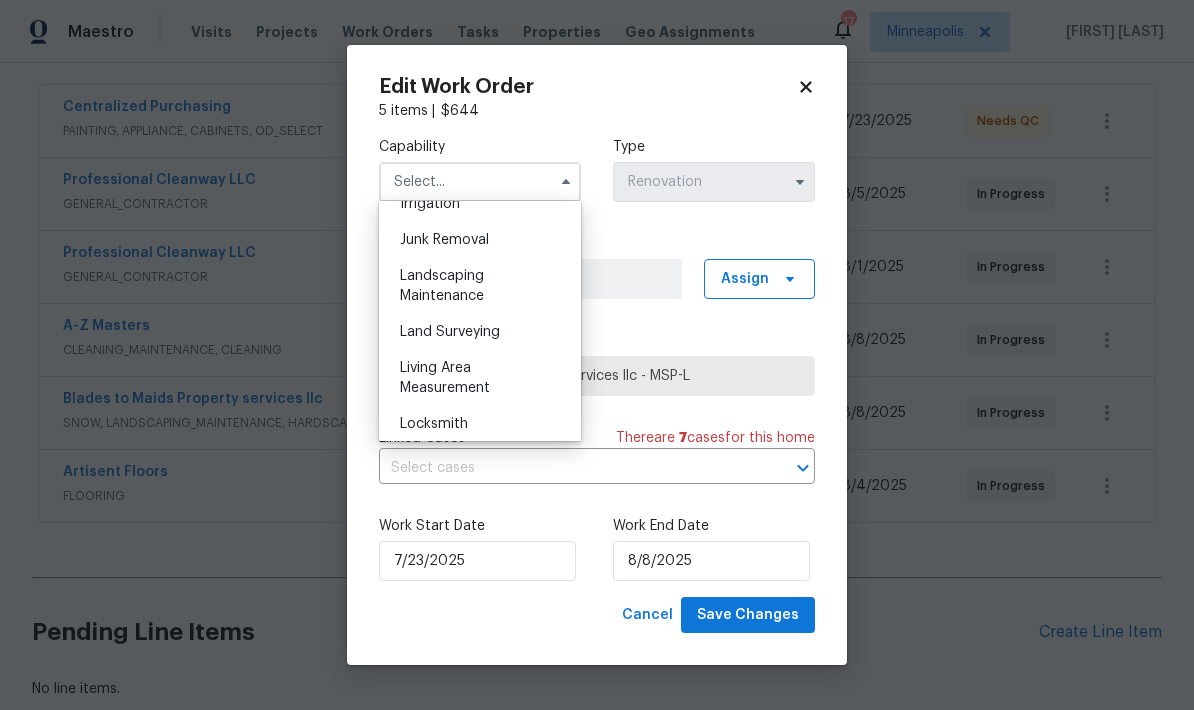 click on "Landscaping Maintenance" at bounding box center [480, 286] 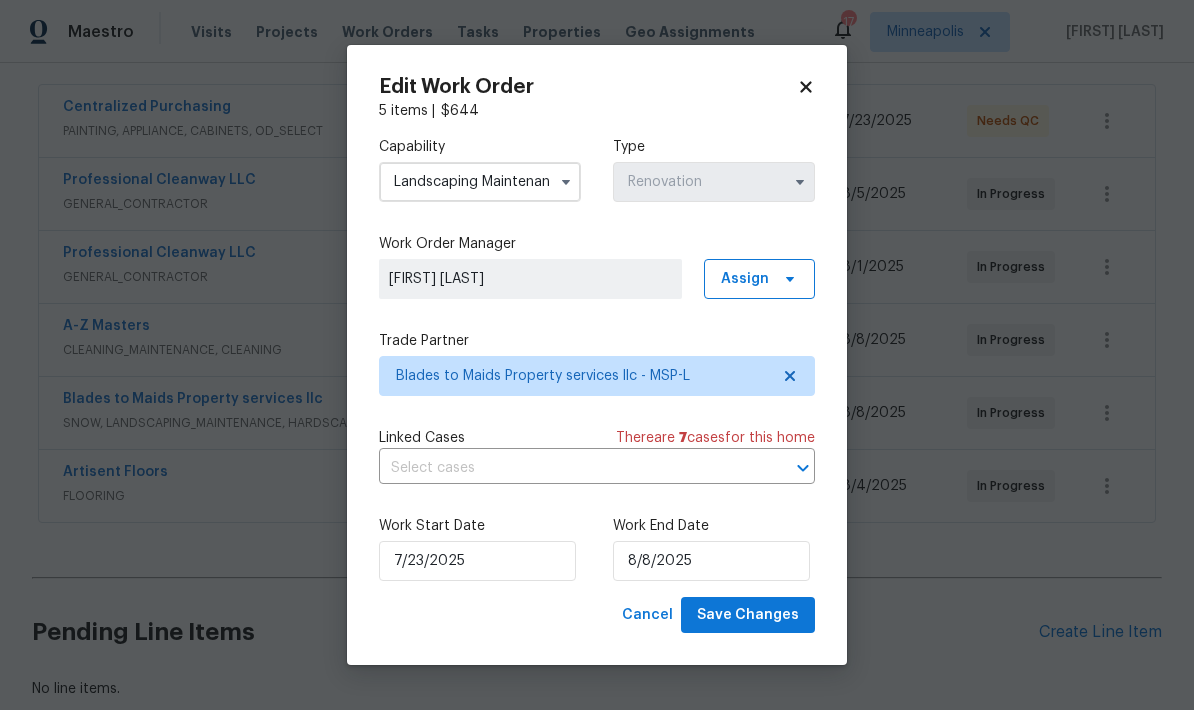 type on "Landscaping Maintenance" 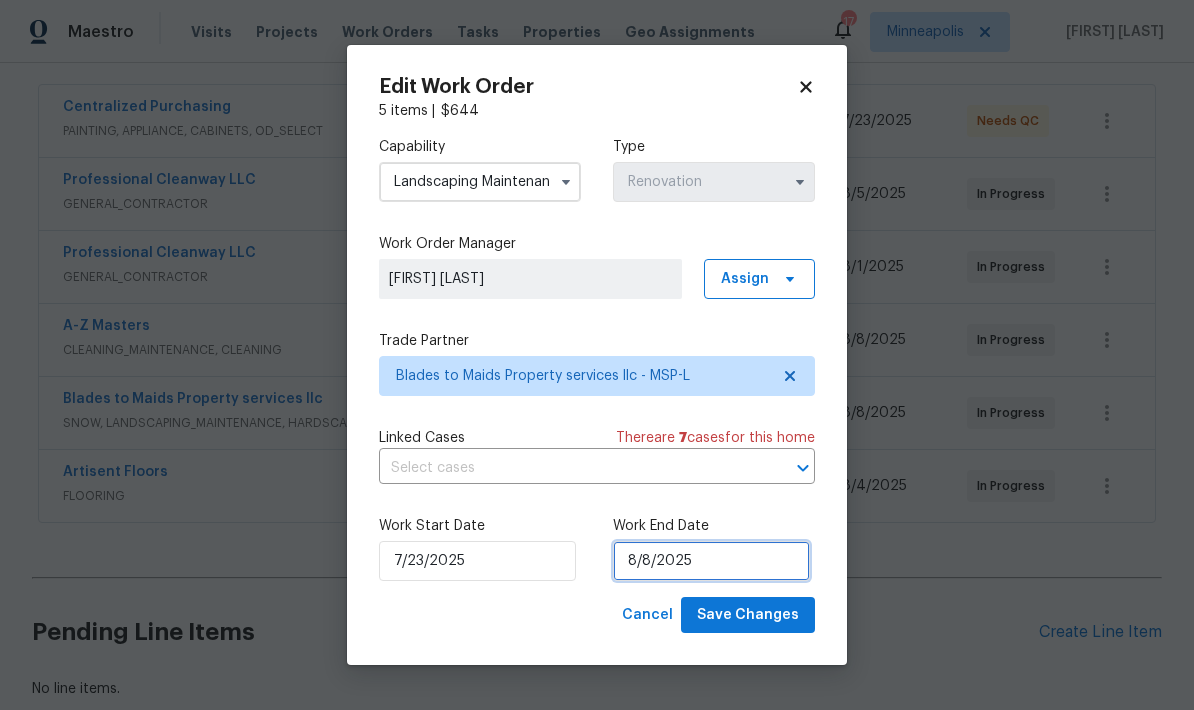click on "8/8/2025" at bounding box center (711, 561) 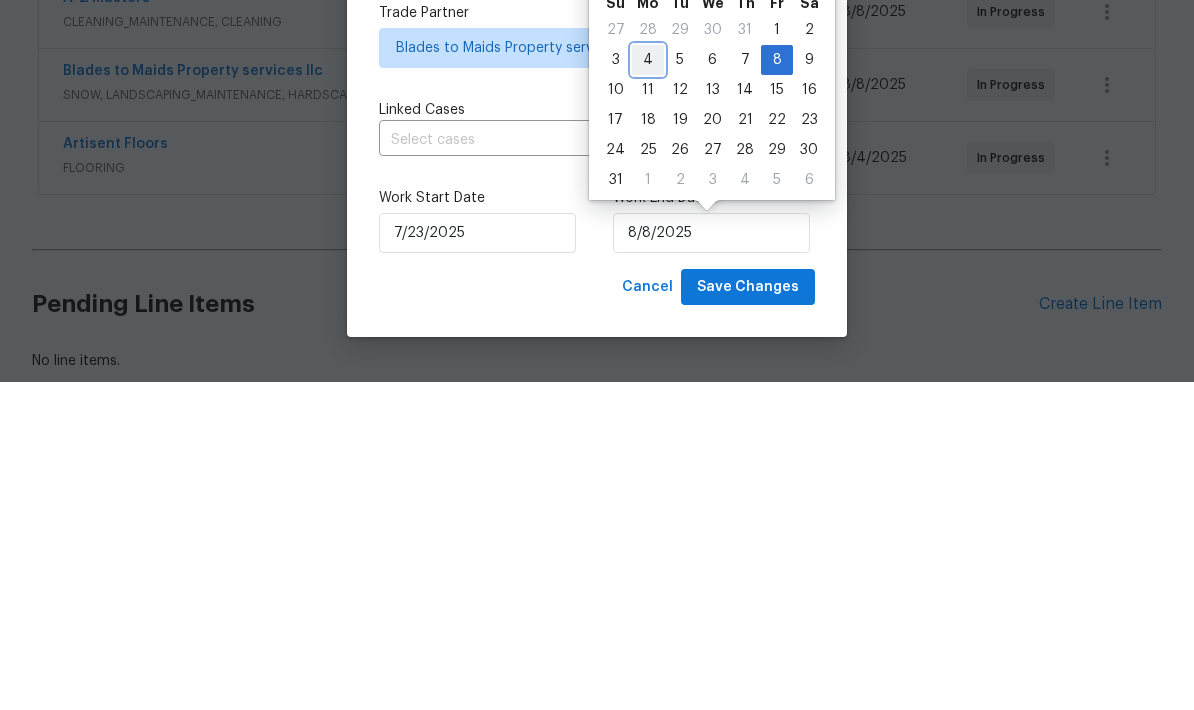 click on "4" at bounding box center [648, 388] 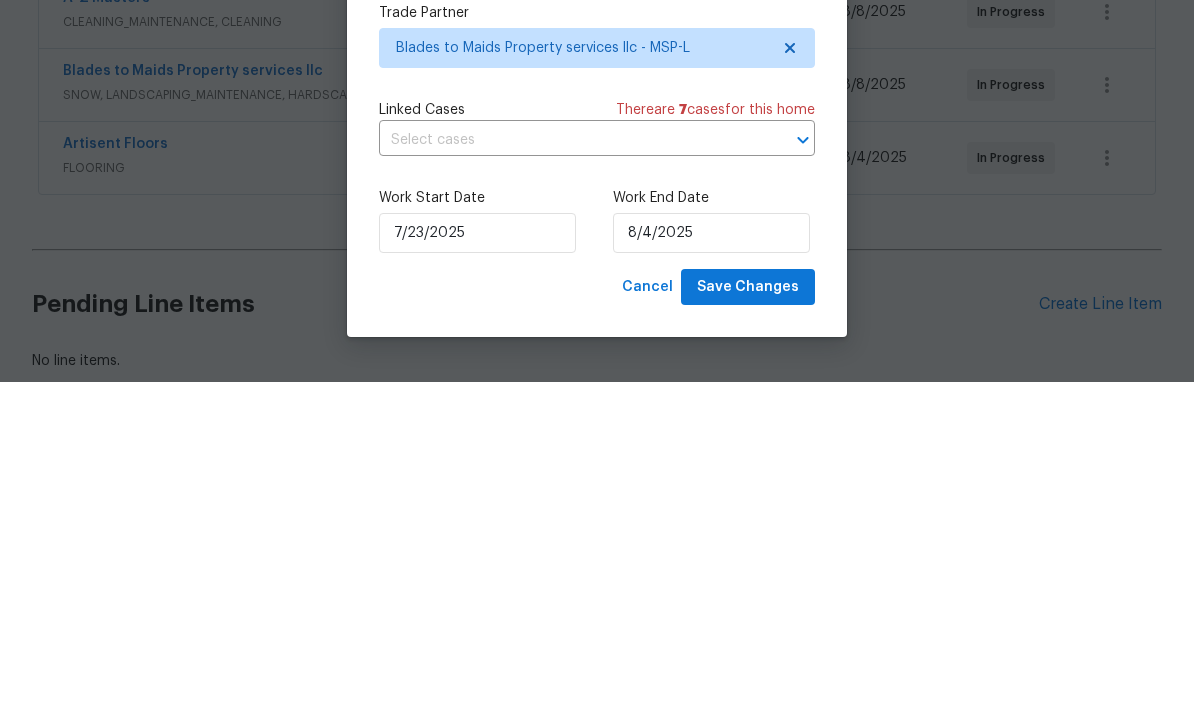 type on "8/4/2025" 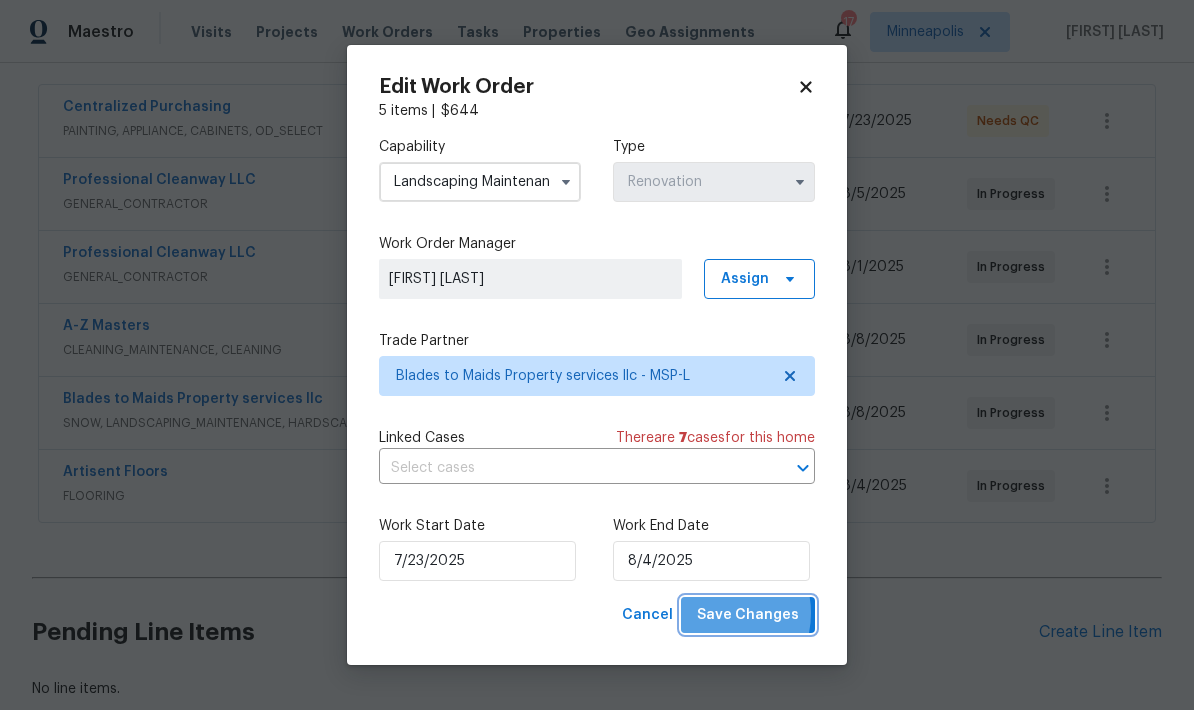 click on "Save Changes" at bounding box center [748, 615] 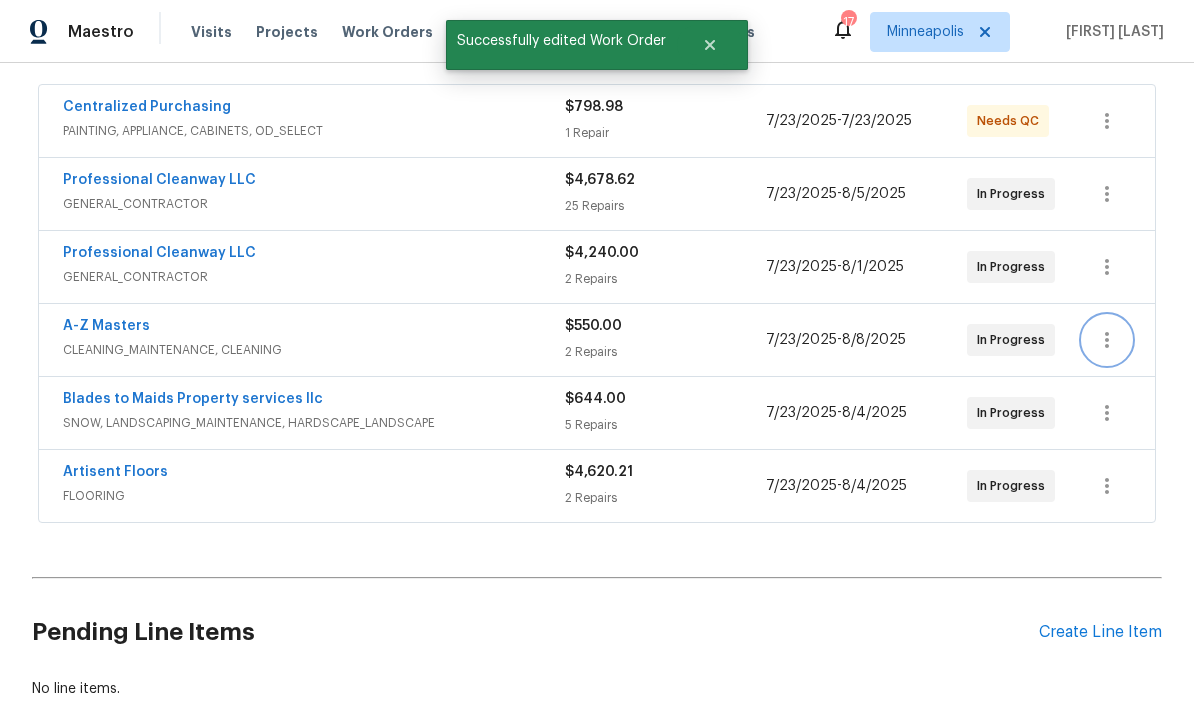 click 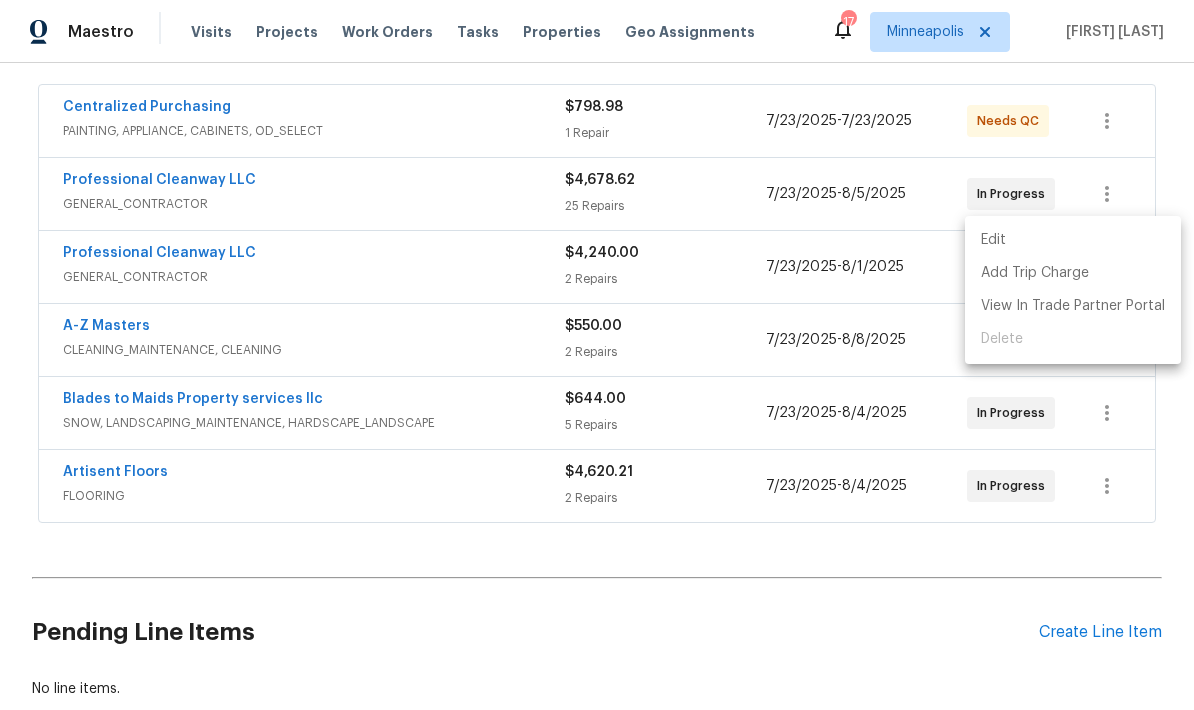 click on "Edit" at bounding box center [1073, 240] 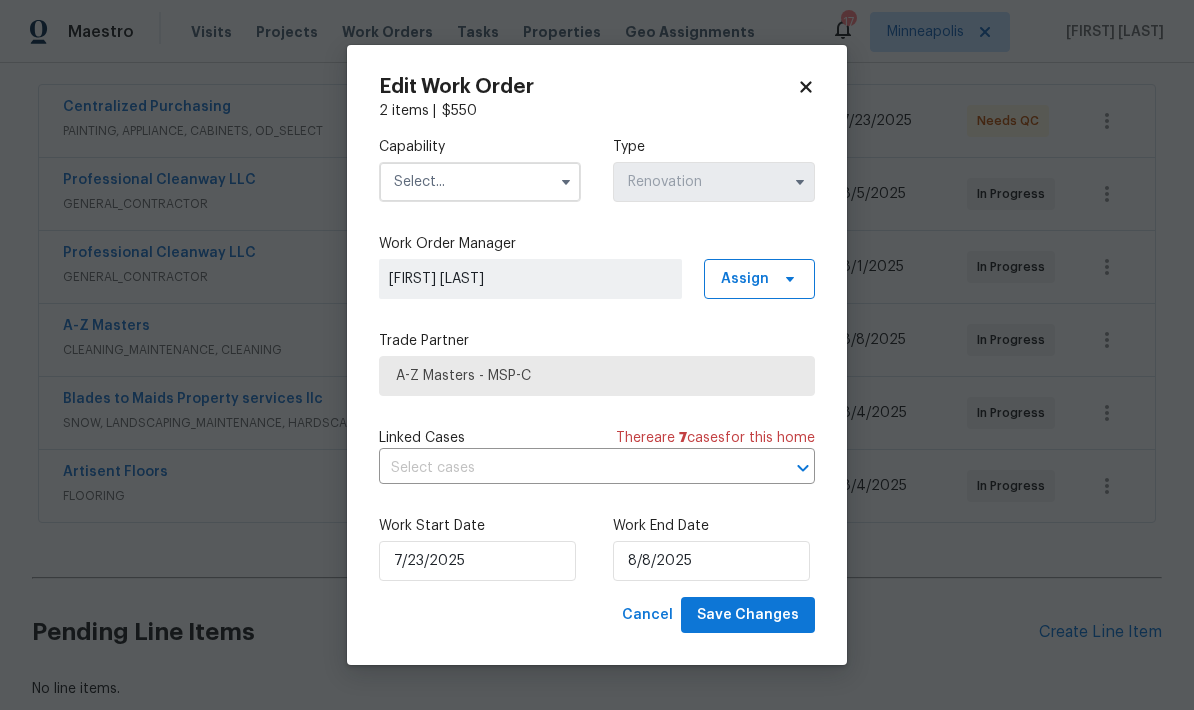 click at bounding box center (480, 182) 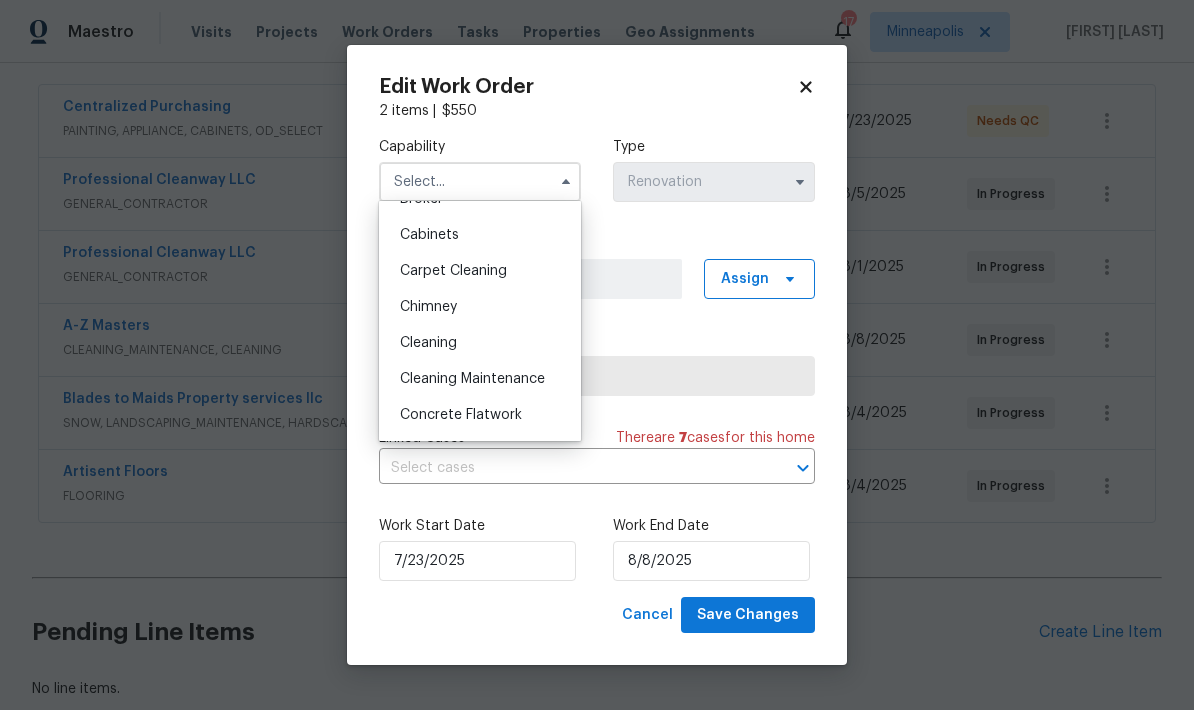 scroll, scrollTop: 174, scrollLeft: 0, axis: vertical 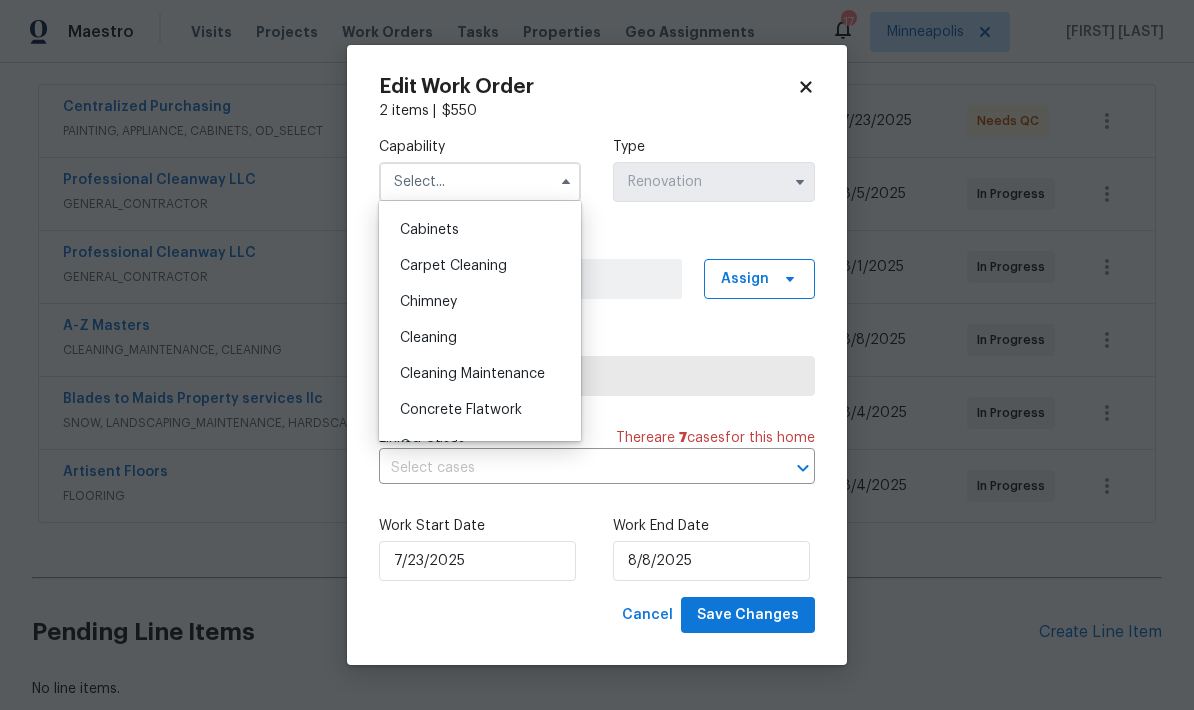 click on "Cleaning" at bounding box center [428, 338] 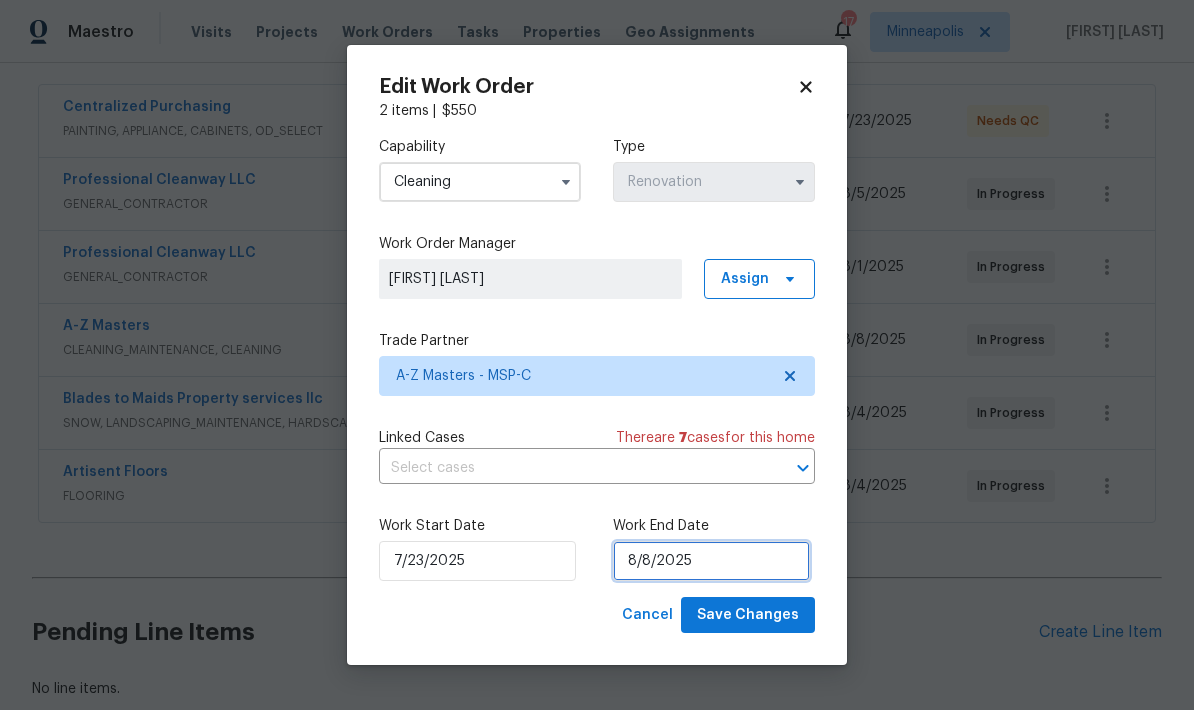 click on "8/8/2025" at bounding box center (711, 561) 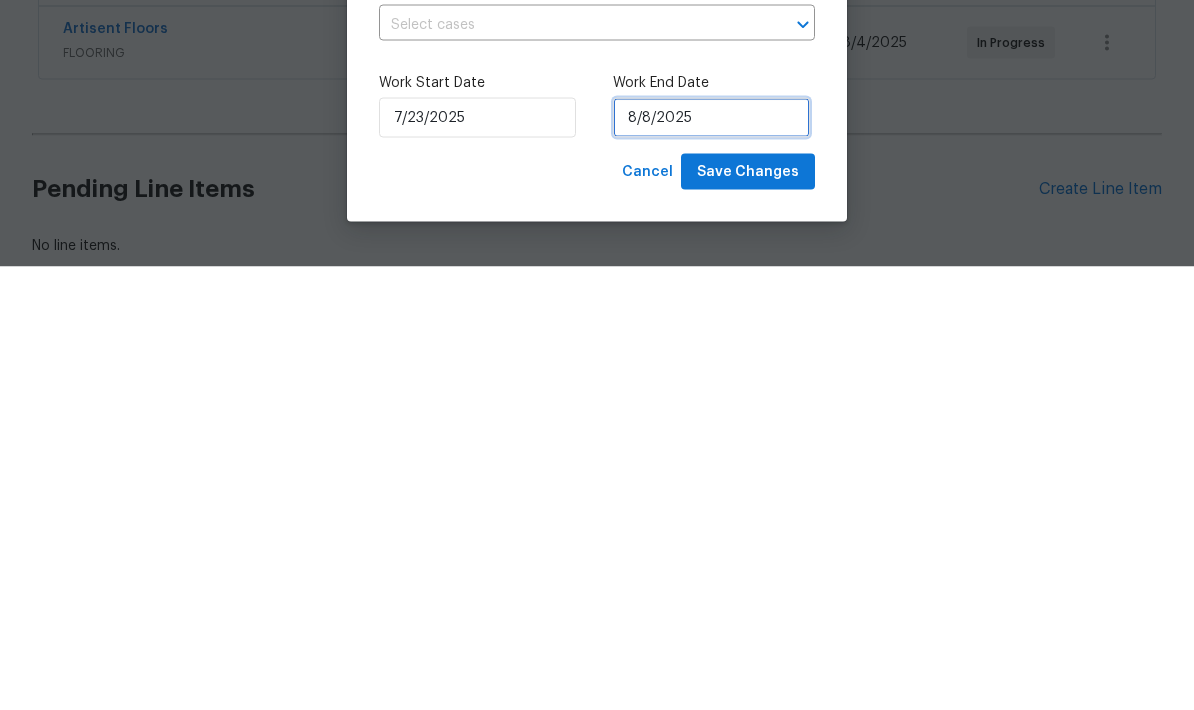 select on "7" 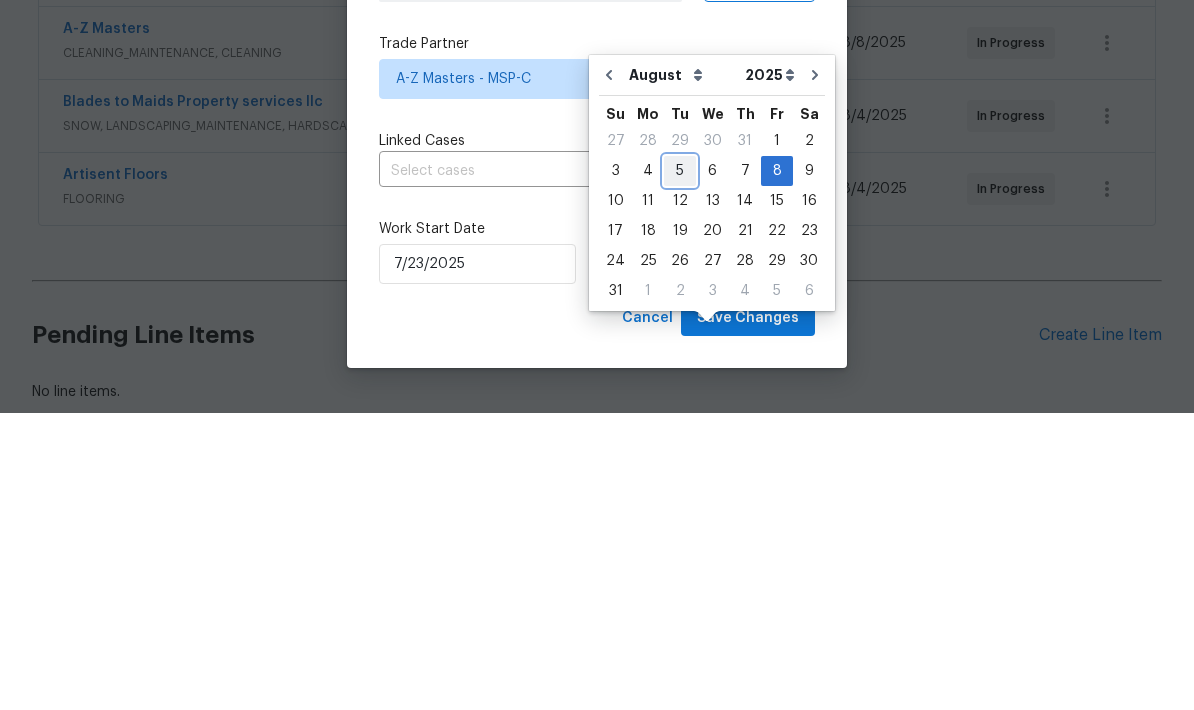 click on "5" at bounding box center [680, 468] 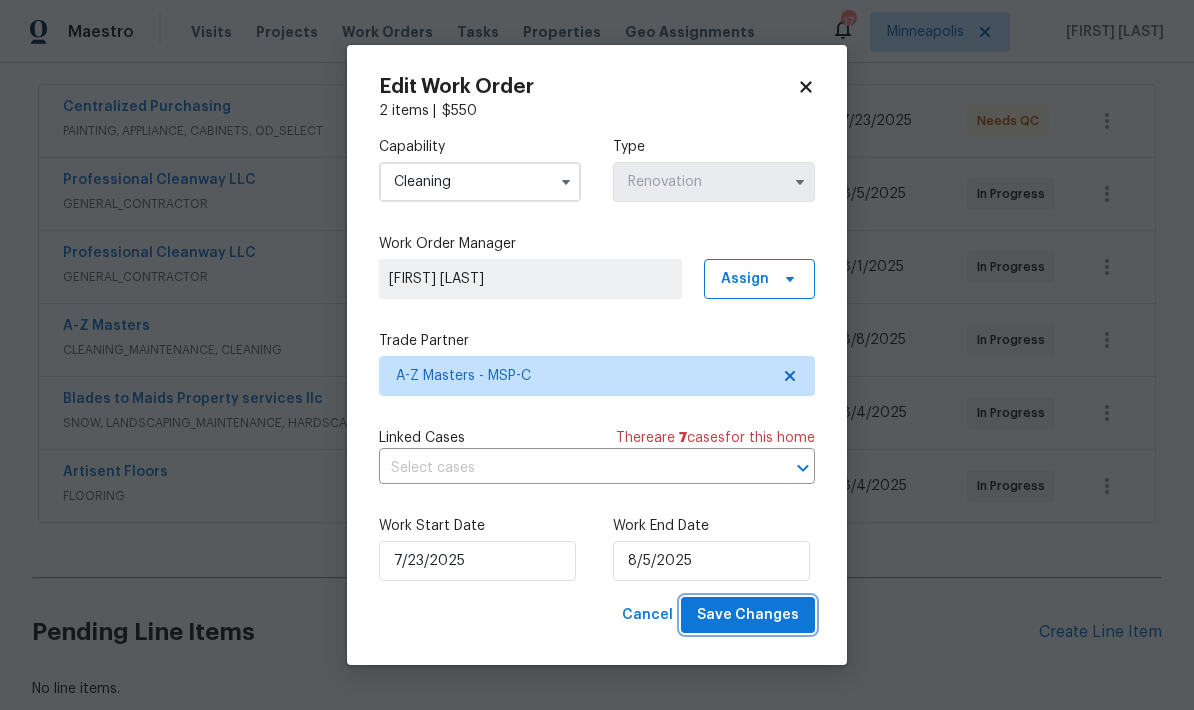 click on "Save Changes" at bounding box center [748, 615] 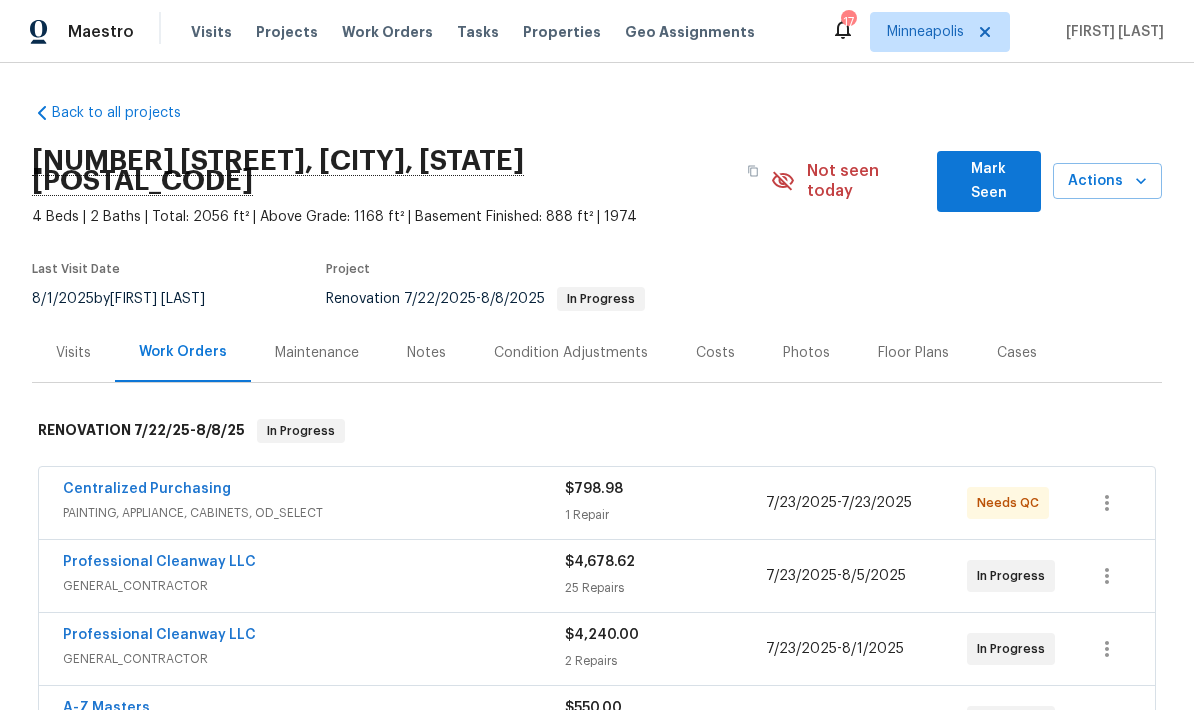 scroll, scrollTop: 0, scrollLeft: 0, axis: both 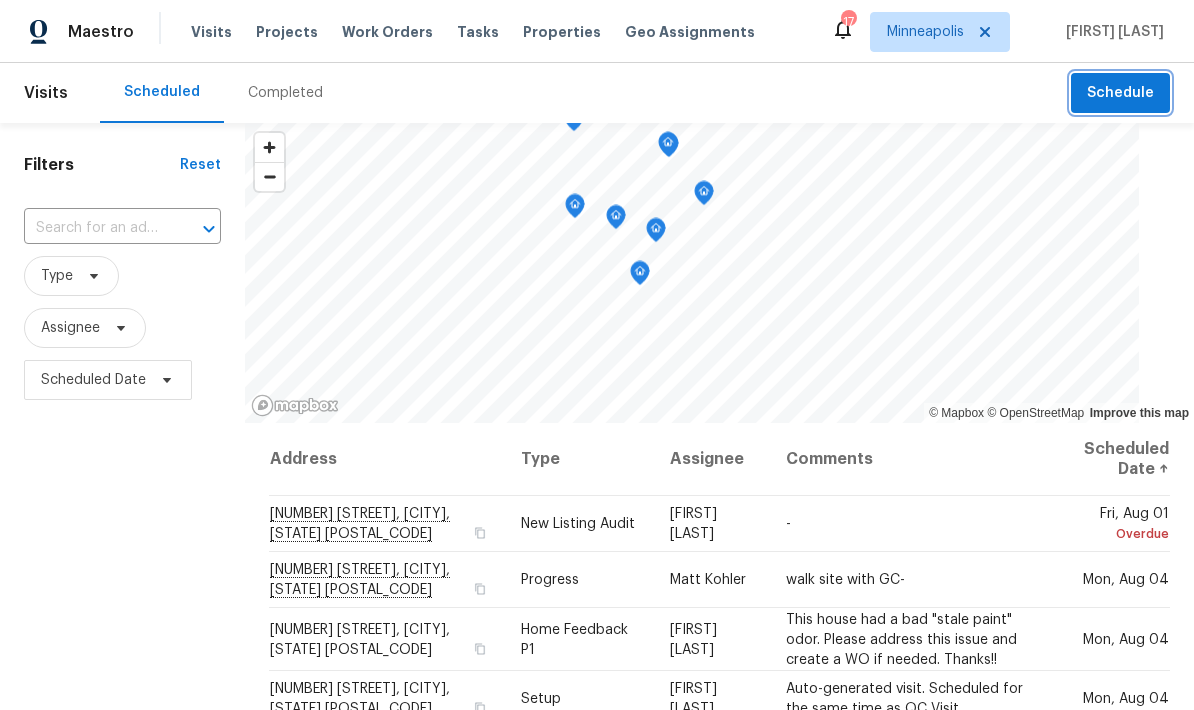 click on "Schedule" at bounding box center [1120, 93] 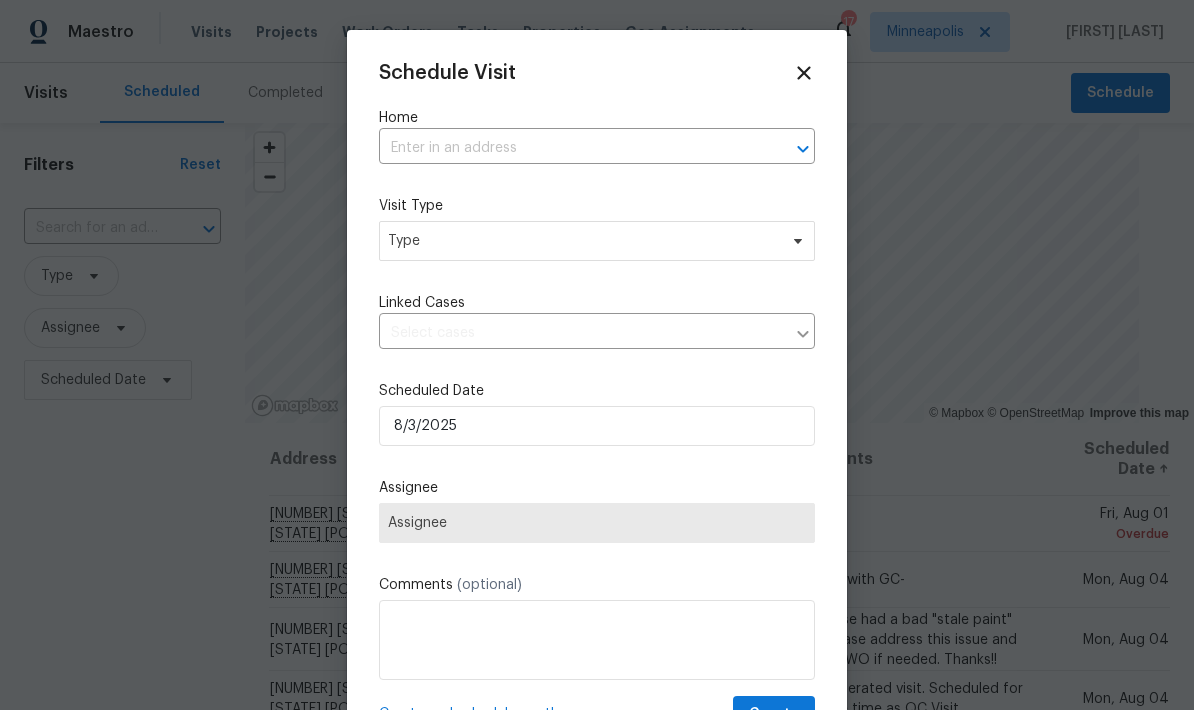click at bounding box center [569, 148] 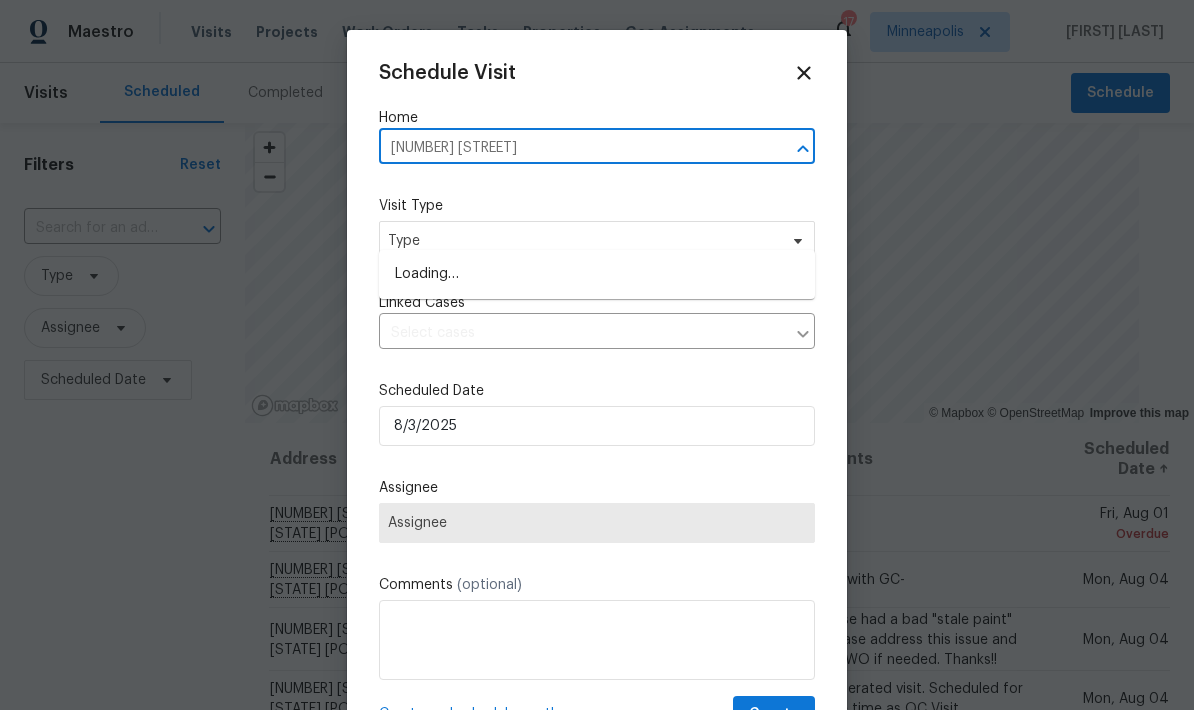 type on "3309 red oak" 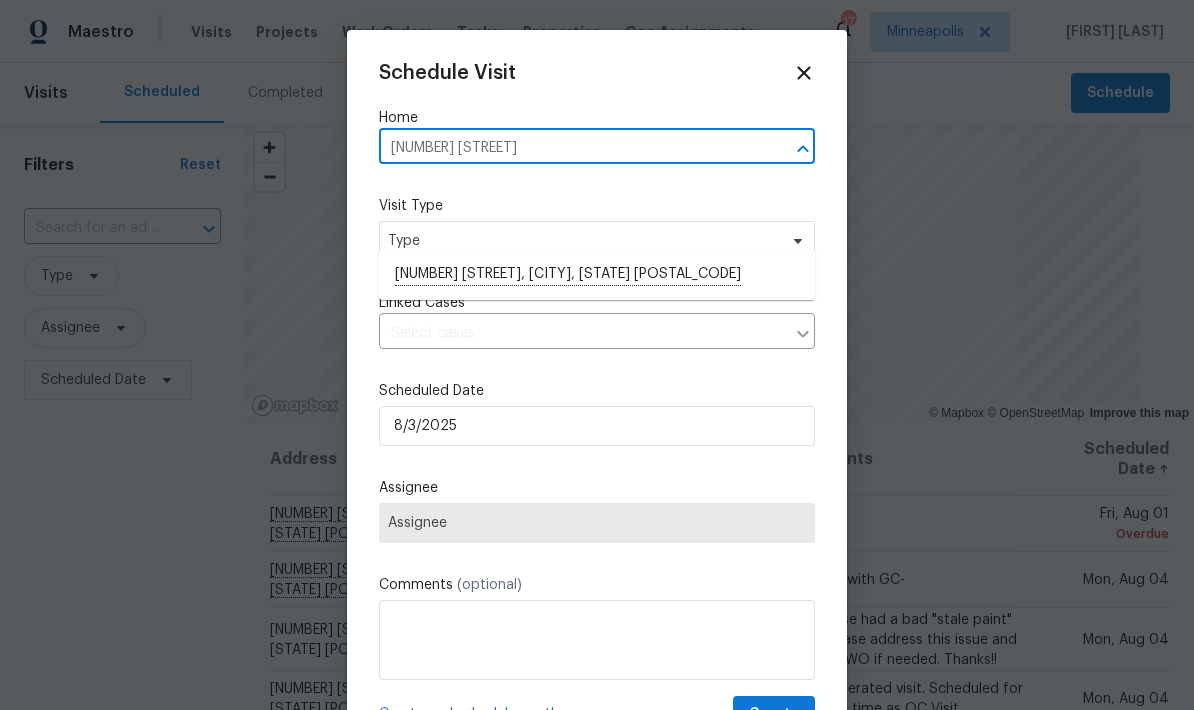 click on "3309 Red Oak Cir N, Burnsville, MN 55337" at bounding box center [597, 275] 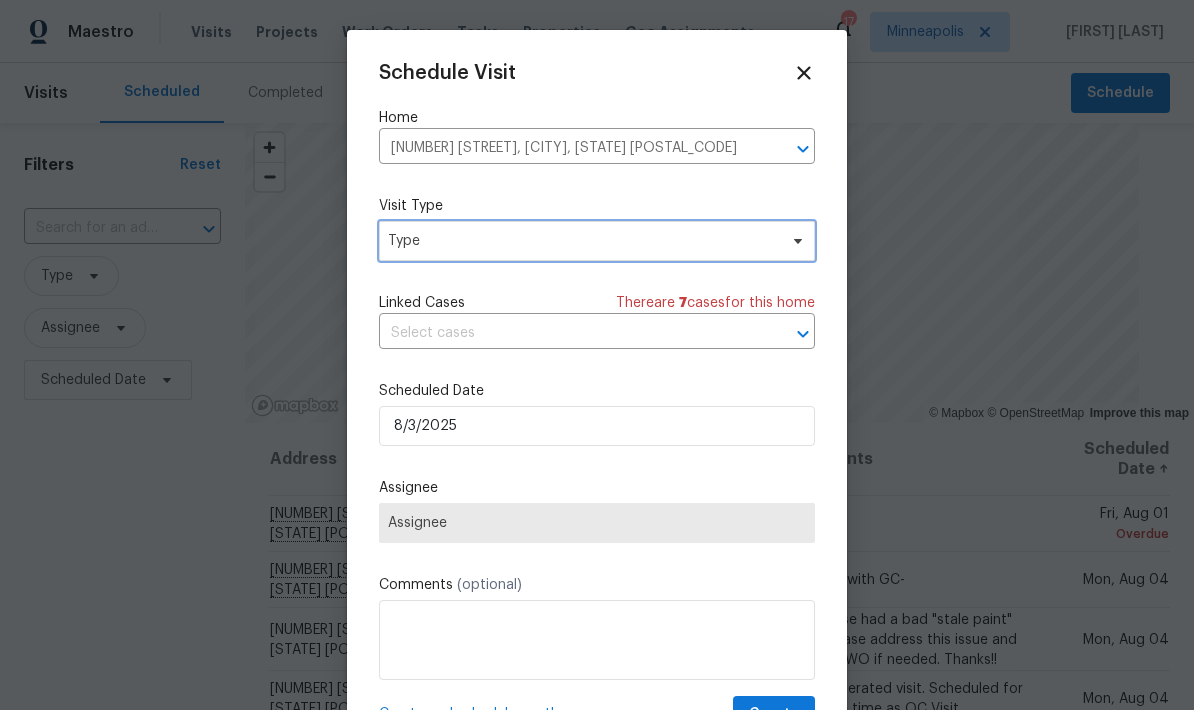 click on "Type" at bounding box center (582, 241) 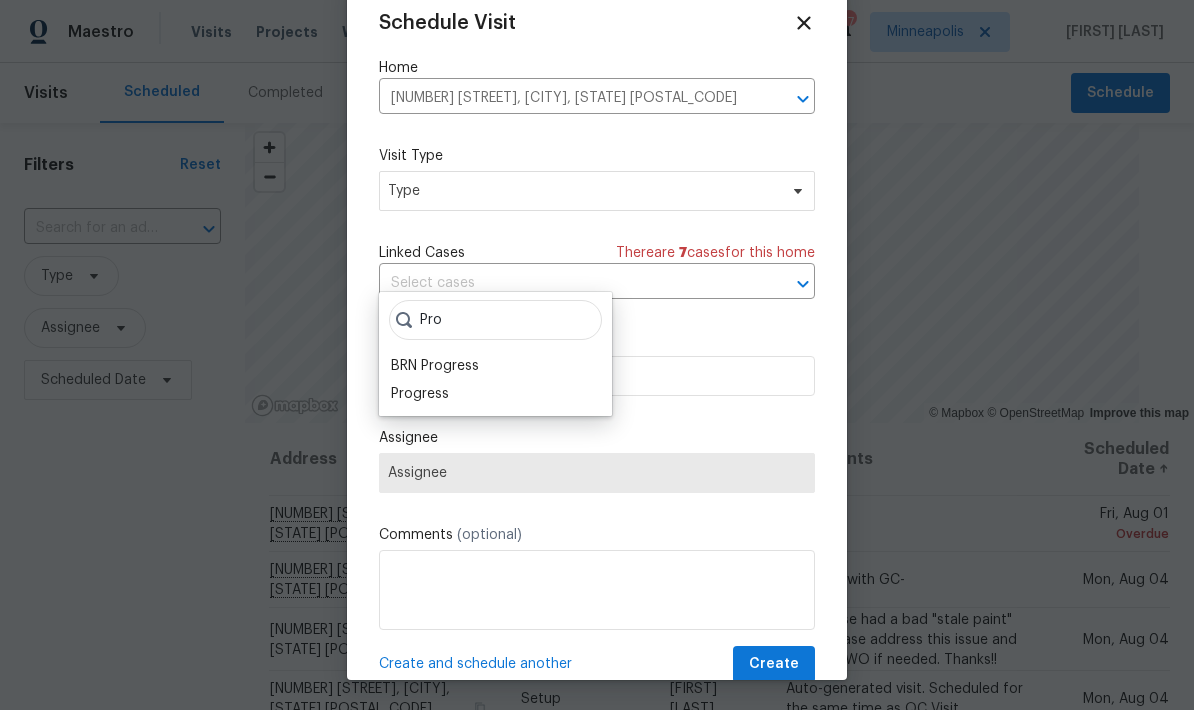 scroll, scrollTop: 50, scrollLeft: 0, axis: vertical 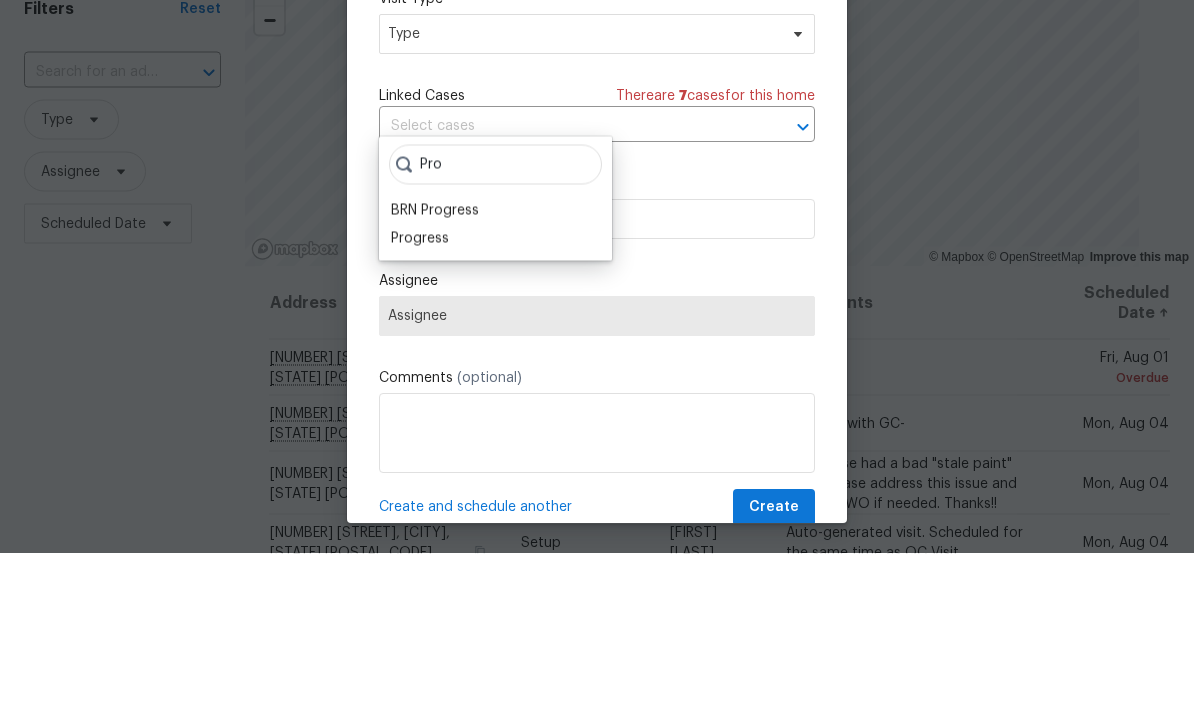 type on "Pro" 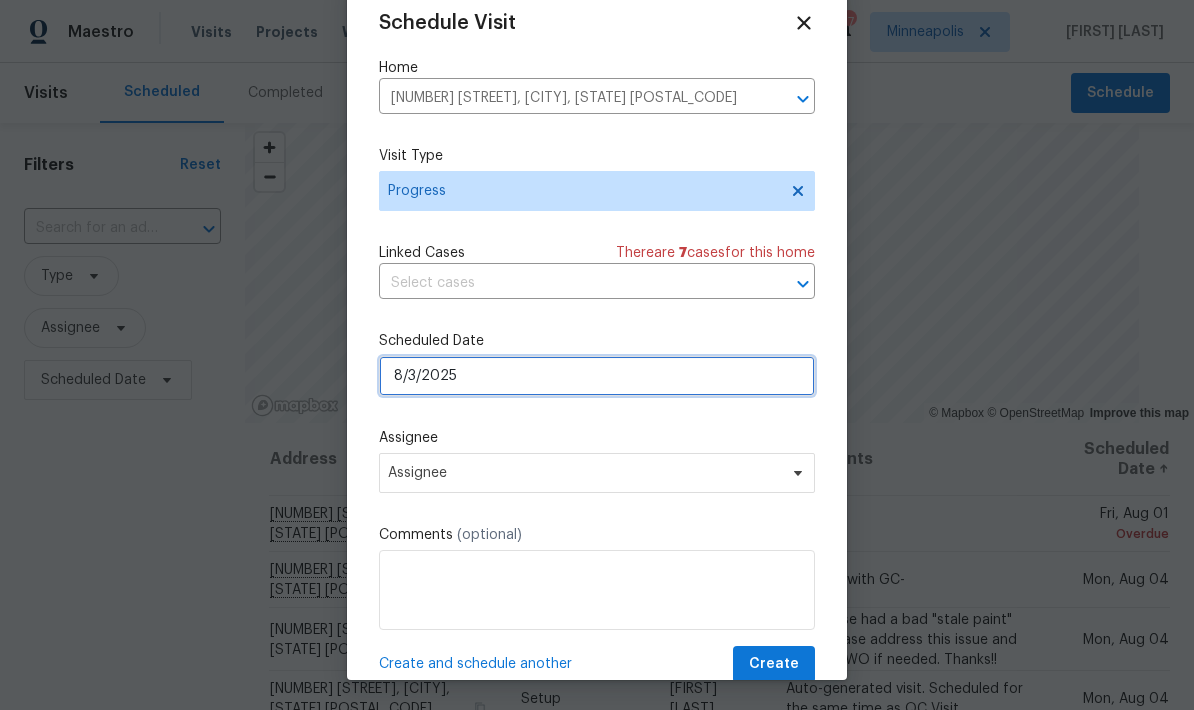 click on "8/3/2025" at bounding box center [597, 376] 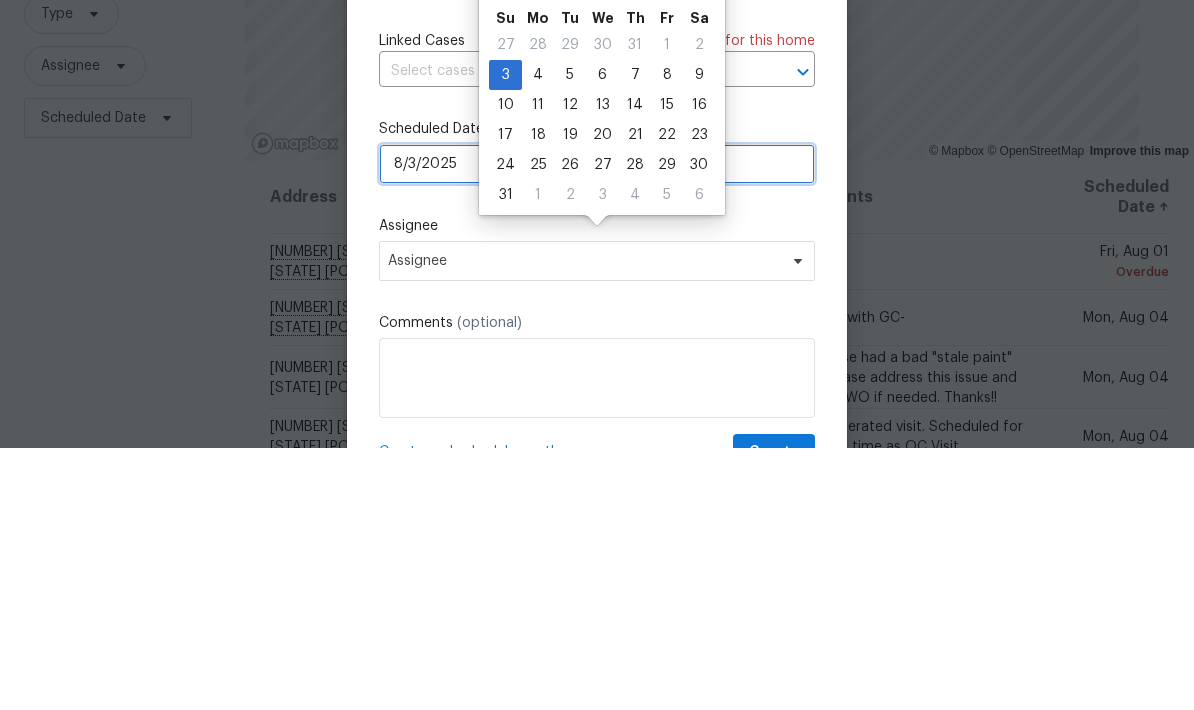 scroll, scrollTop: 0, scrollLeft: 0, axis: both 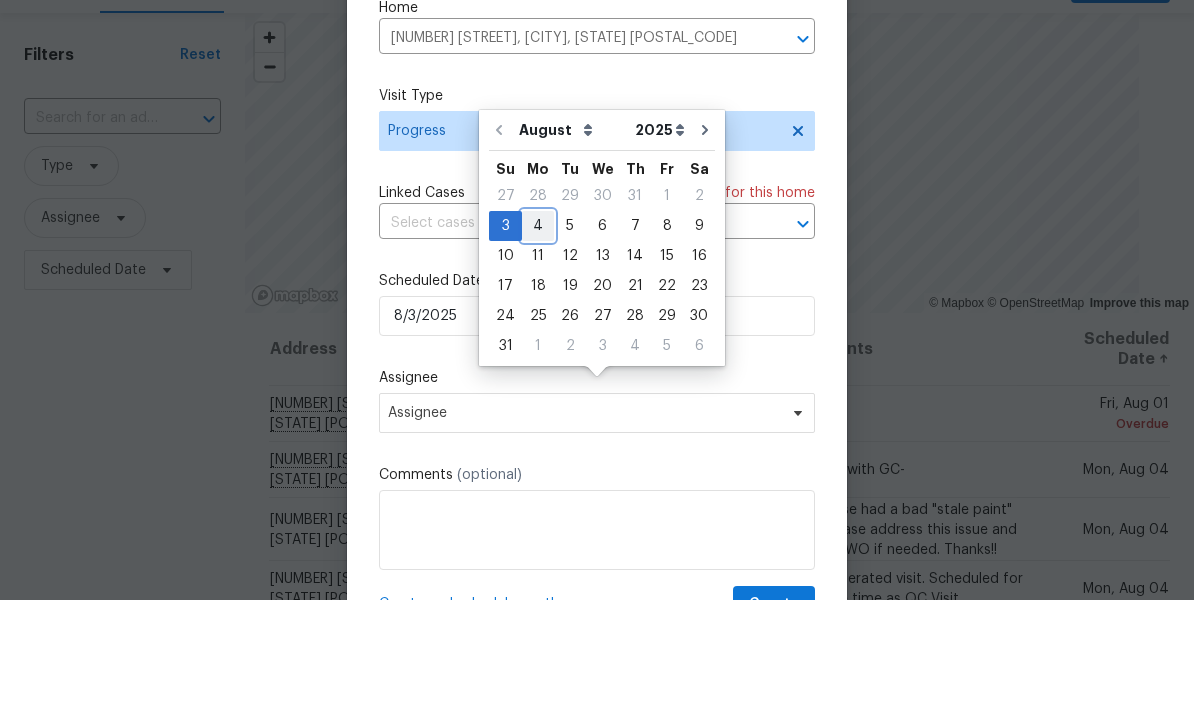 click on "4" at bounding box center (538, 336) 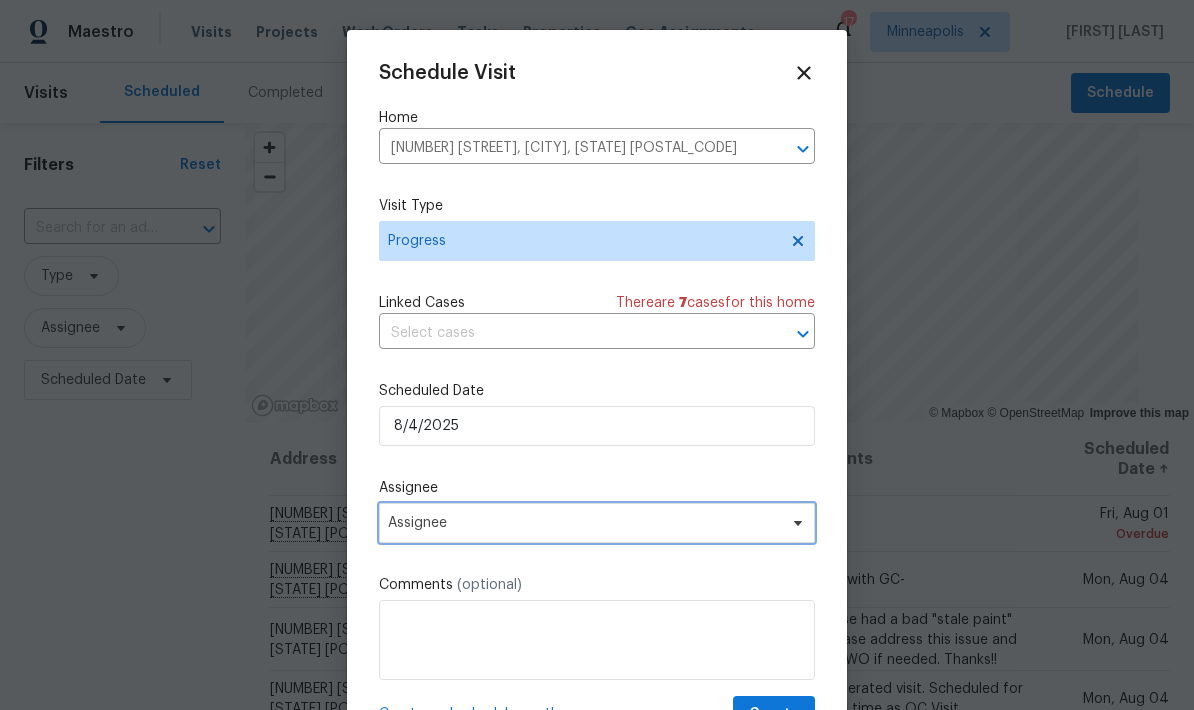 click on "Assignee" at bounding box center [597, 523] 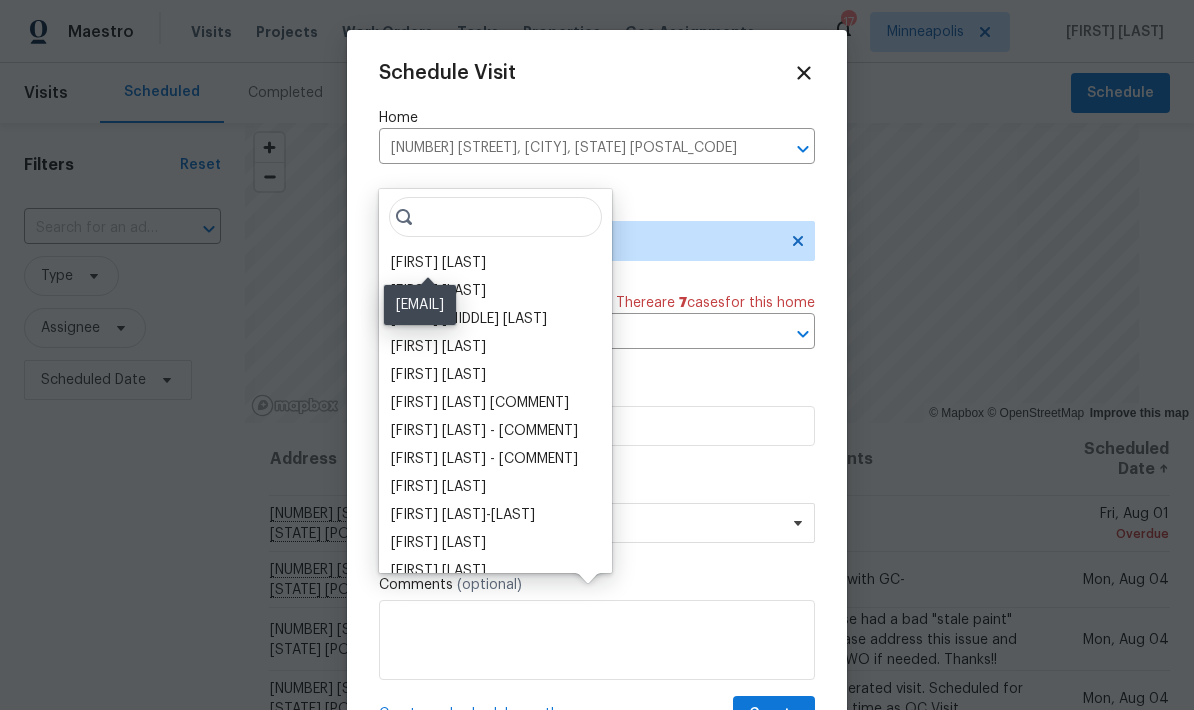 click on "[FIRST] [LAST]" at bounding box center [438, 263] 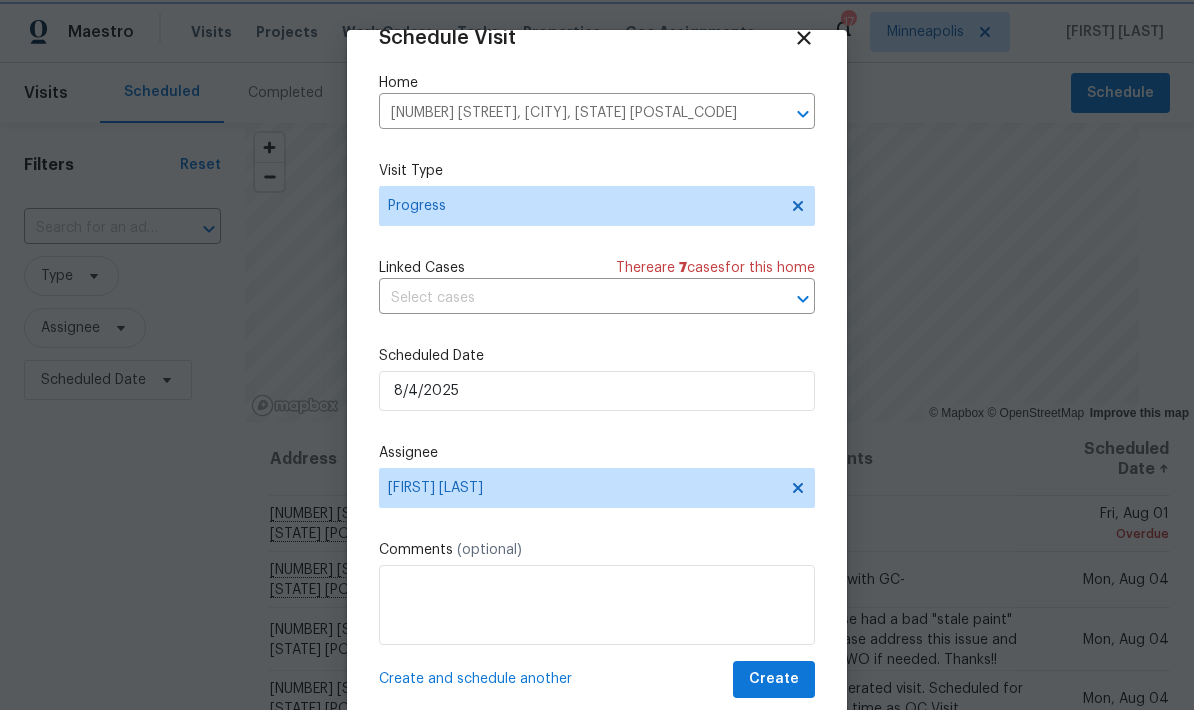 scroll, scrollTop: 39, scrollLeft: 0, axis: vertical 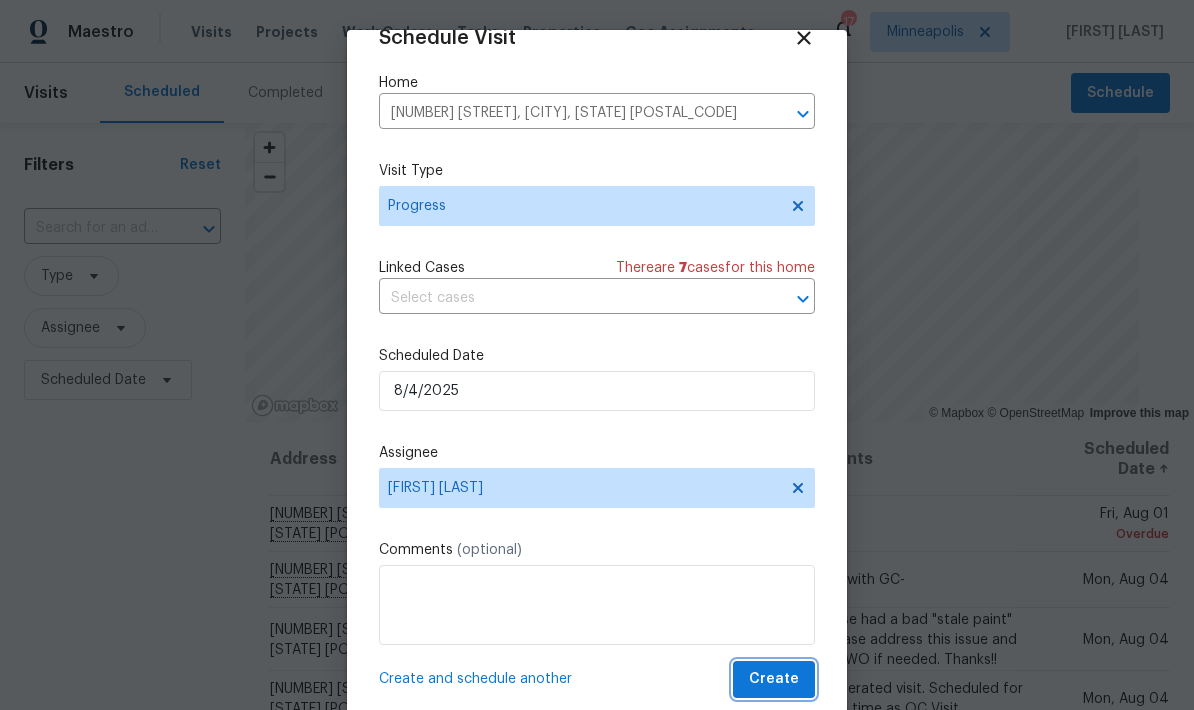 click on "Create" at bounding box center [774, 679] 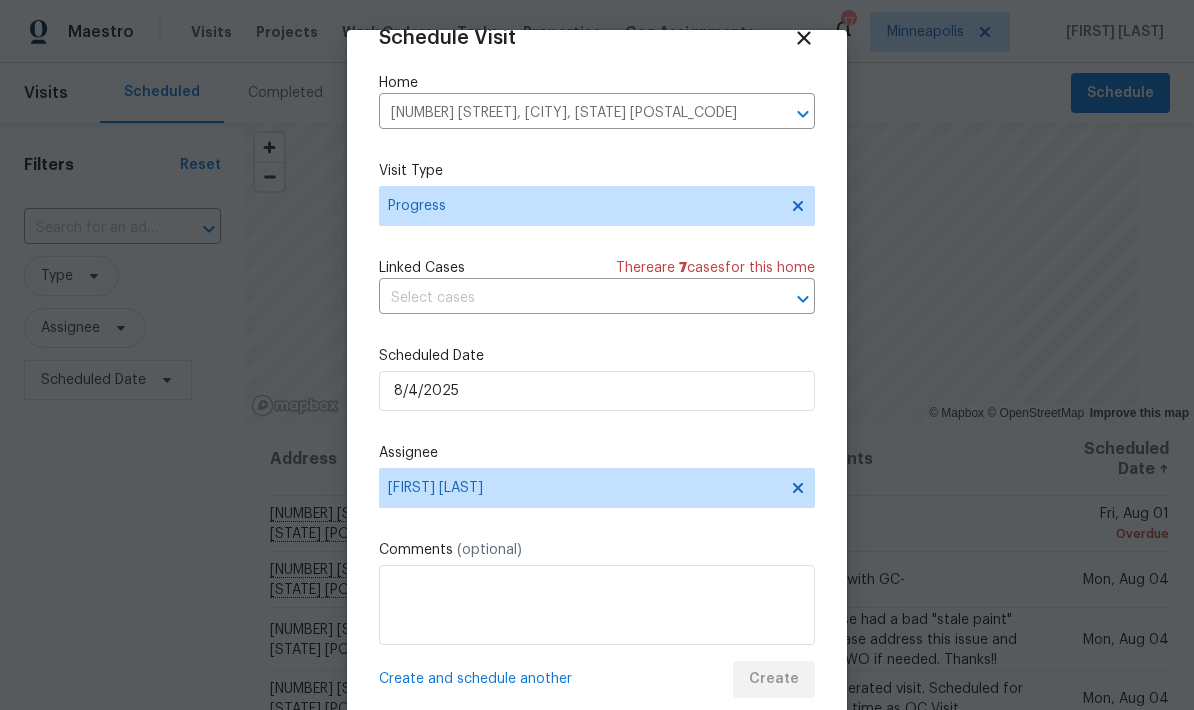 scroll, scrollTop: 0, scrollLeft: 0, axis: both 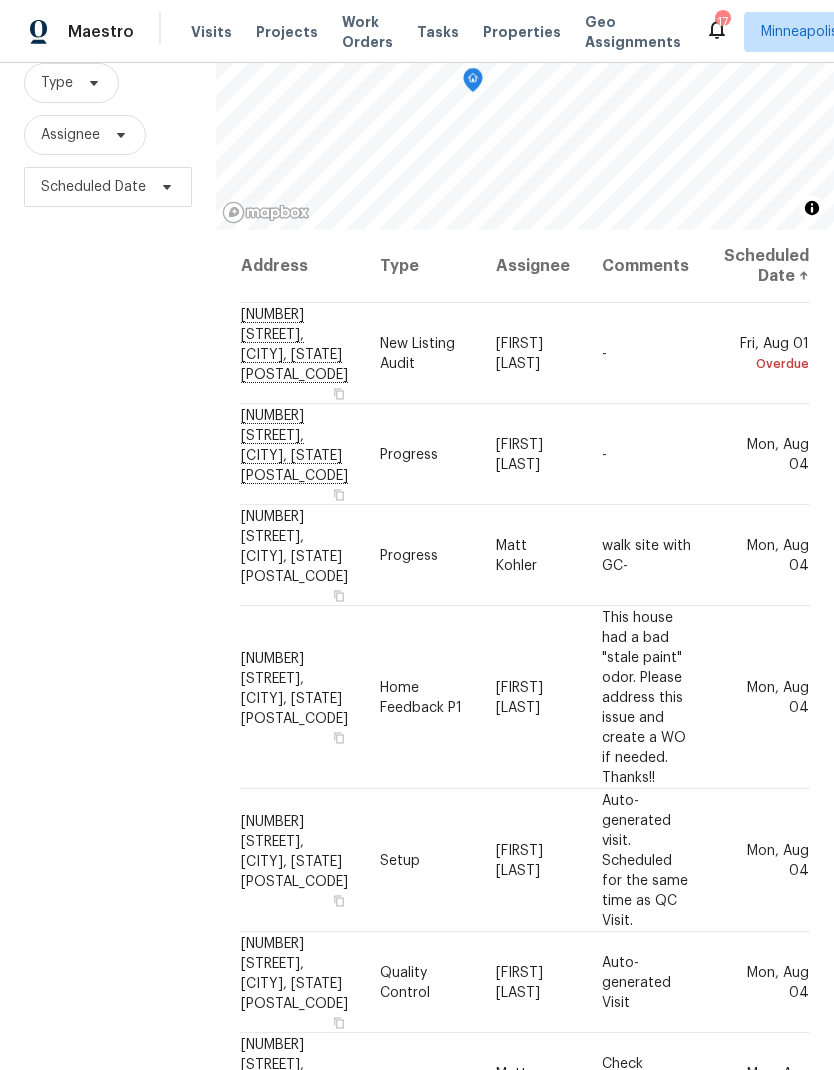 click on "Scheduled Date ↑" at bounding box center [759, 266] 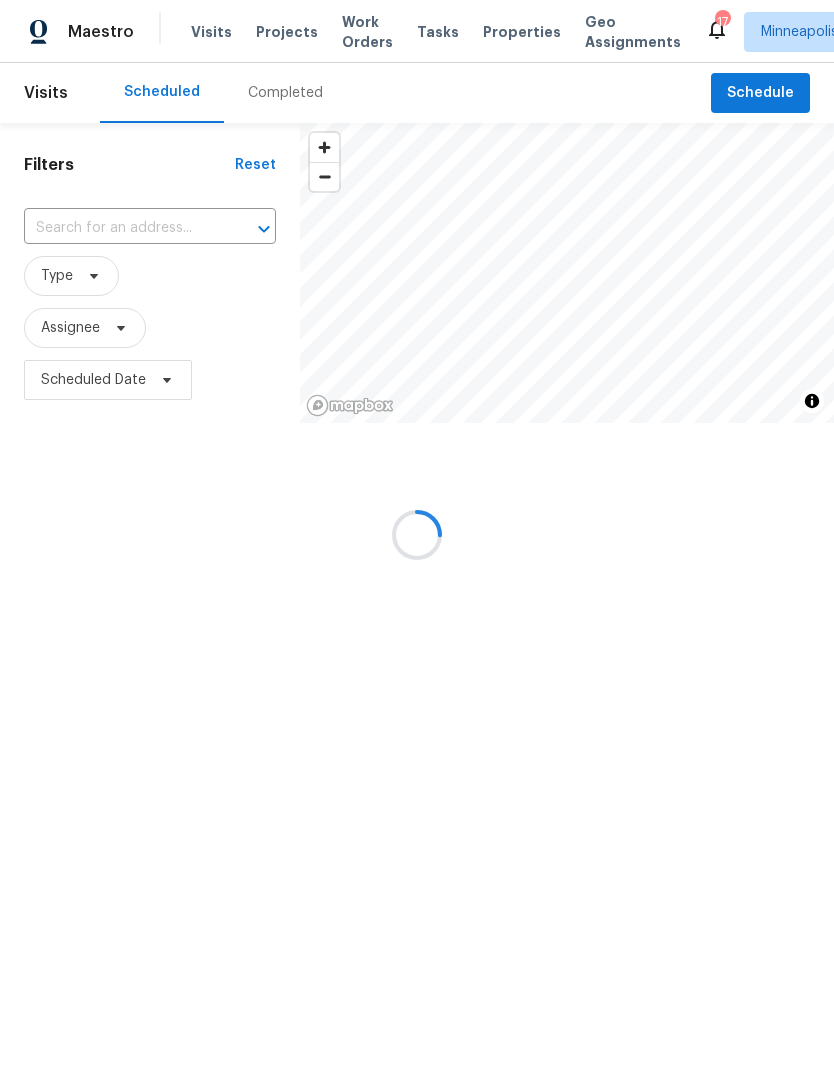 scroll, scrollTop: 0, scrollLeft: 0, axis: both 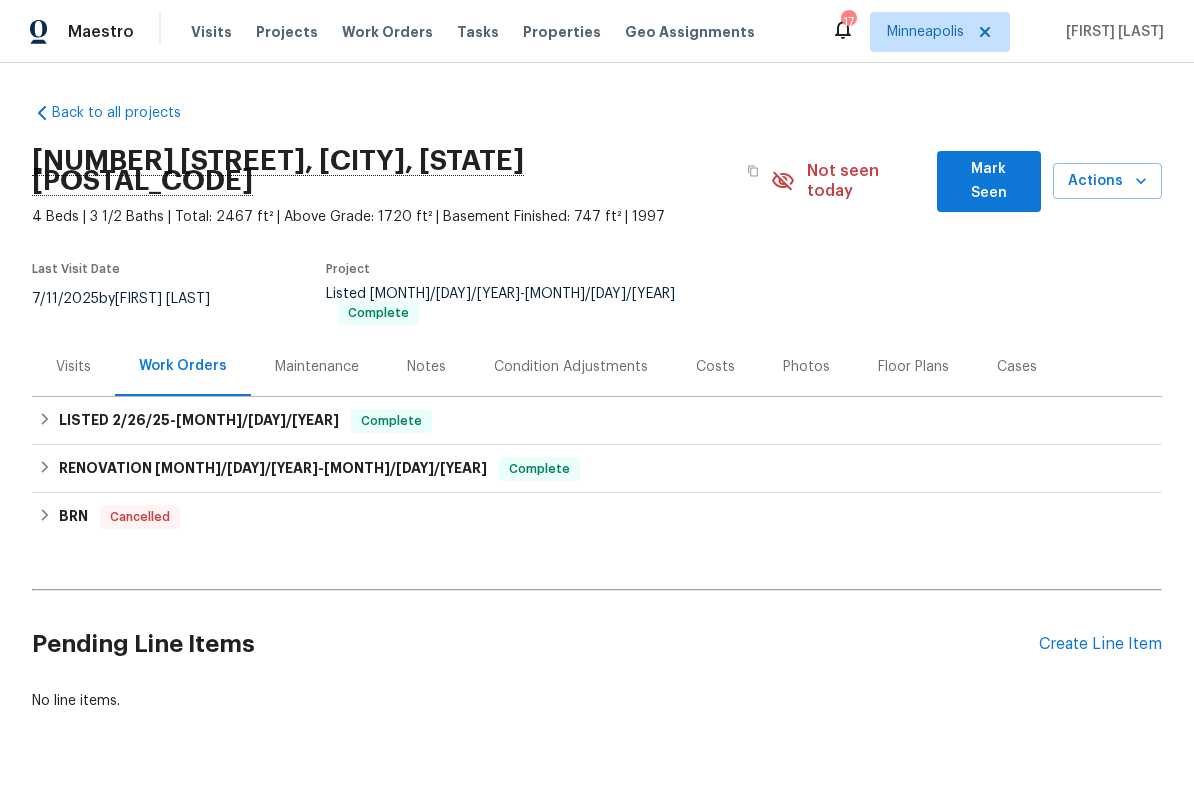 click on "Photos" at bounding box center (806, 367) 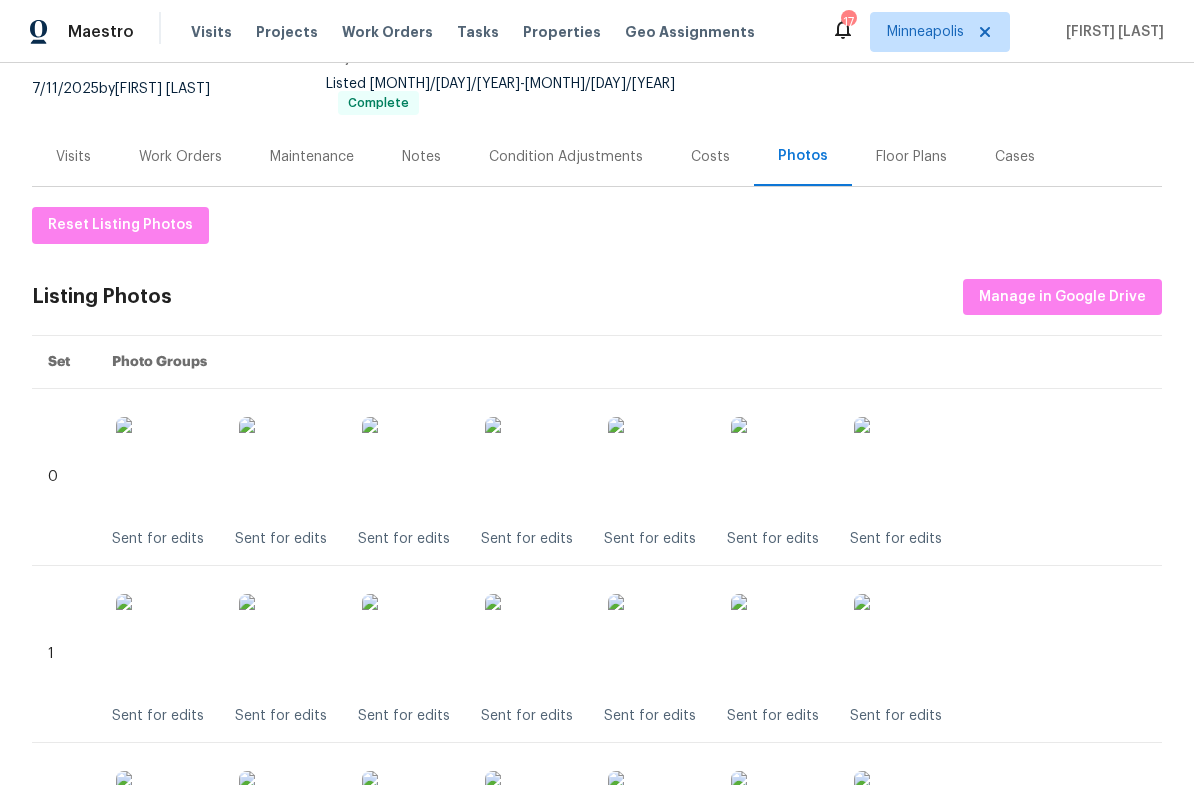scroll, scrollTop: 219, scrollLeft: 0, axis: vertical 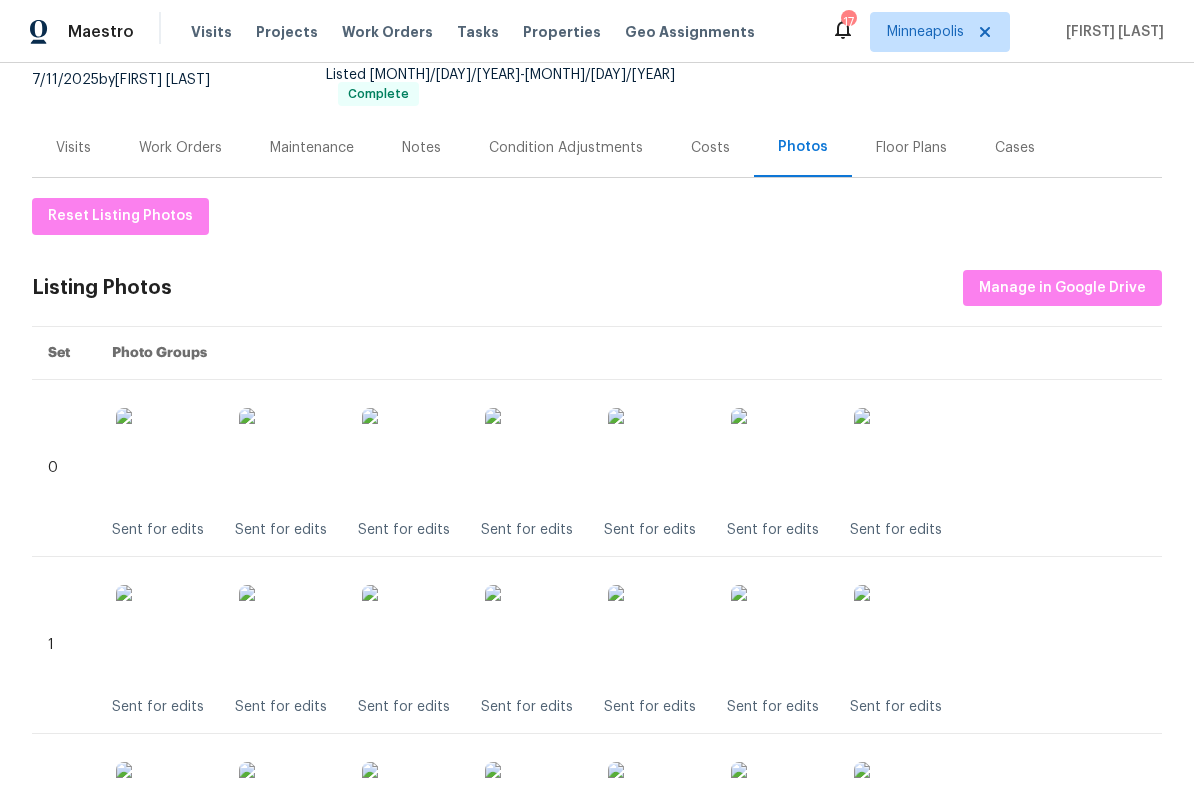 click at bounding box center [658, 458] 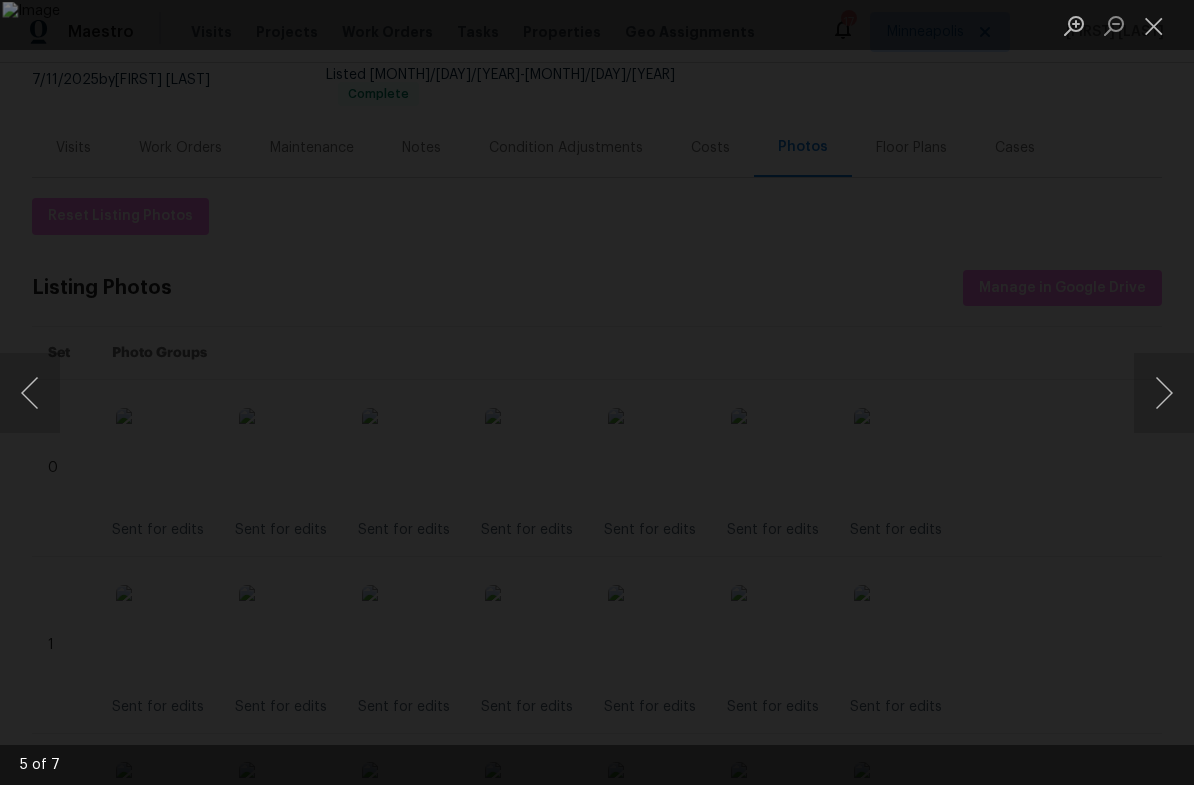 click at bounding box center (1154, 25) 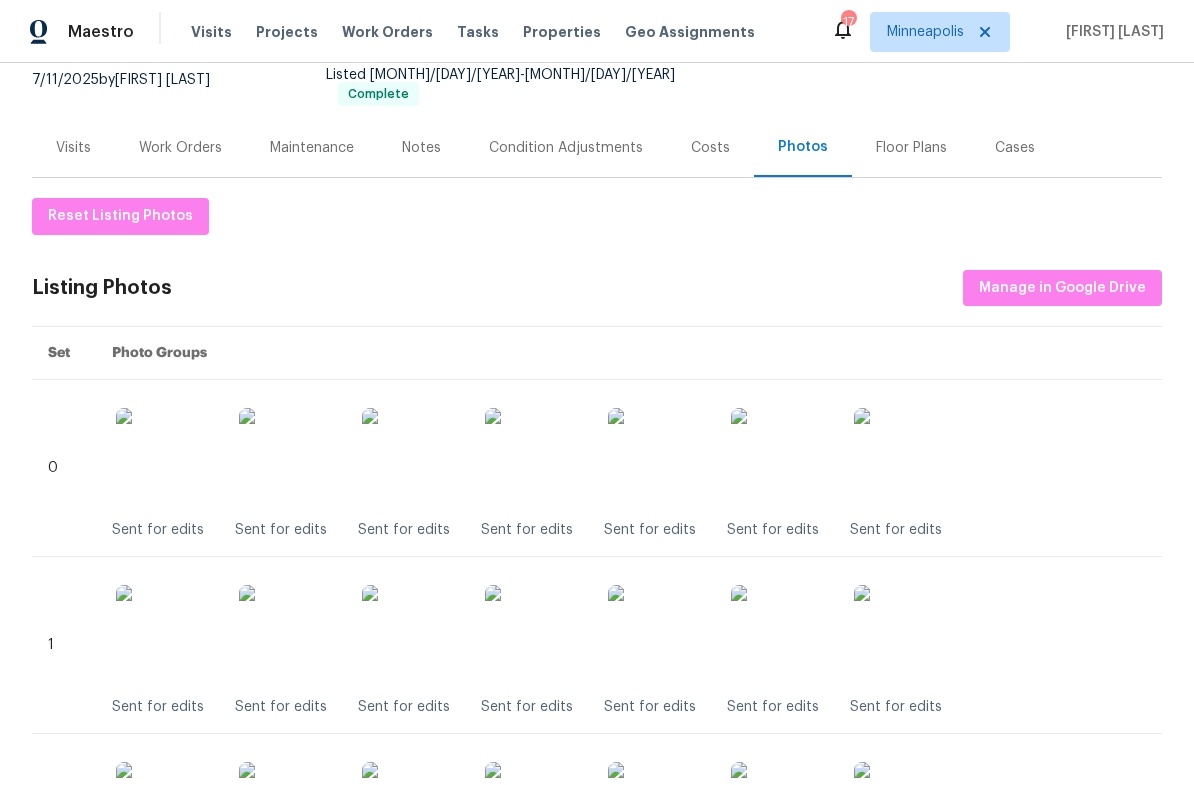 click on "Visits" at bounding box center [73, 148] 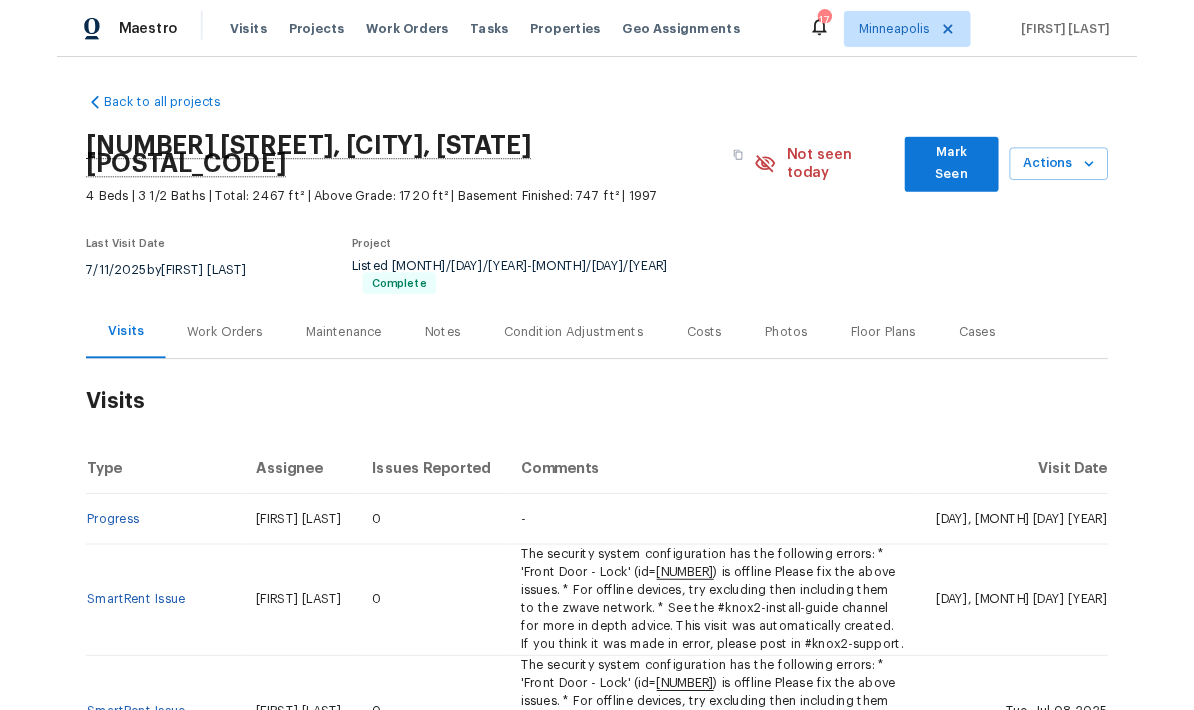 scroll, scrollTop: 0, scrollLeft: 0, axis: both 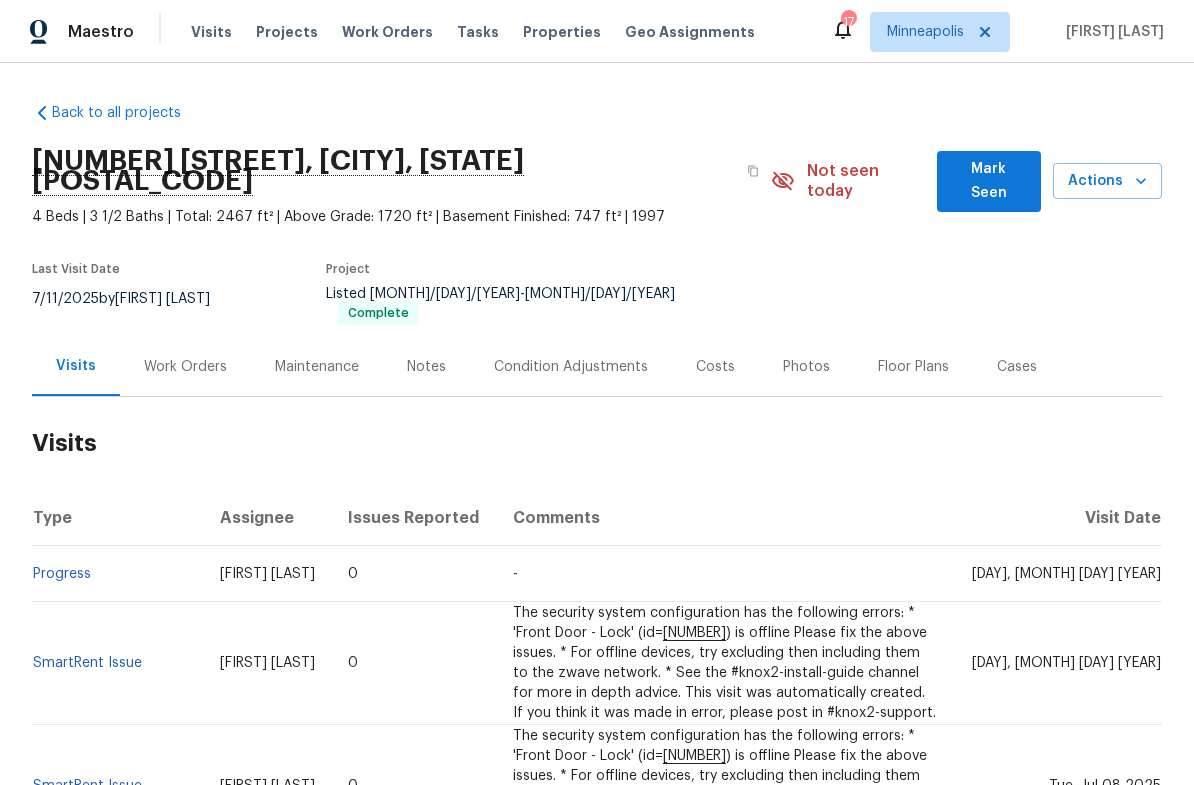 click on "Actions" at bounding box center [1107, 181] 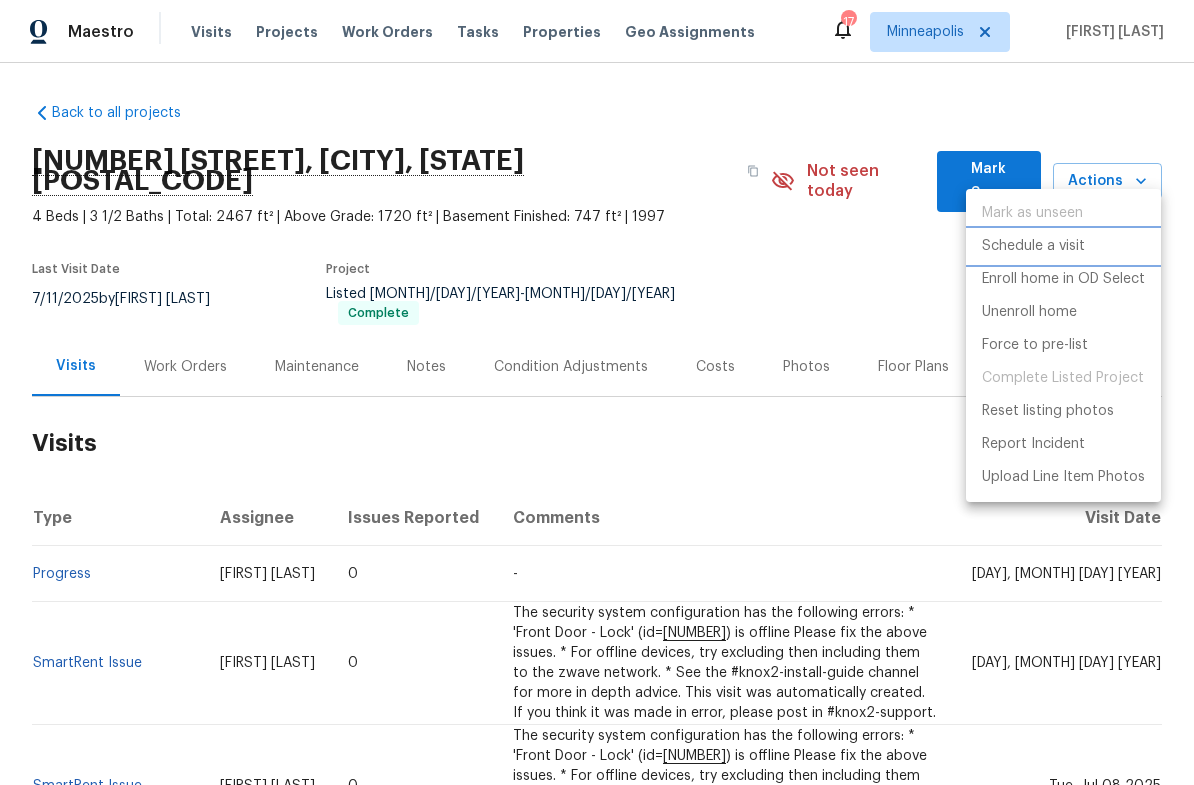 click on "Schedule a visit" at bounding box center (1033, 246) 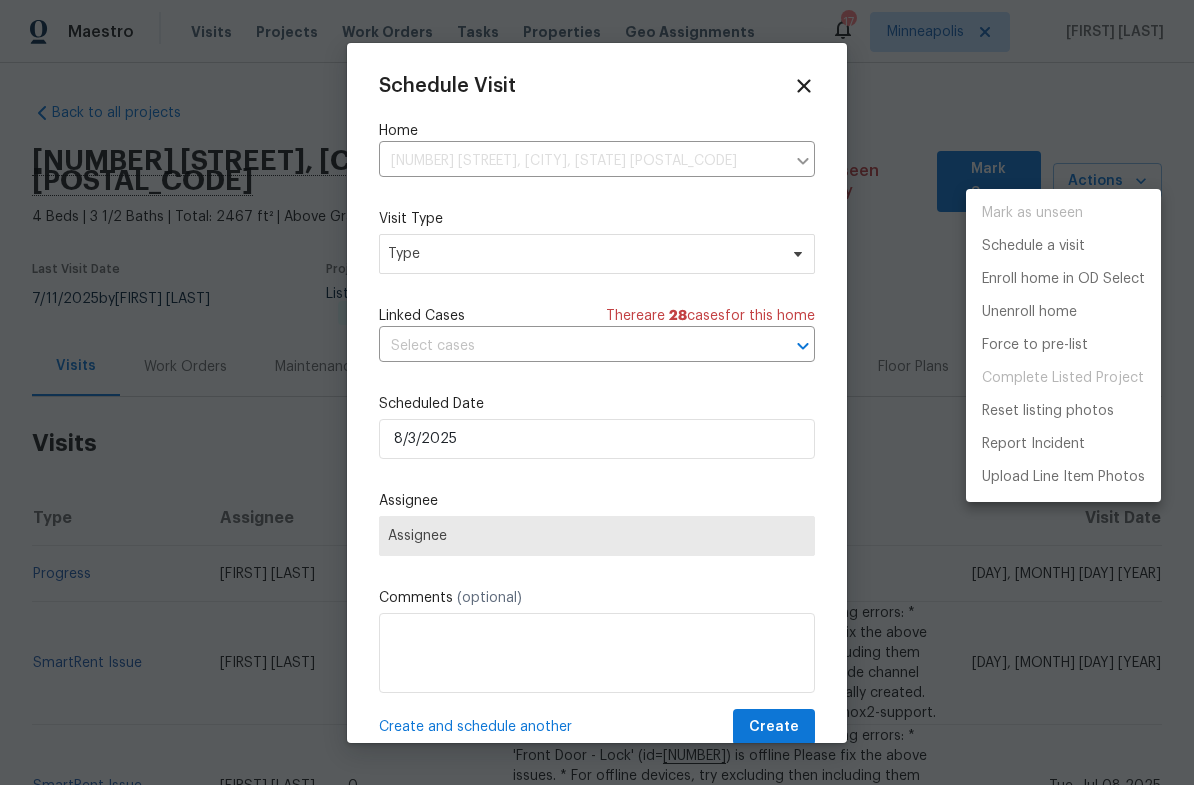 click at bounding box center (597, 392) 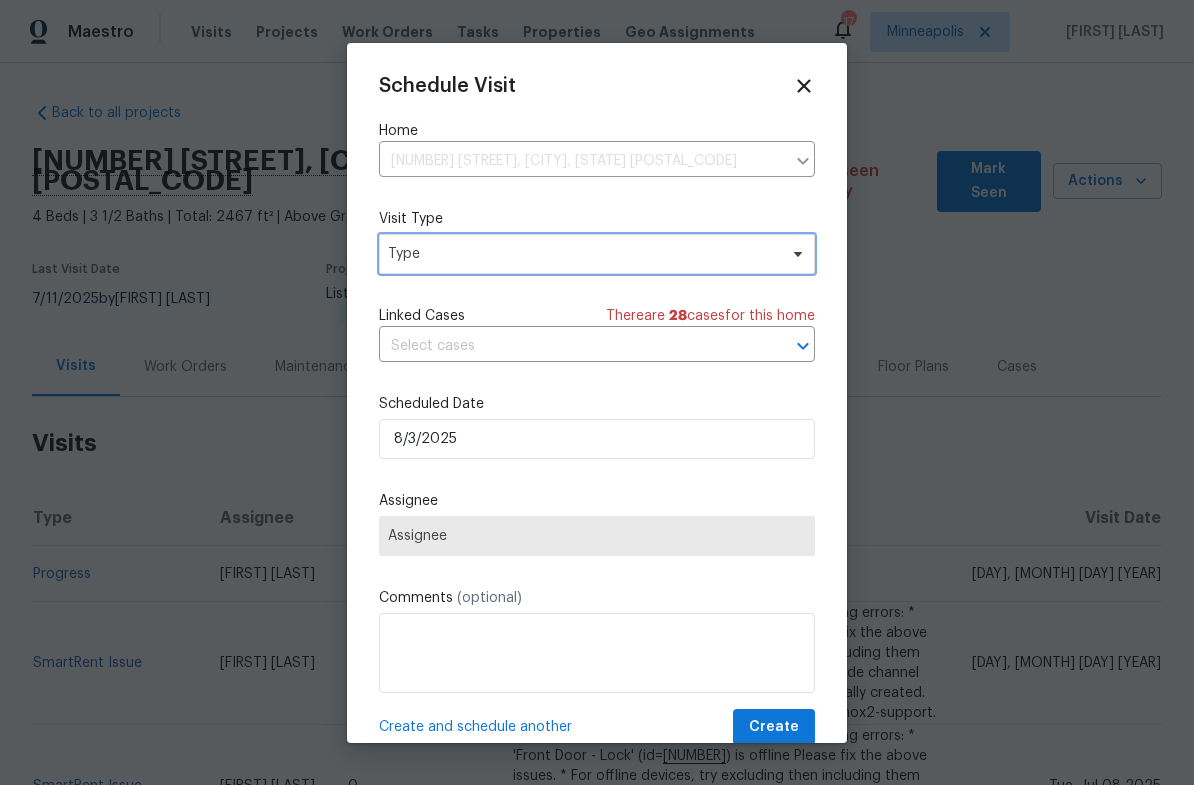 click on "Type" at bounding box center [582, 254] 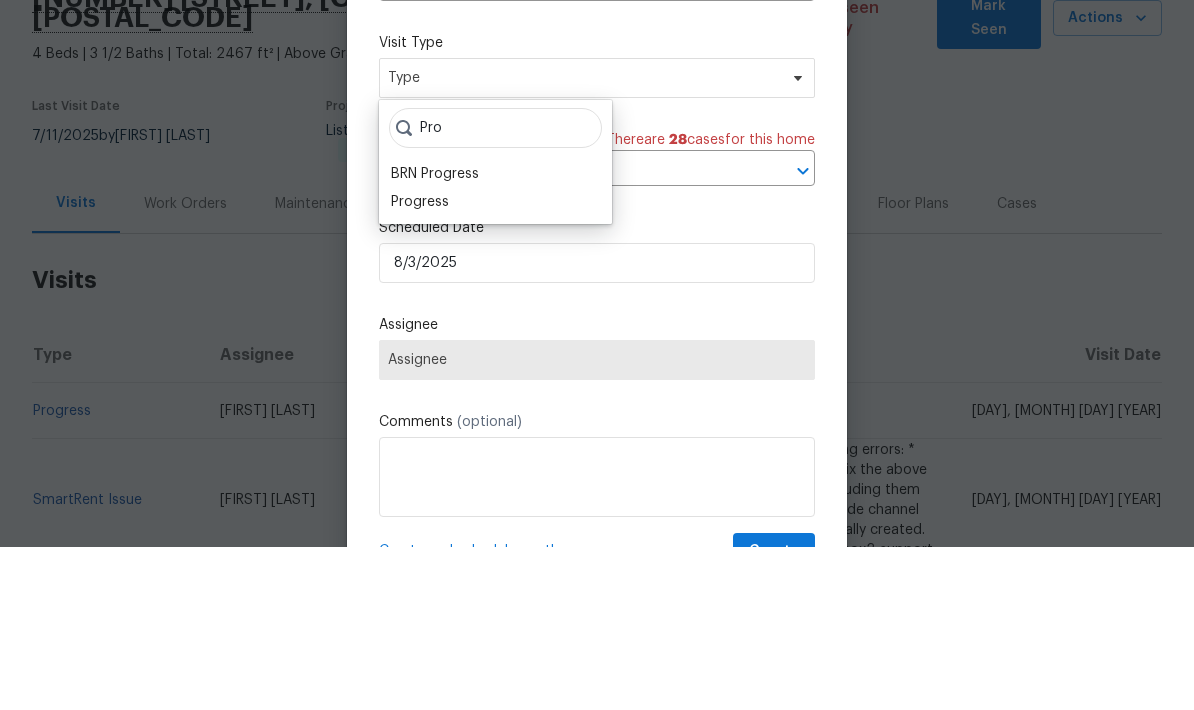 type on "Pro" 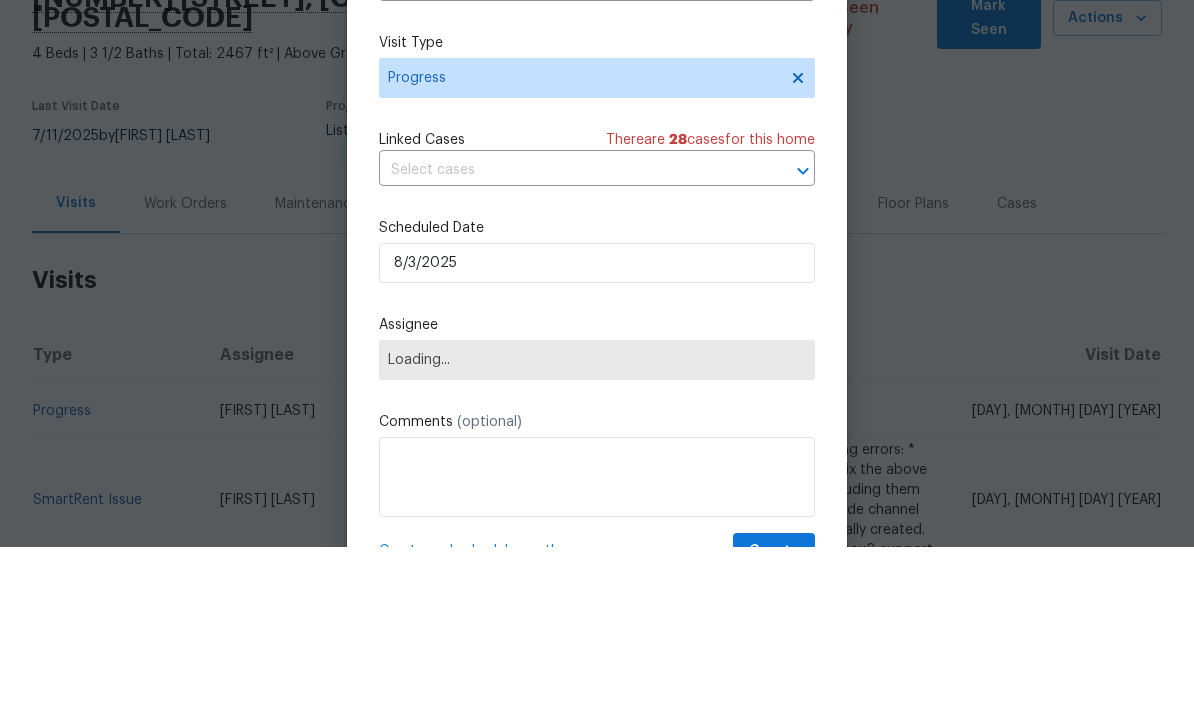 scroll, scrollTop: 80, scrollLeft: 0, axis: vertical 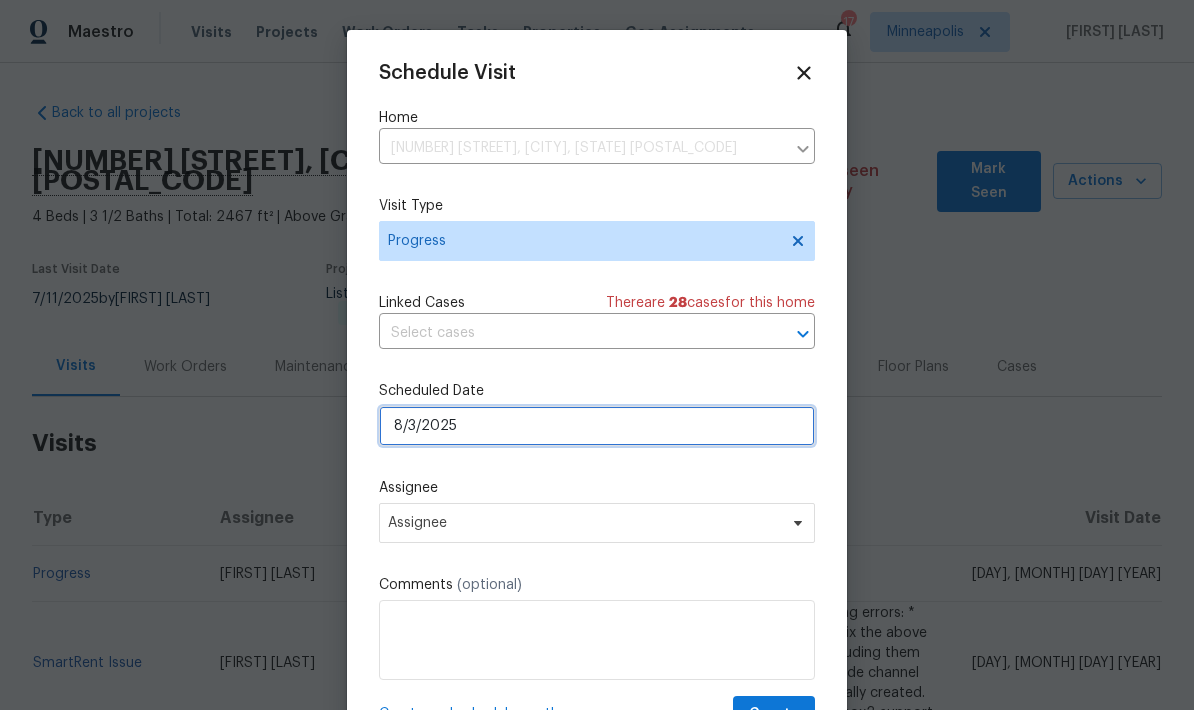 click on "8/3/2025" at bounding box center [597, 426] 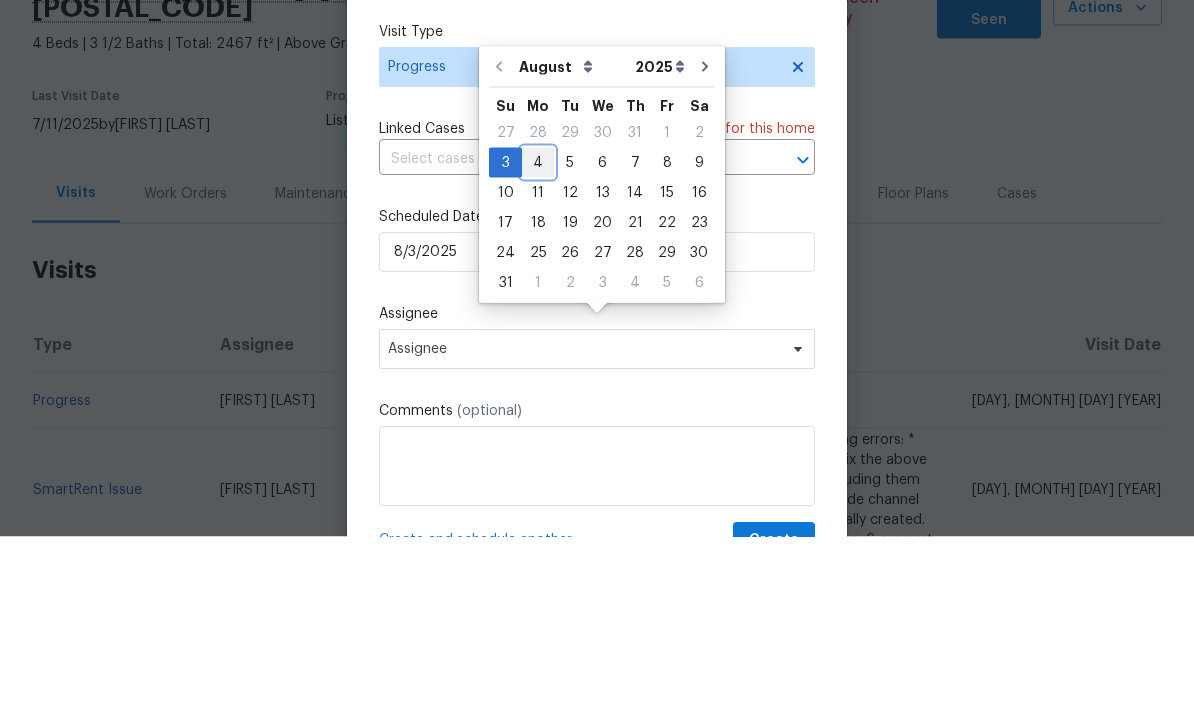 click on "4" at bounding box center (538, 336) 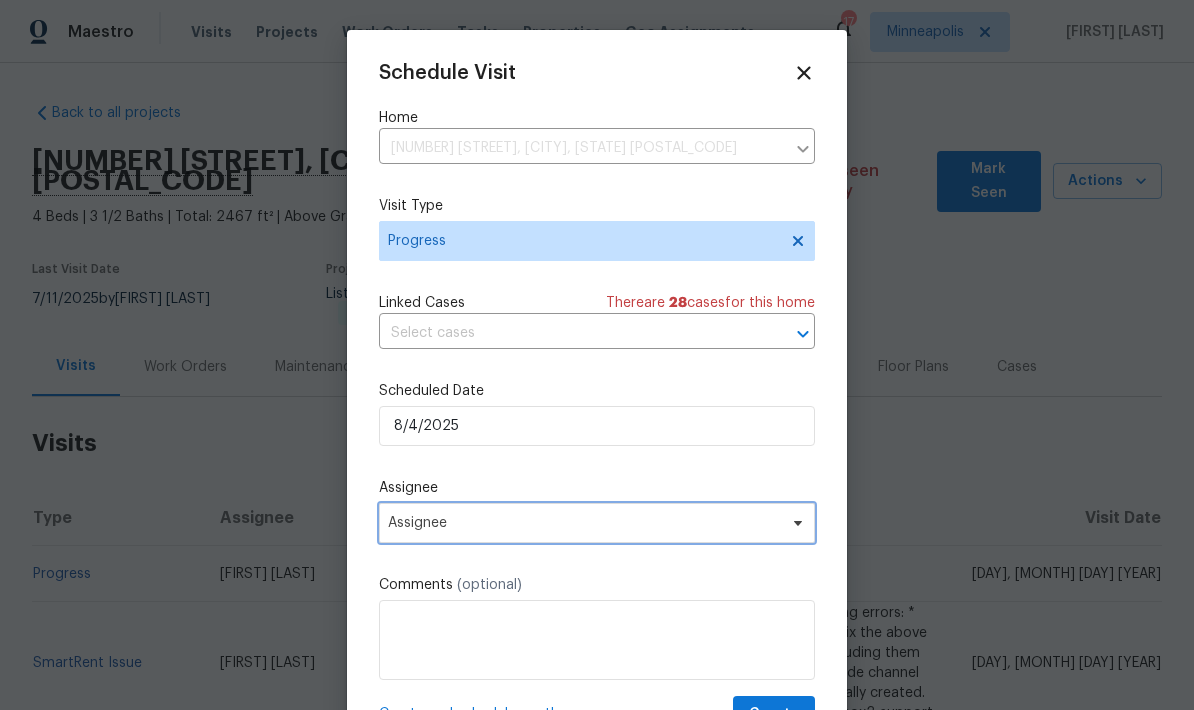 click on "Assignee" at bounding box center (584, 523) 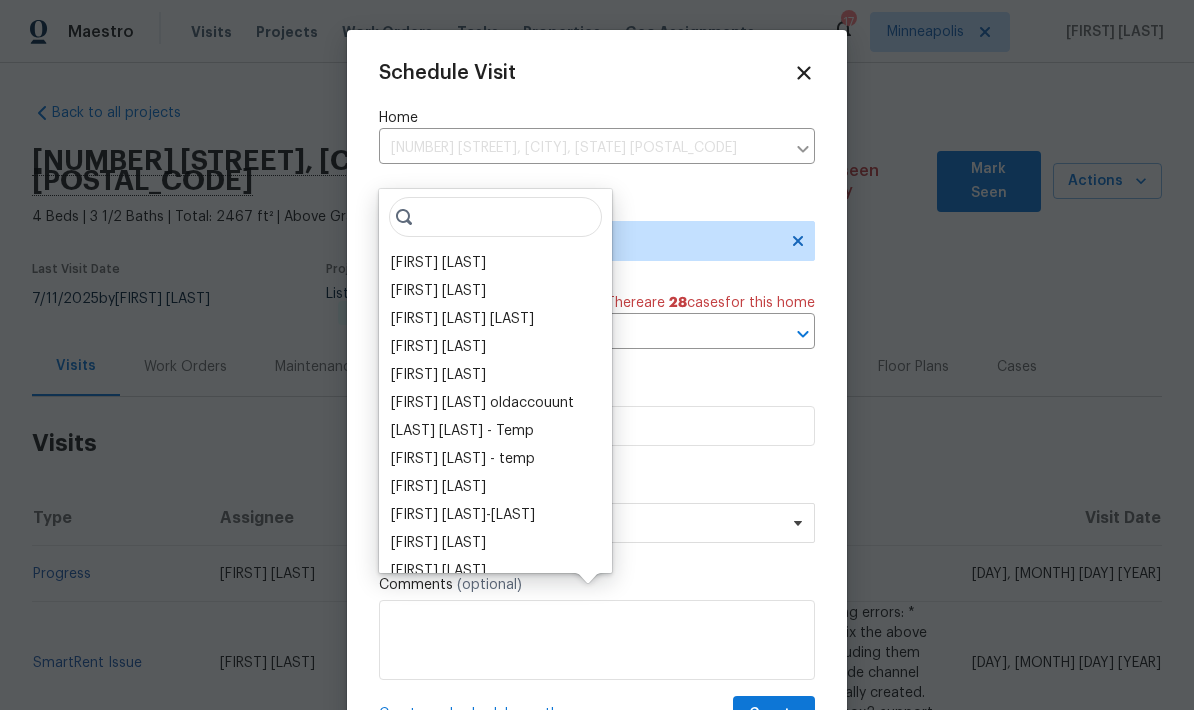 click on "[FIRST] [LAST]" at bounding box center [438, 263] 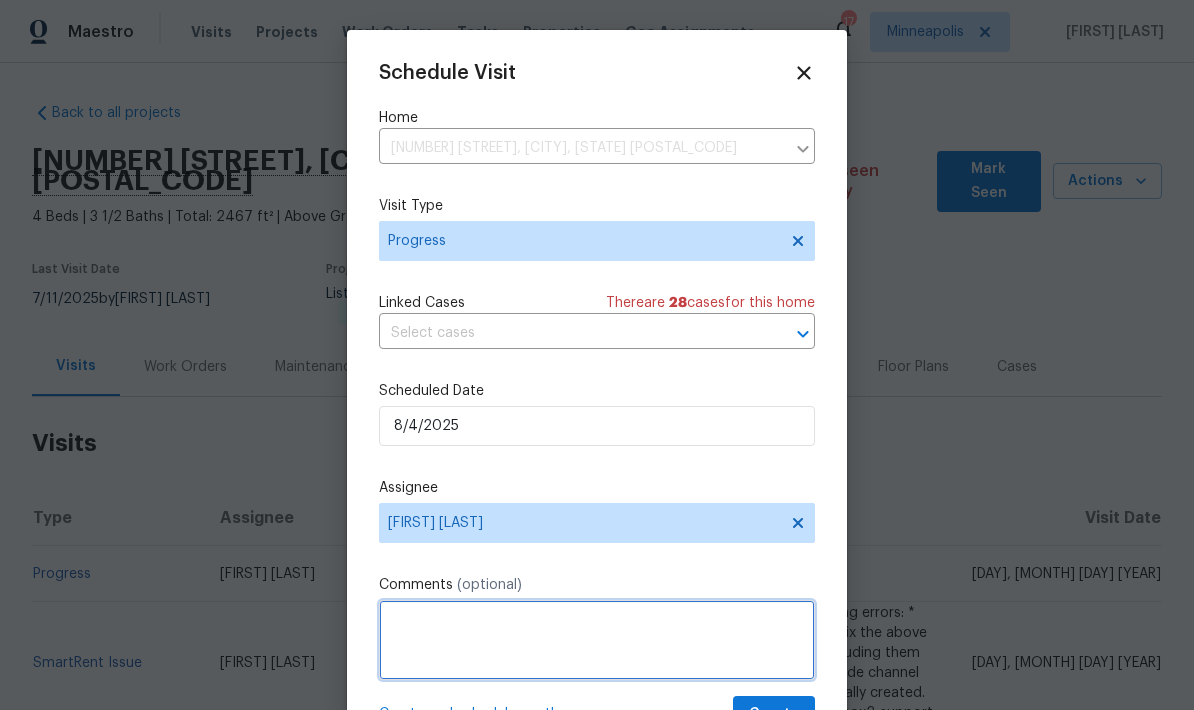 click at bounding box center [597, 640] 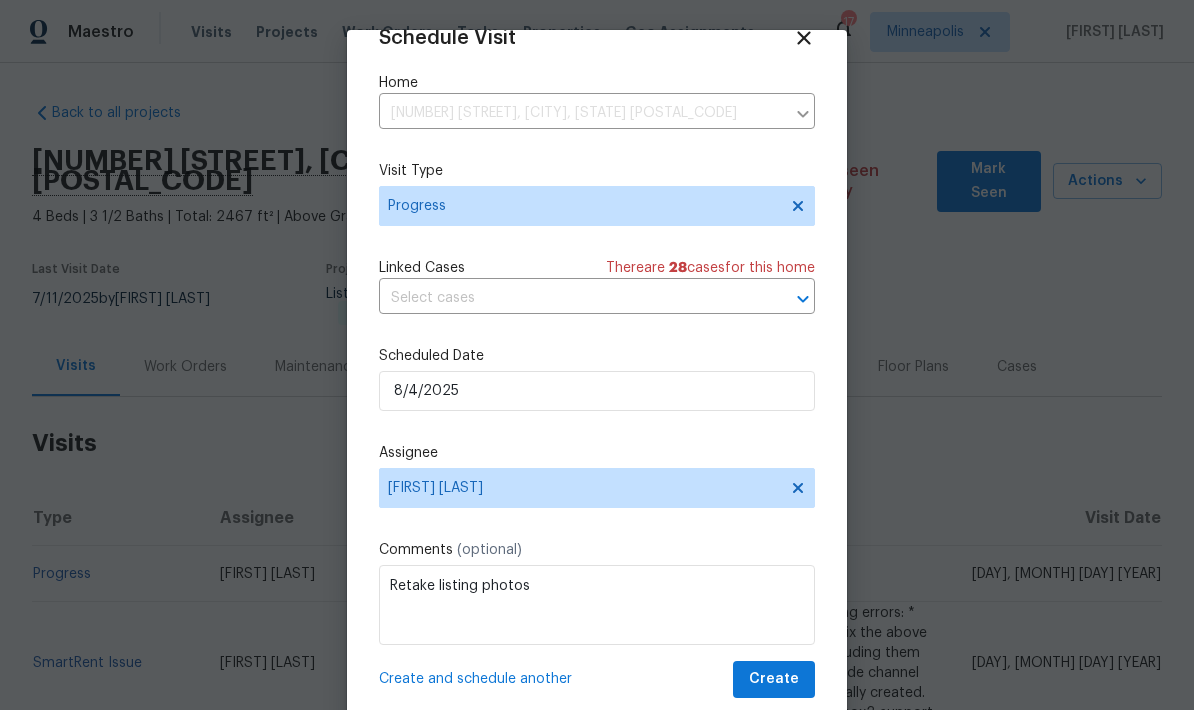 scroll, scrollTop: 39, scrollLeft: 0, axis: vertical 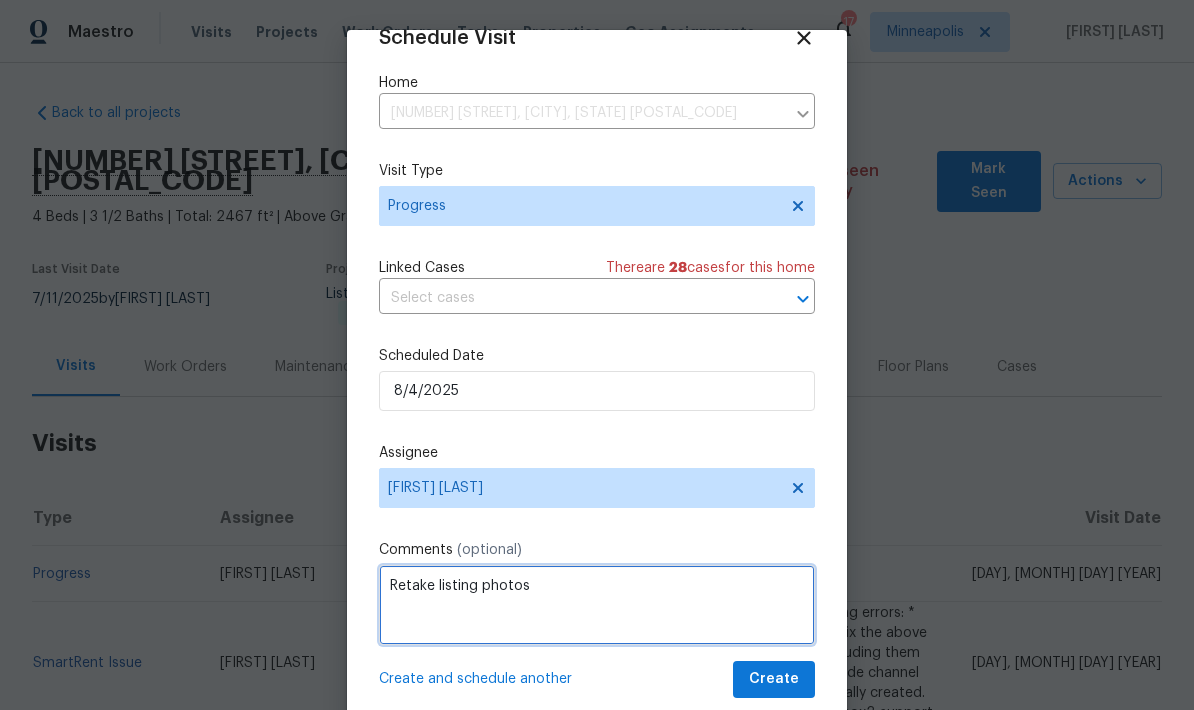 type on "Retake listing photos" 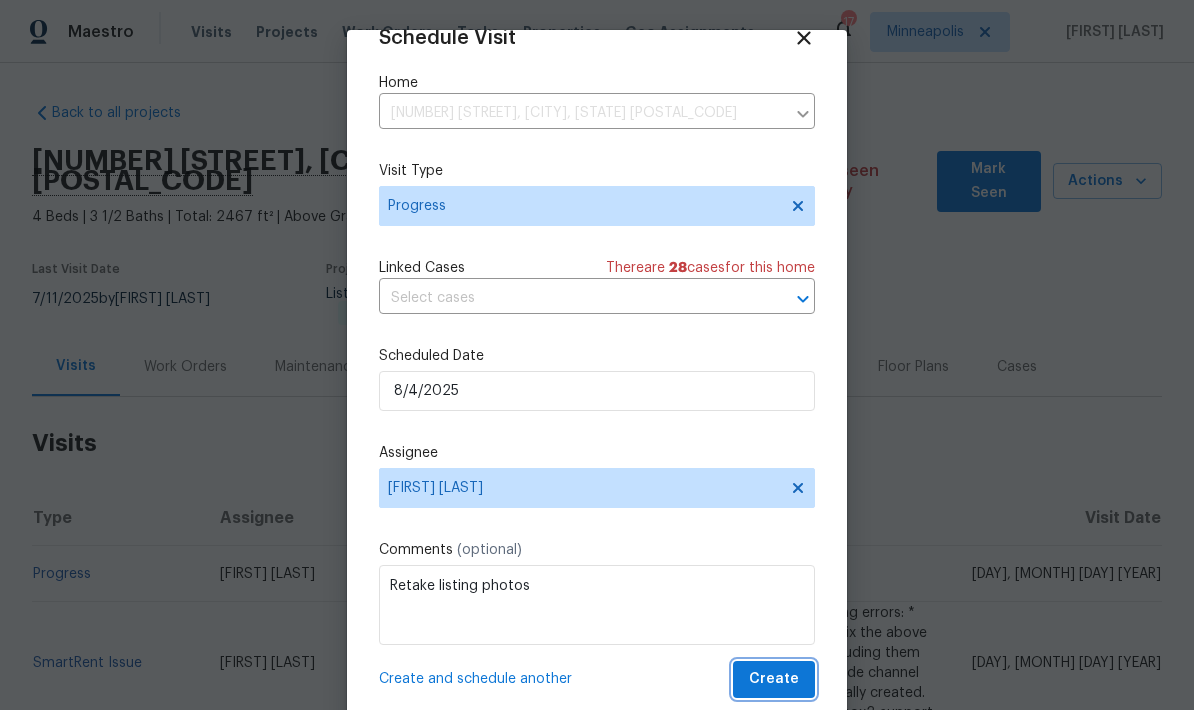 click on "Create" at bounding box center [774, 679] 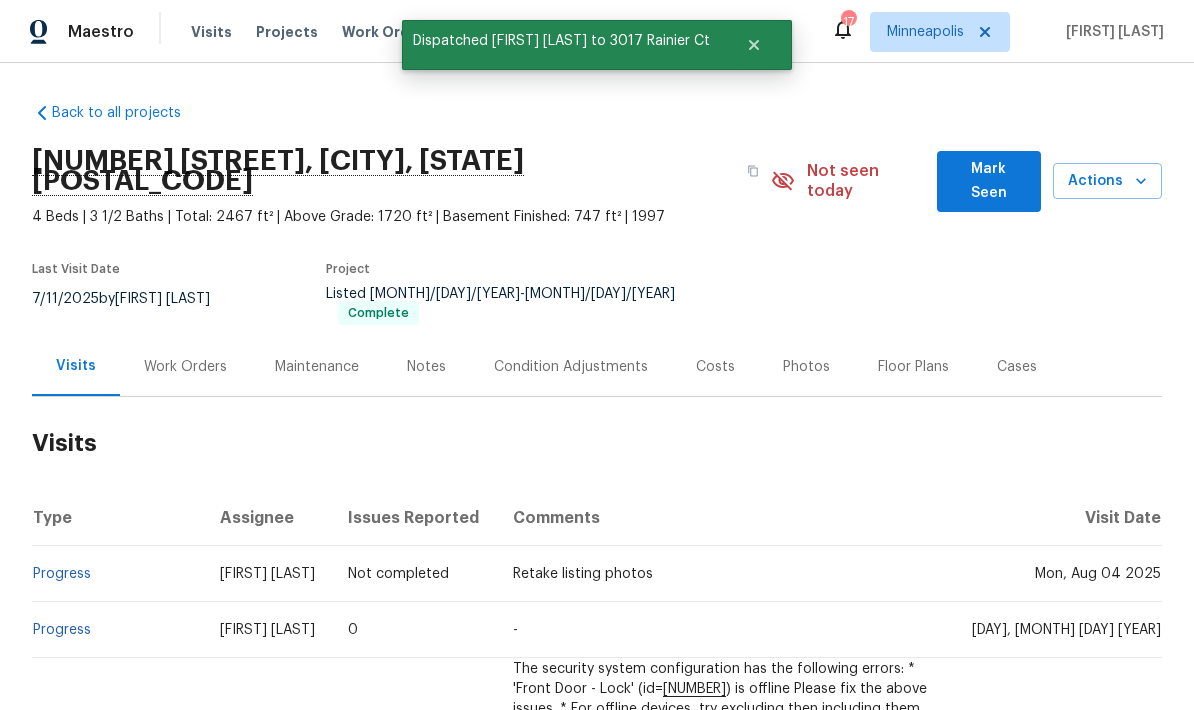 scroll, scrollTop: 0, scrollLeft: 0, axis: both 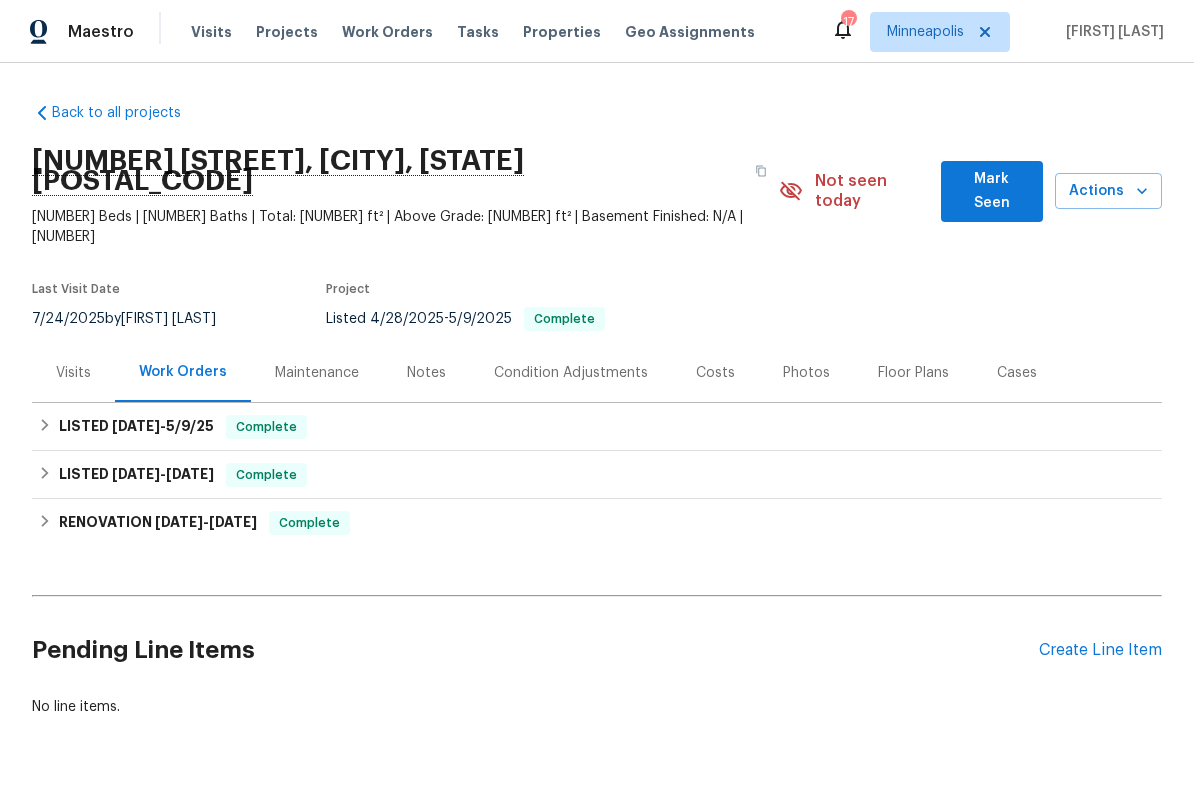 click on "Photos" at bounding box center (806, 373) 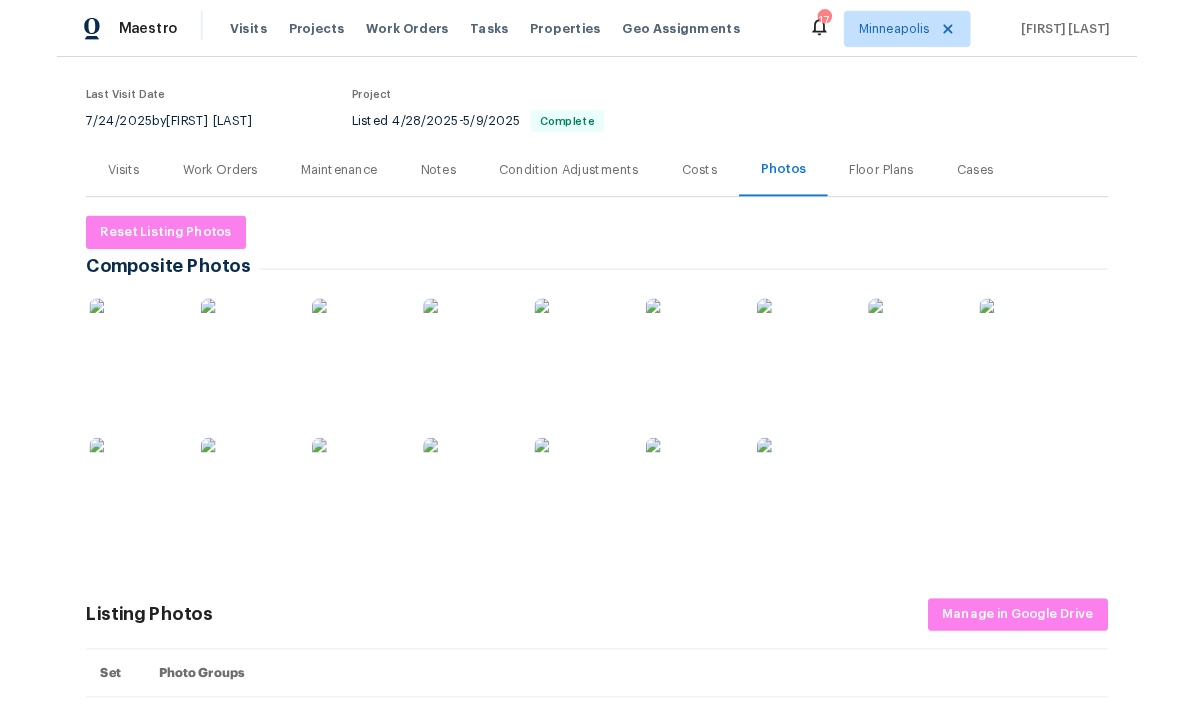 scroll, scrollTop: 187, scrollLeft: 0, axis: vertical 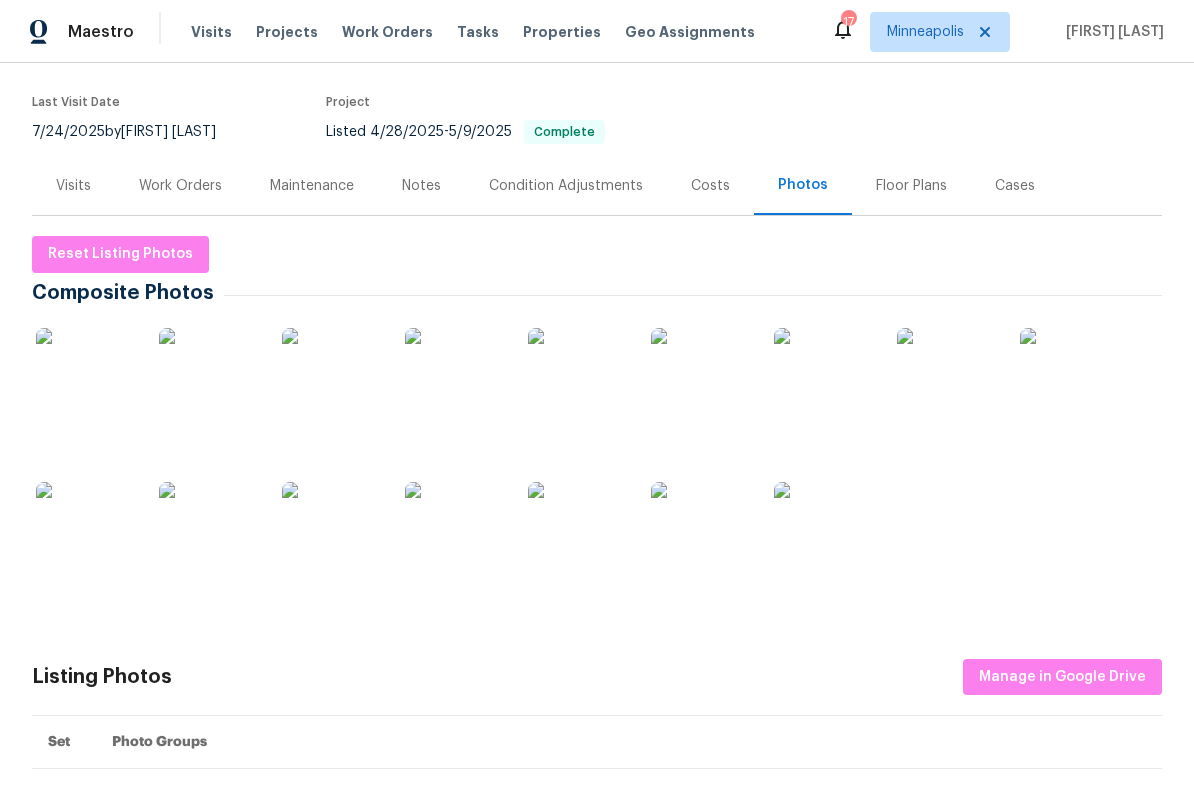 click at bounding box center (455, 532) 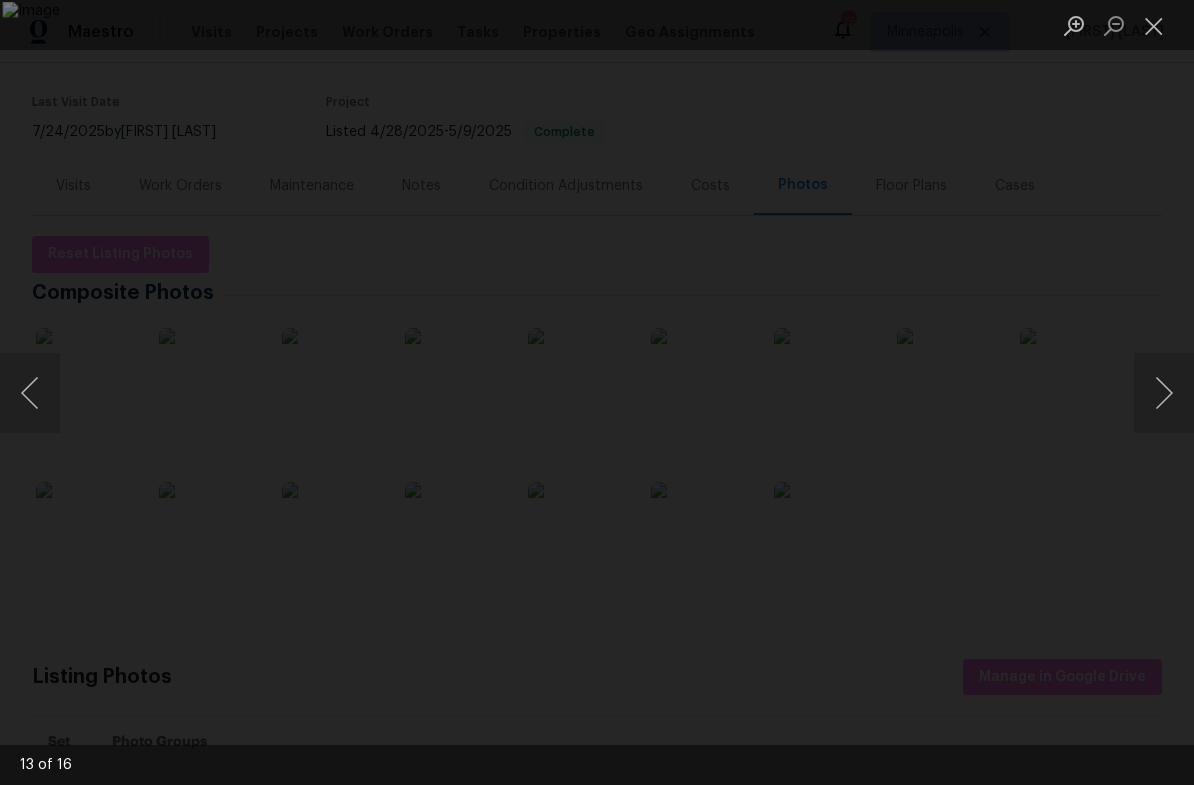 click at bounding box center [1154, 25] 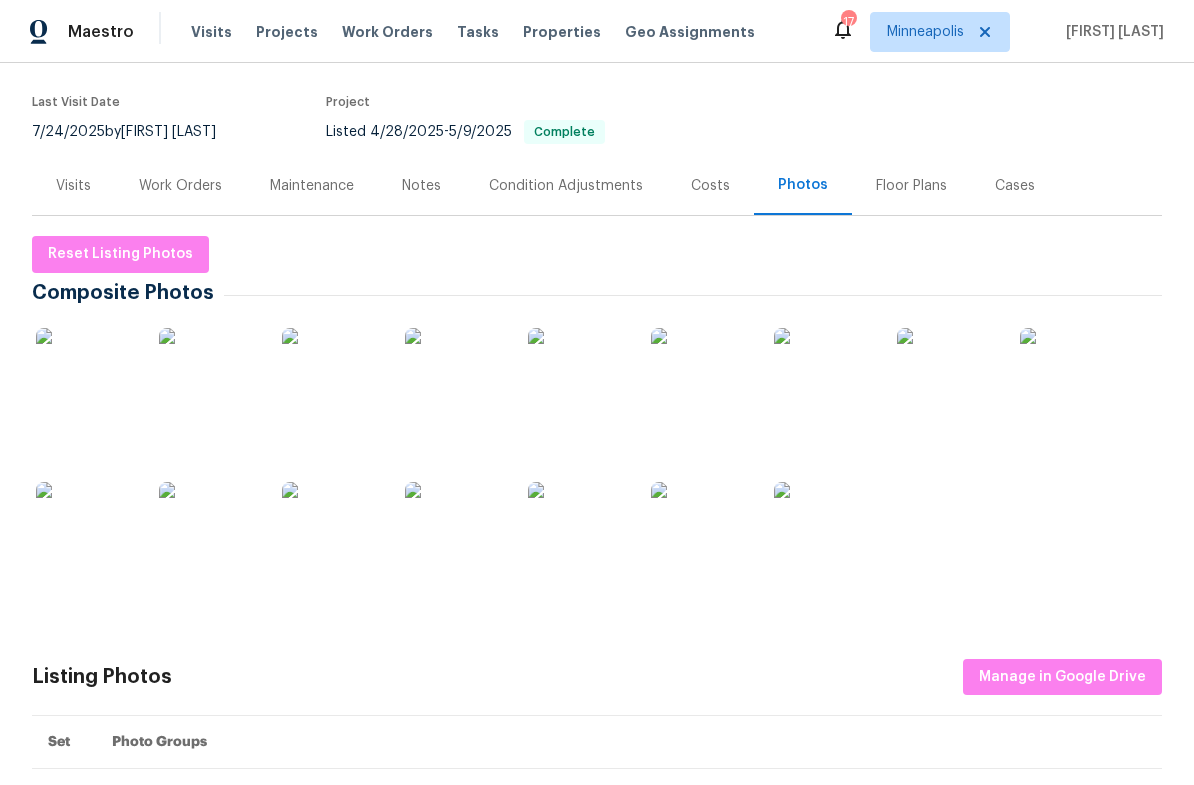 click at bounding box center [86, 378] 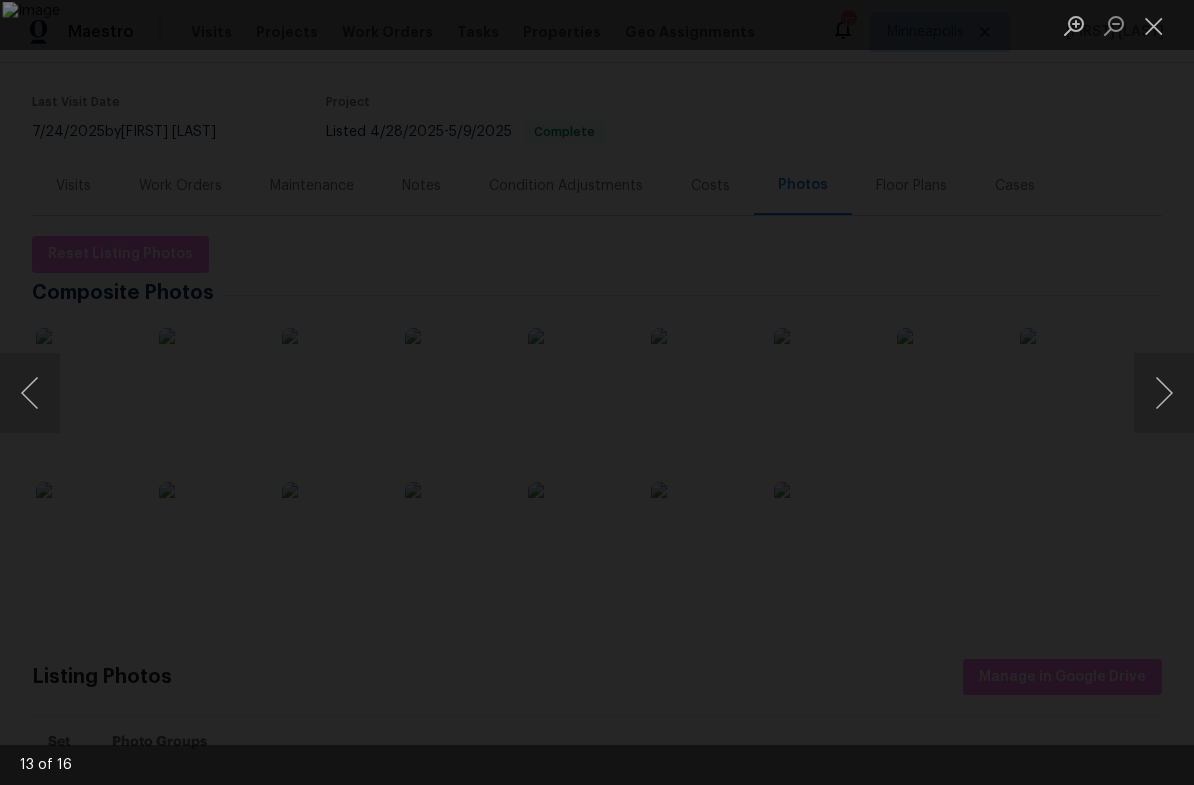 click at bounding box center [1164, 393] 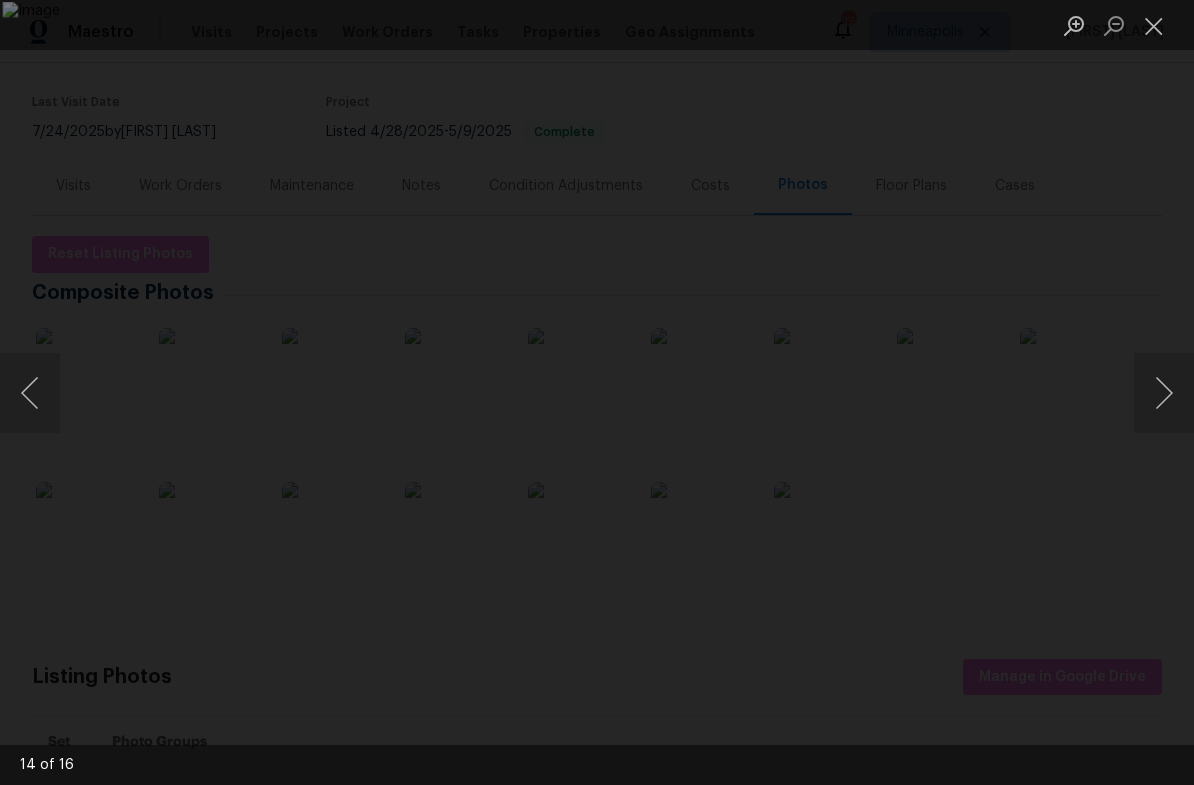 click at bounding box center [1164, 393] 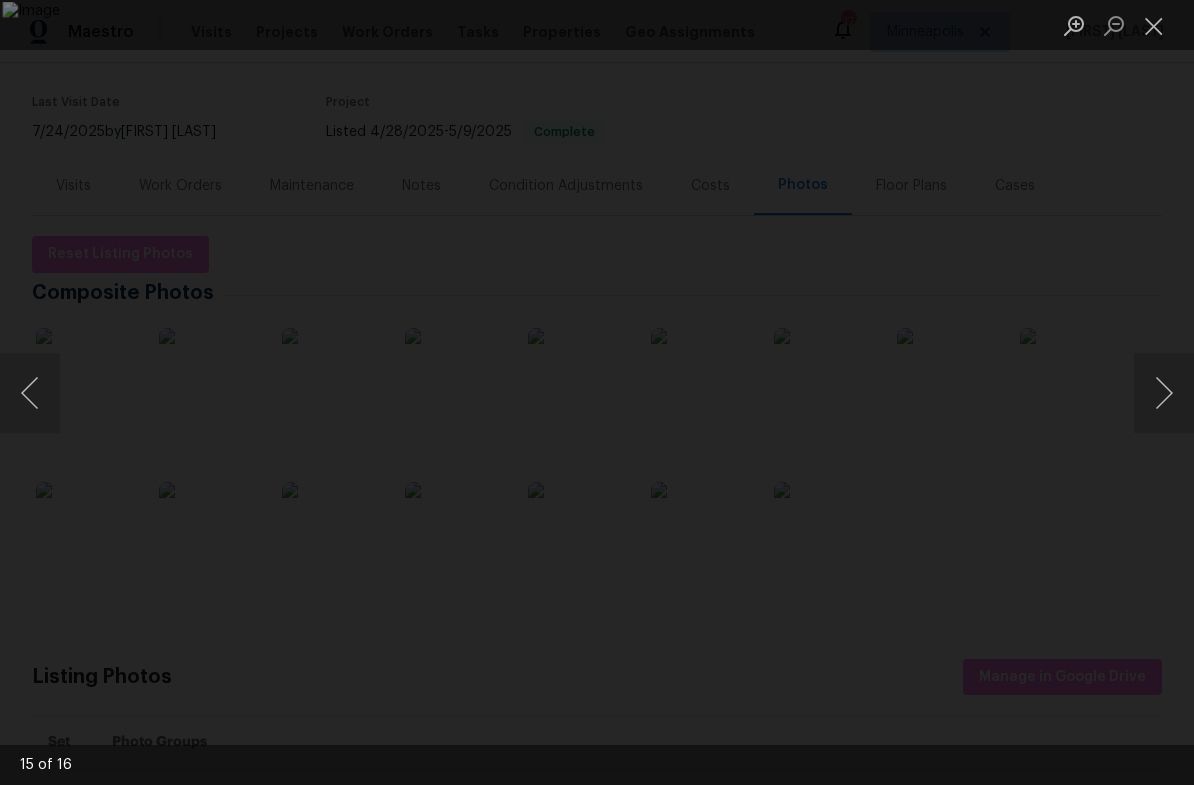 click at bounding box center [1164, 393] 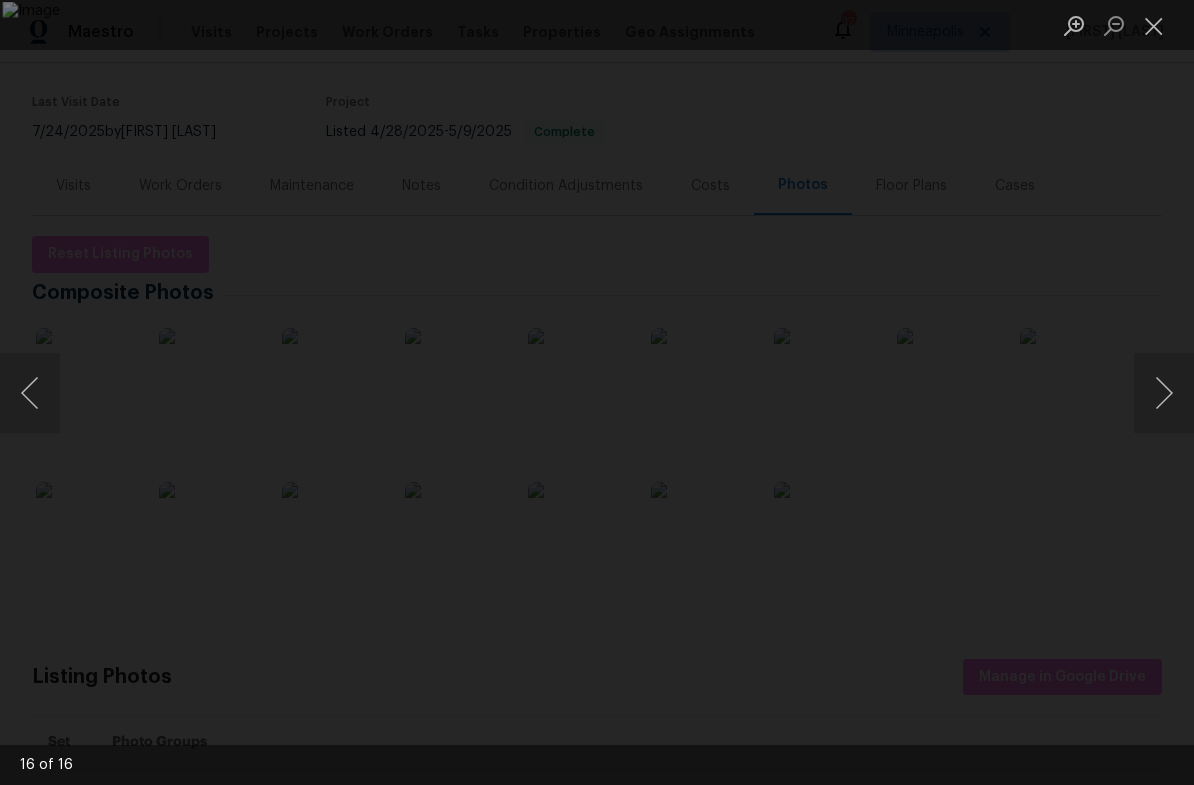 click at bounding box center [1164, 393] 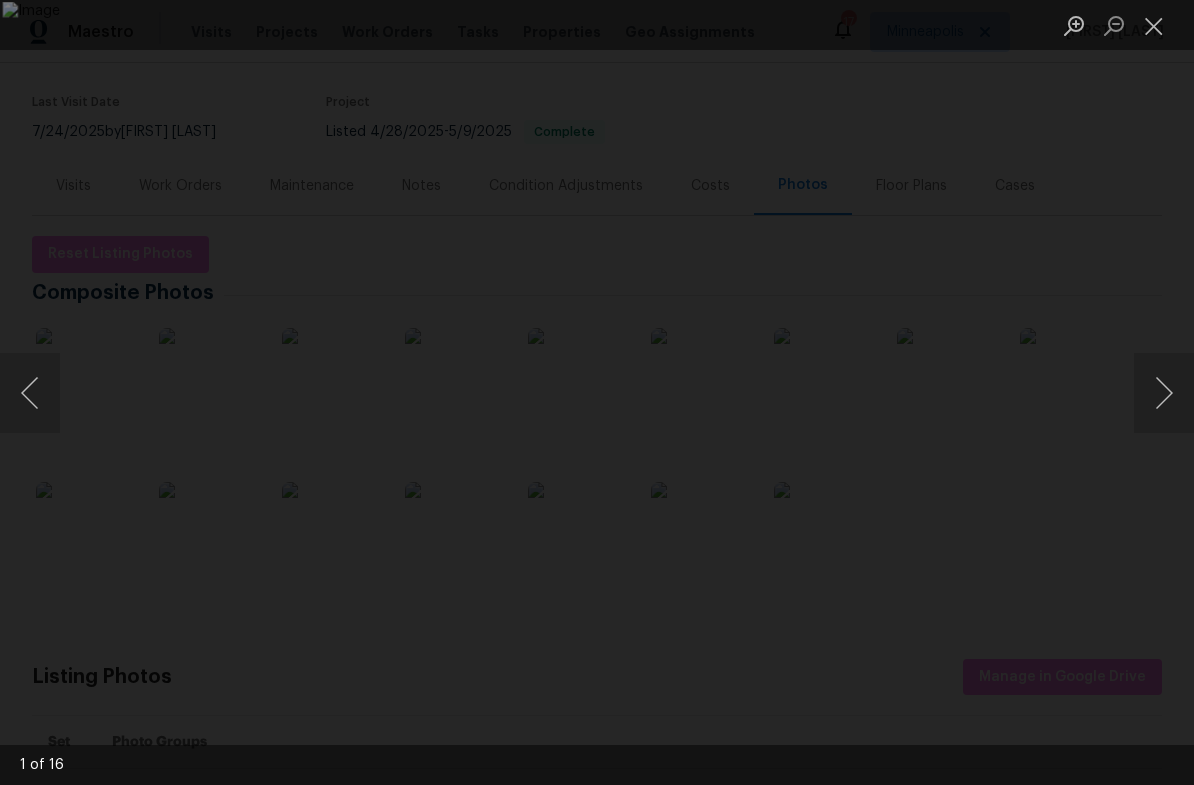 click at bounding box center [1164, 393] 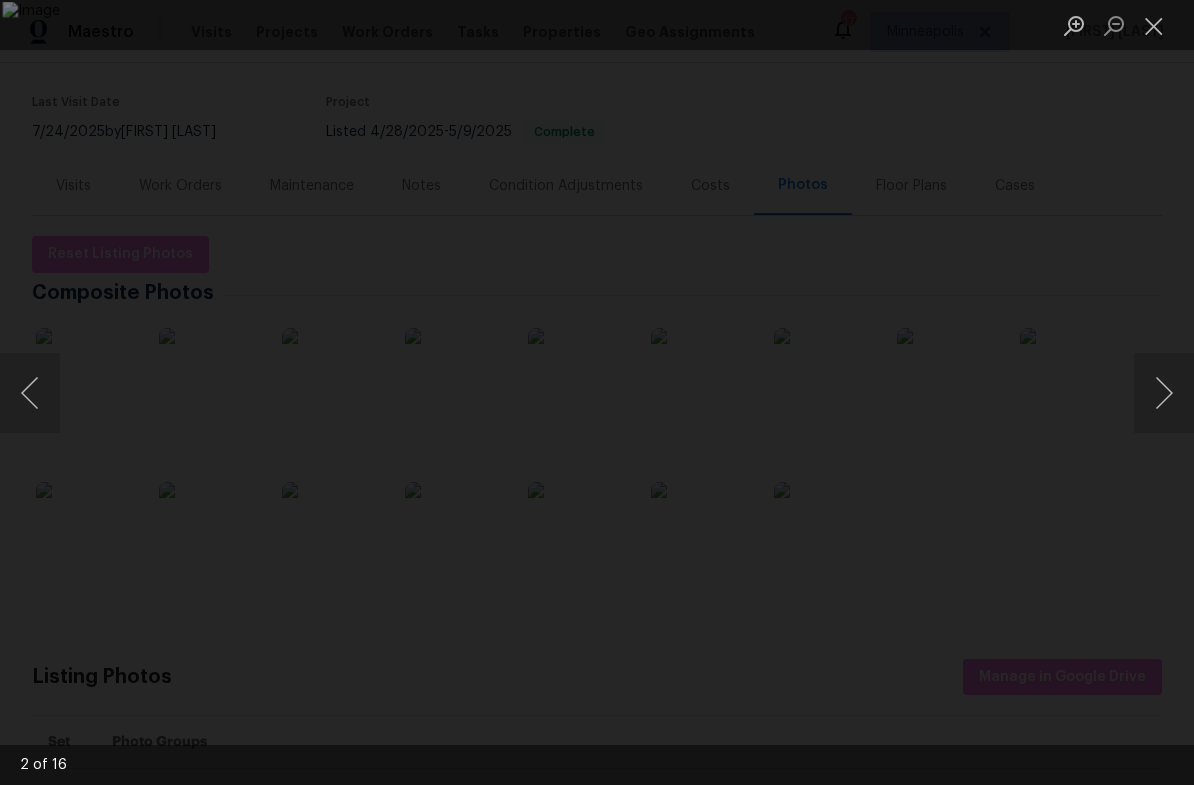 click at bounding box center [1164, 393] 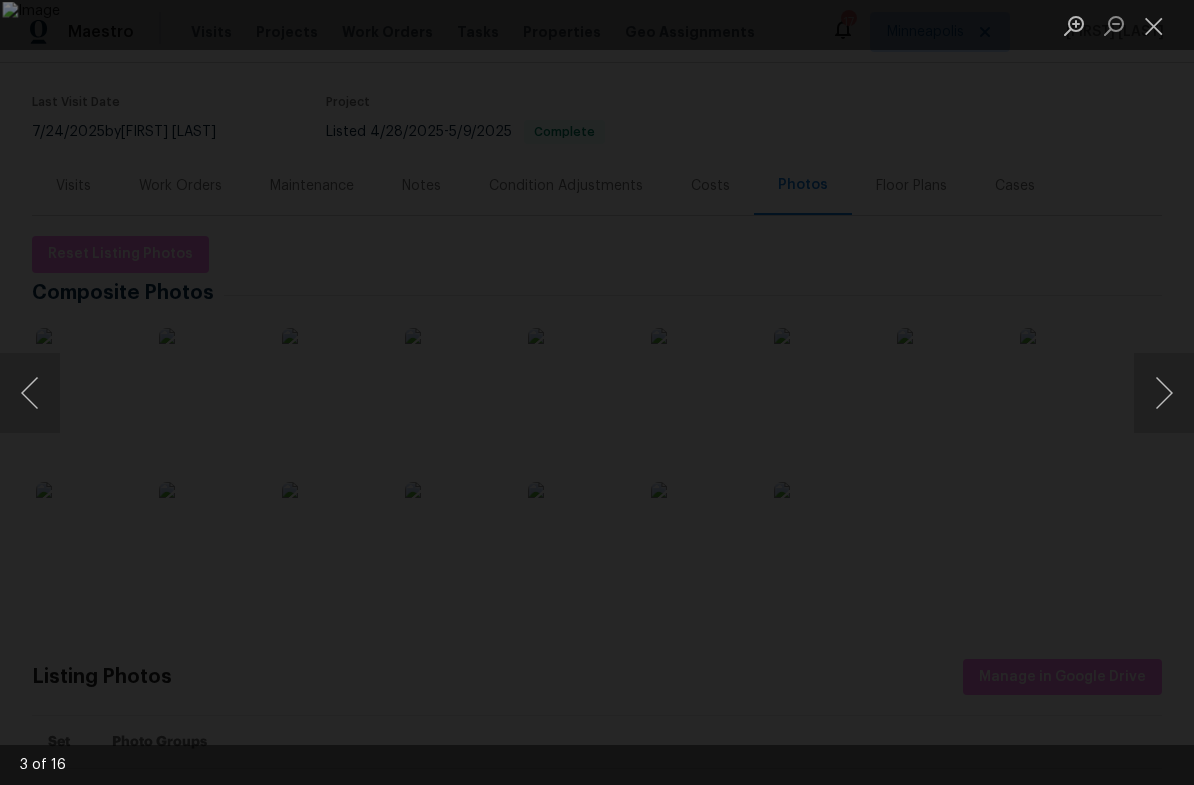 click at bounding box center [1164, 393] 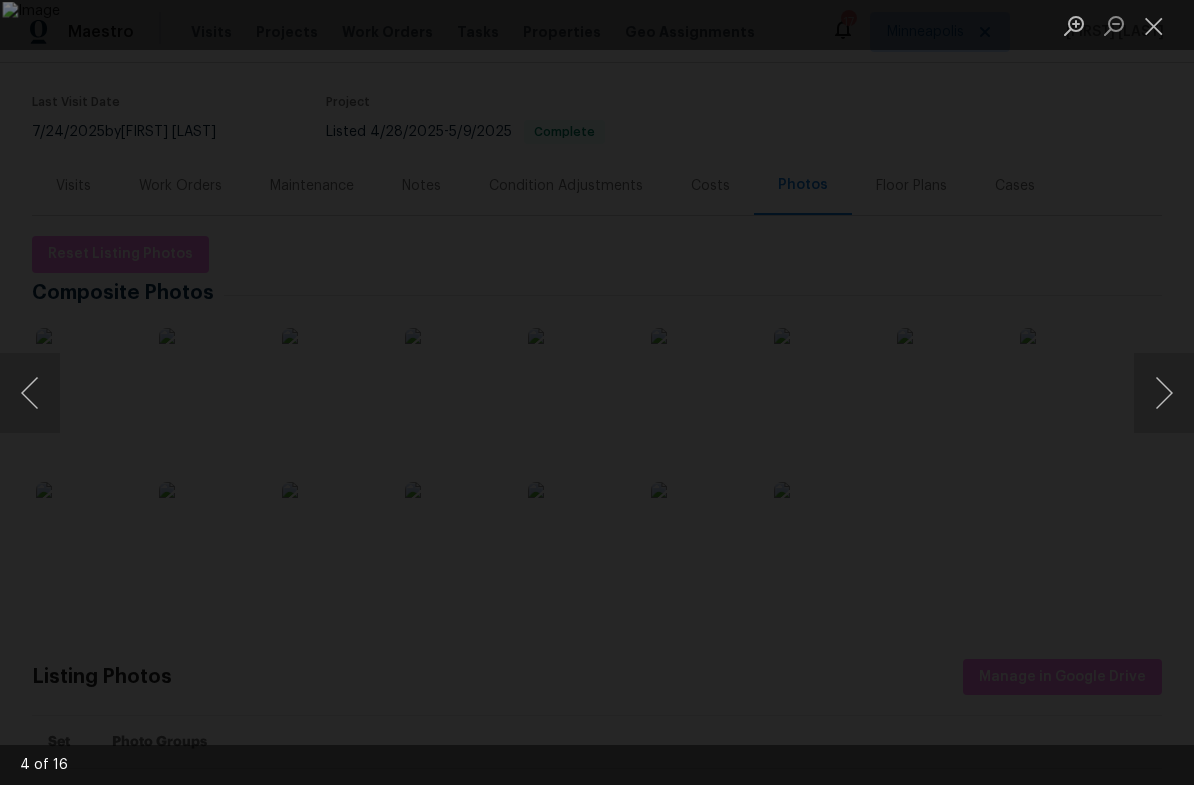click at bounding box center [1164, 393] 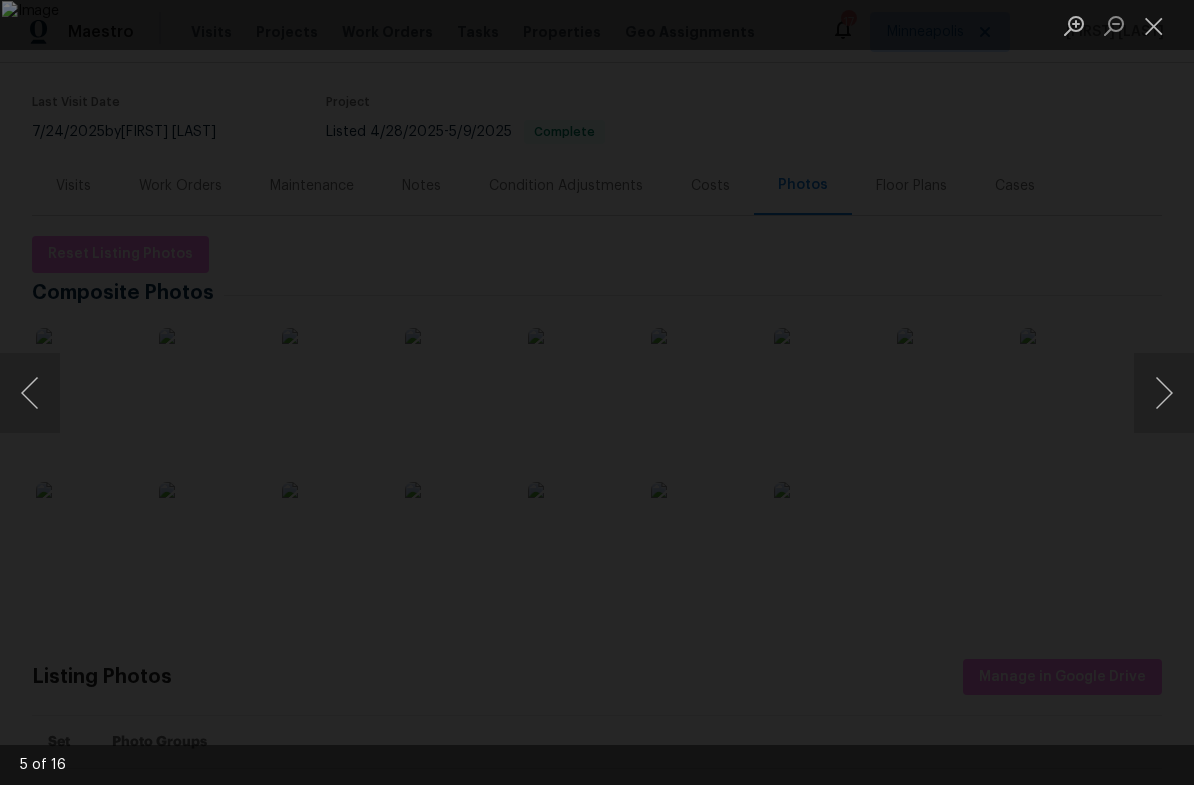 click at bounding box center (1164, 393) 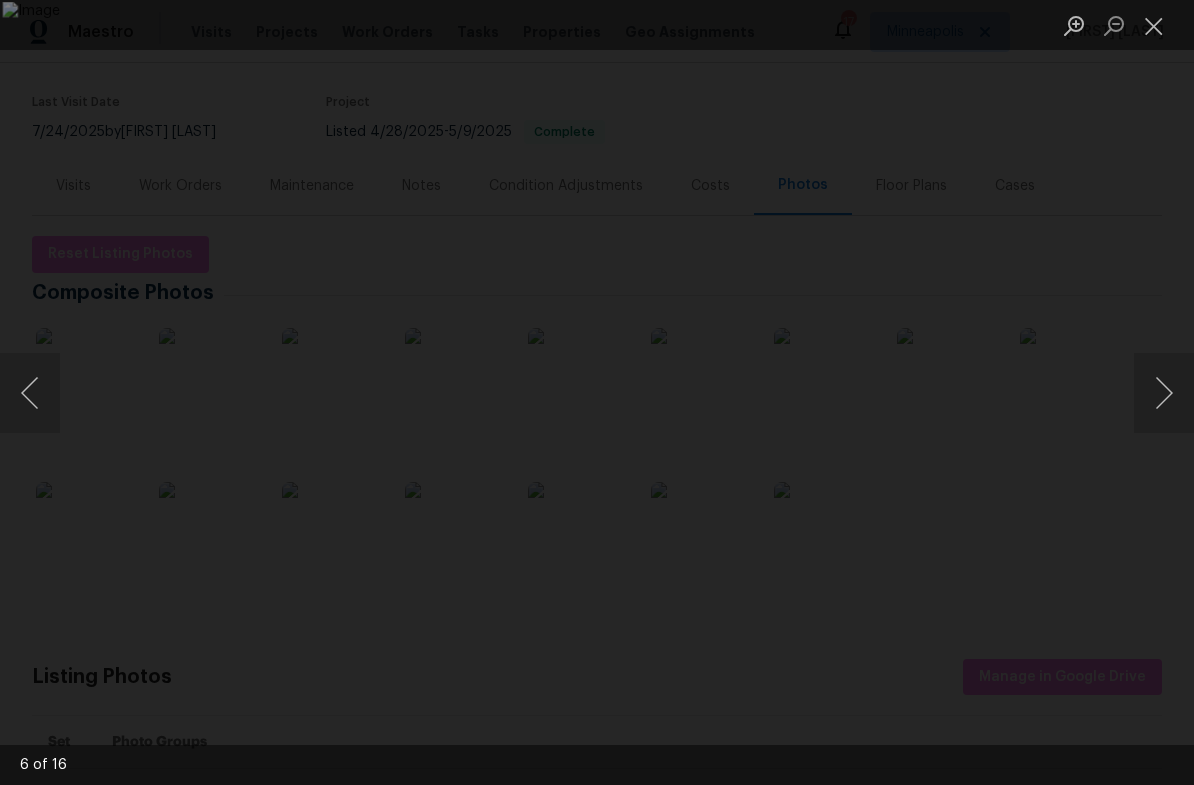 click at bounding box center (1164, 393) 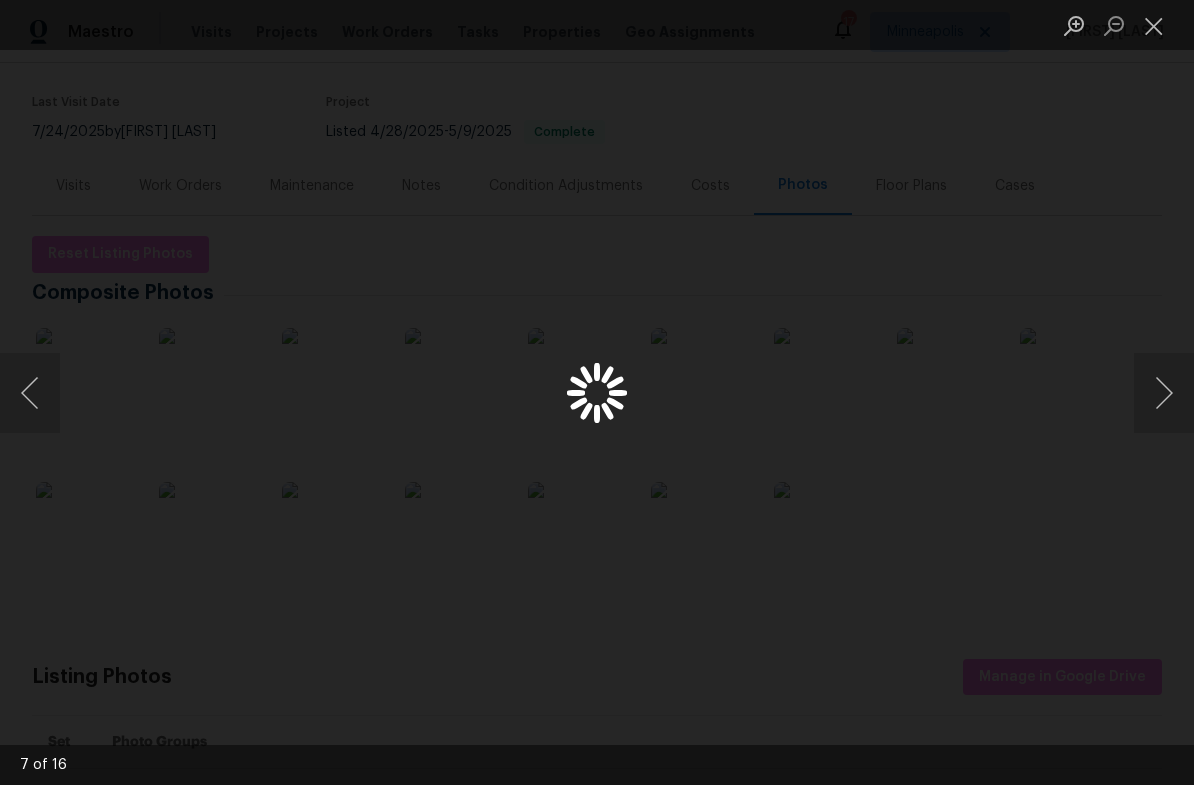 click at bounding box center (1164, 393) 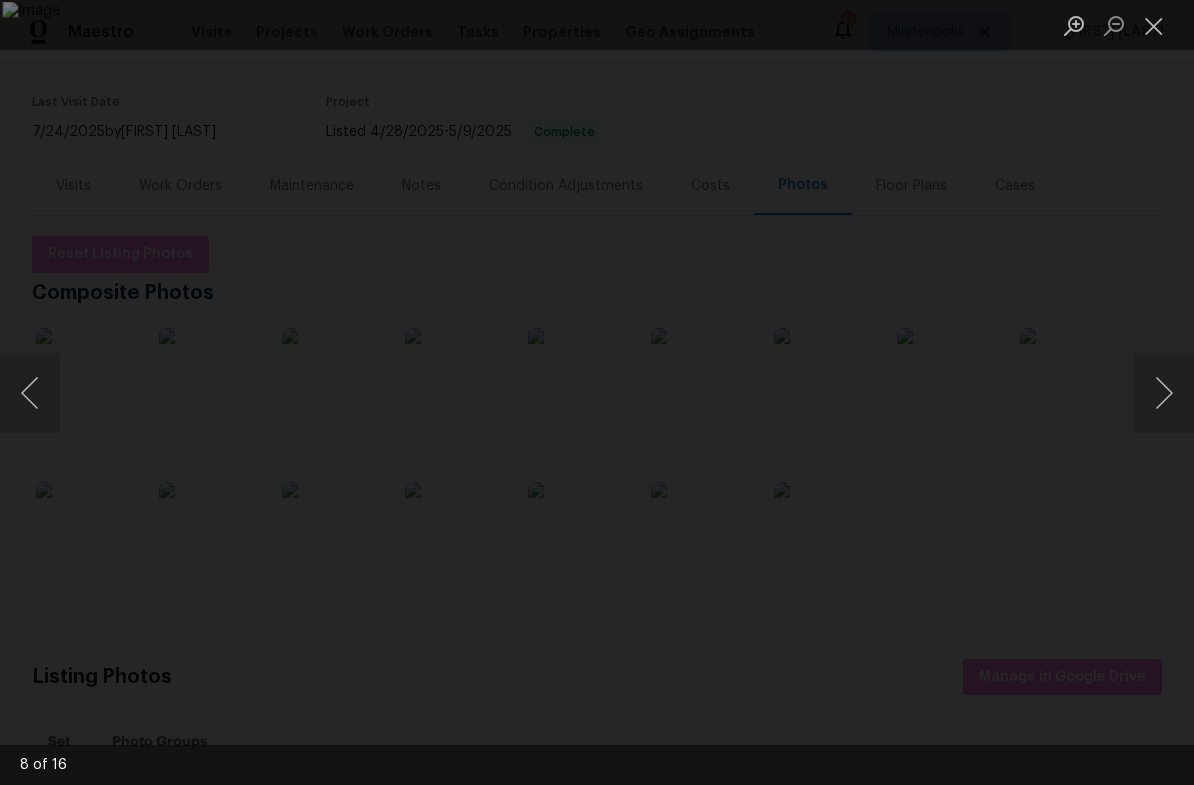 click at bounding box center [1164, 393] 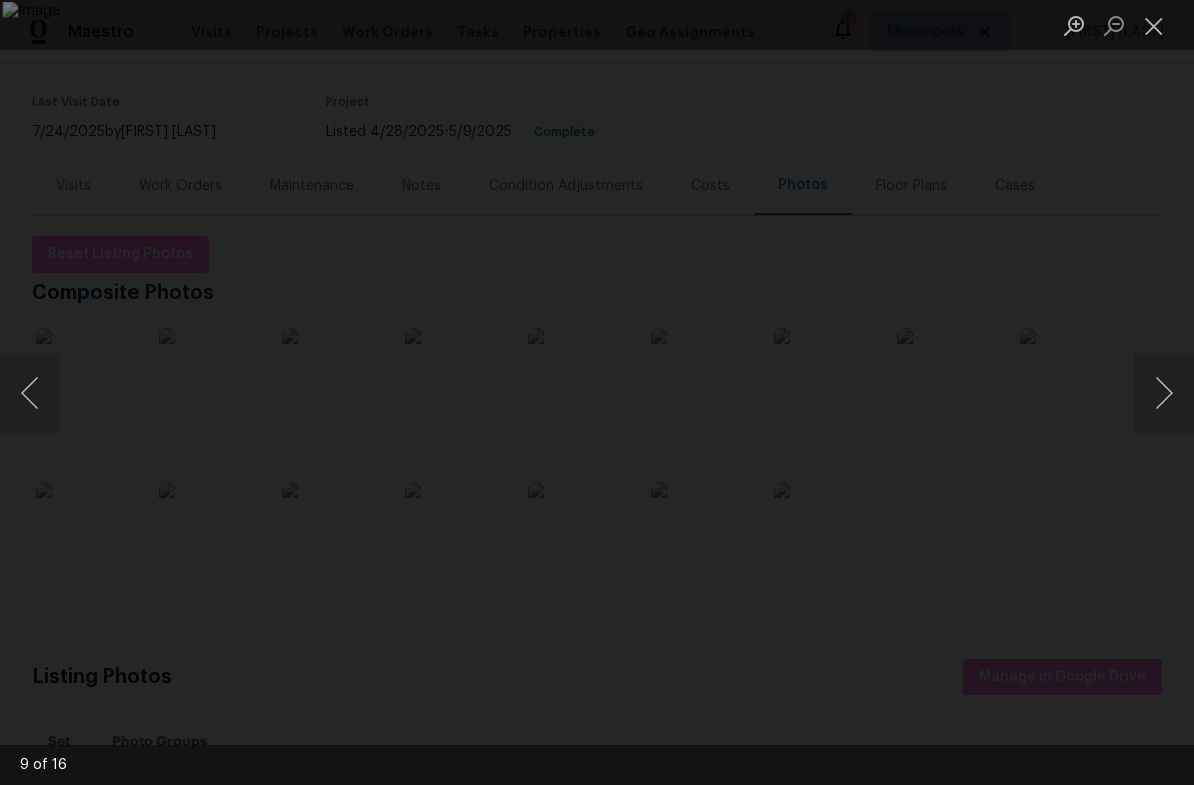 click at bounding box center [1164, 393] 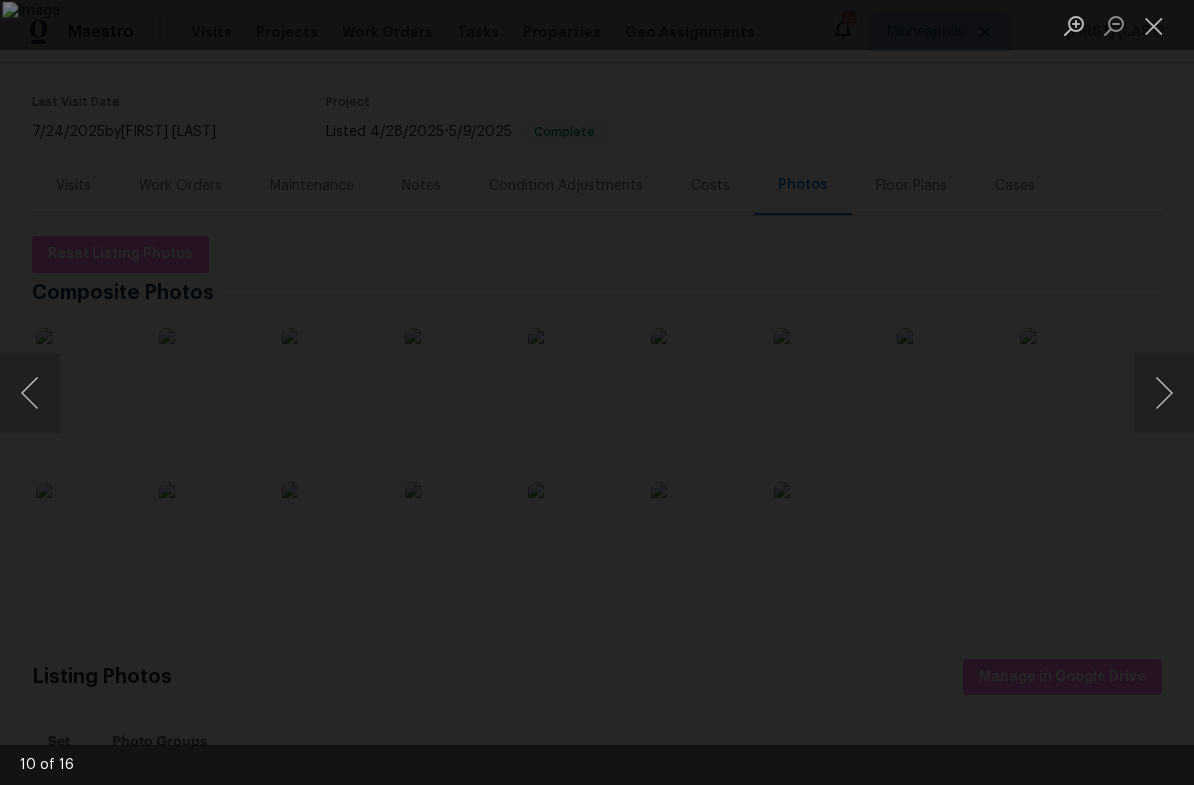 click at bounding box center (1164, 393) 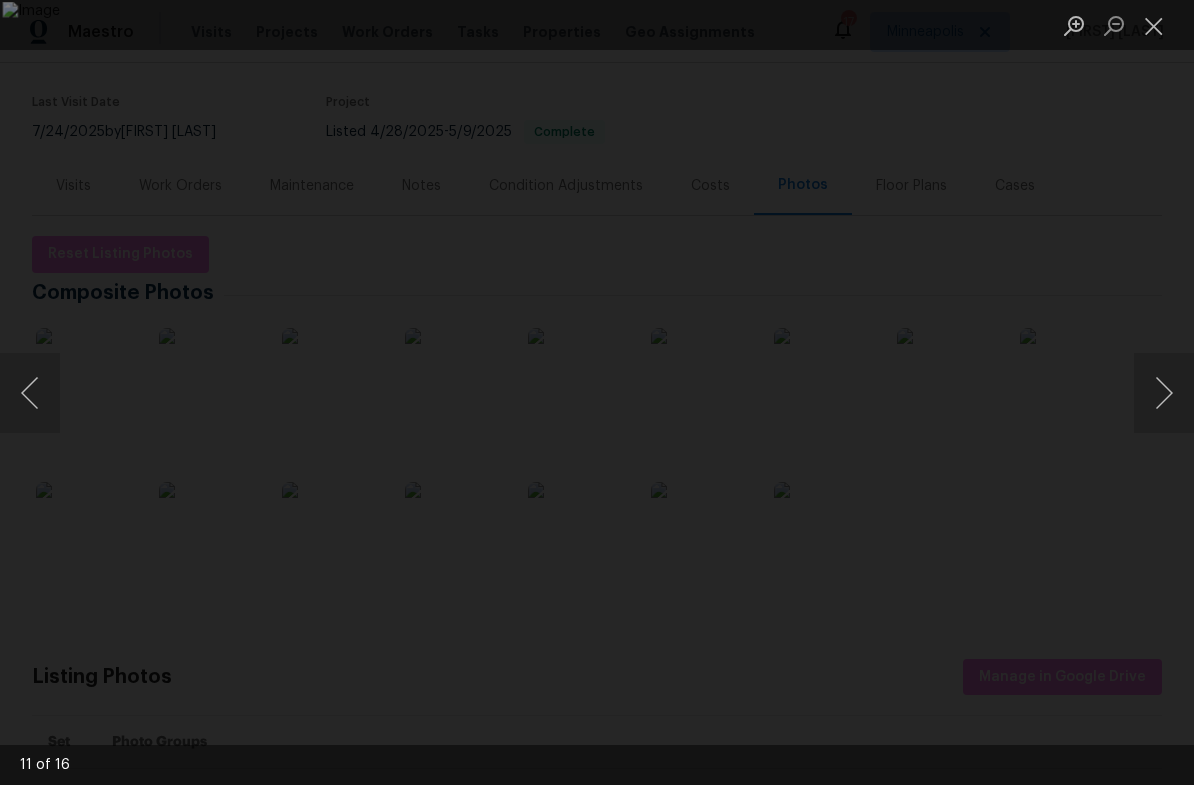 click at bounding box center [1164, 393] 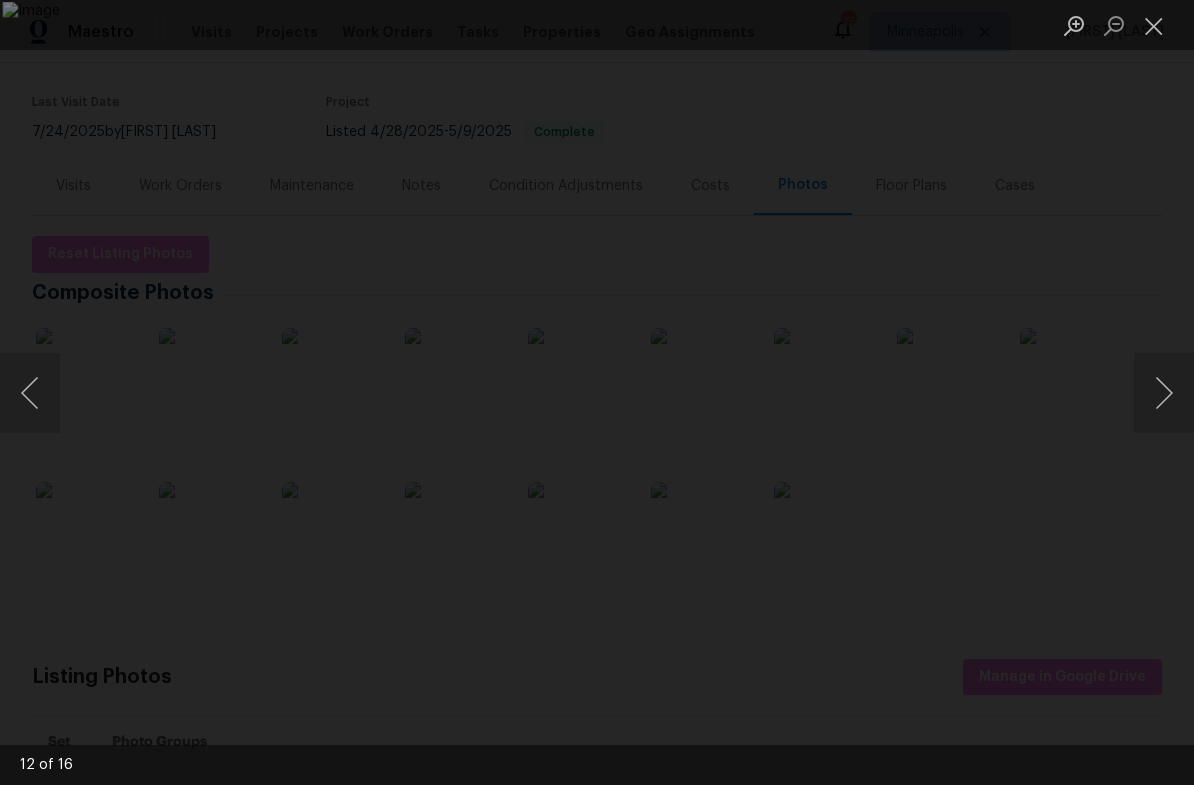 click at bounding box center (1154, 25) 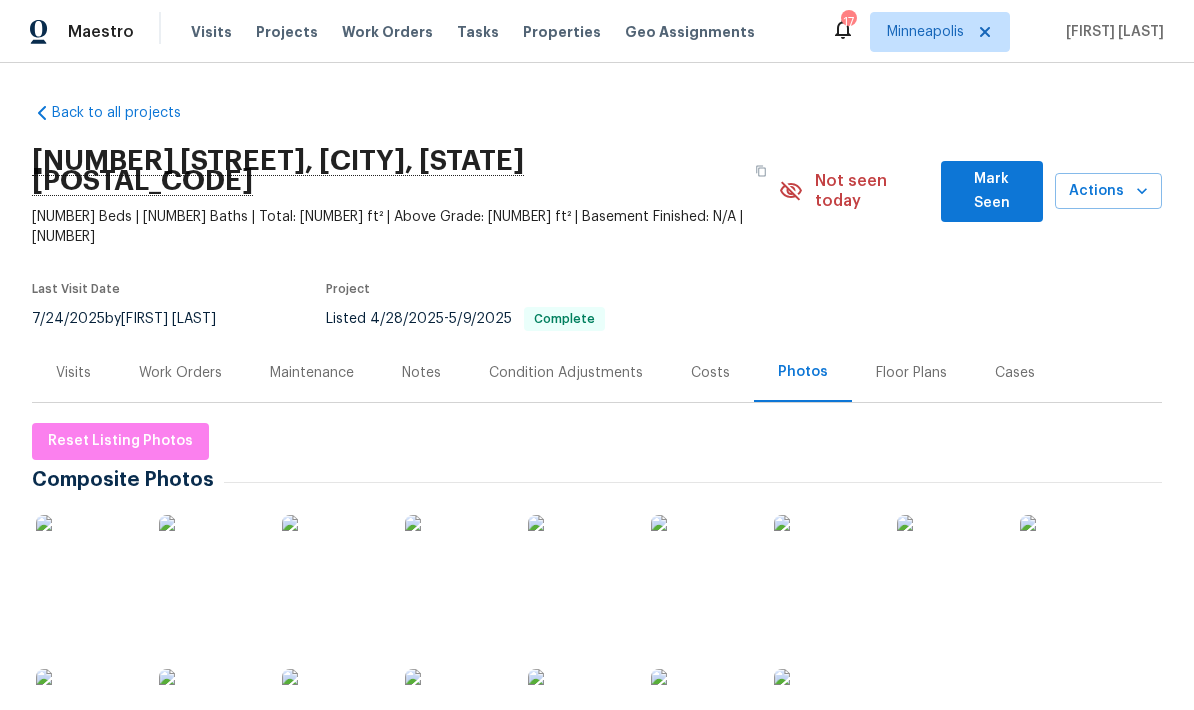 scroll, scrollTop: 0, scrollLeft: 0, axis: both 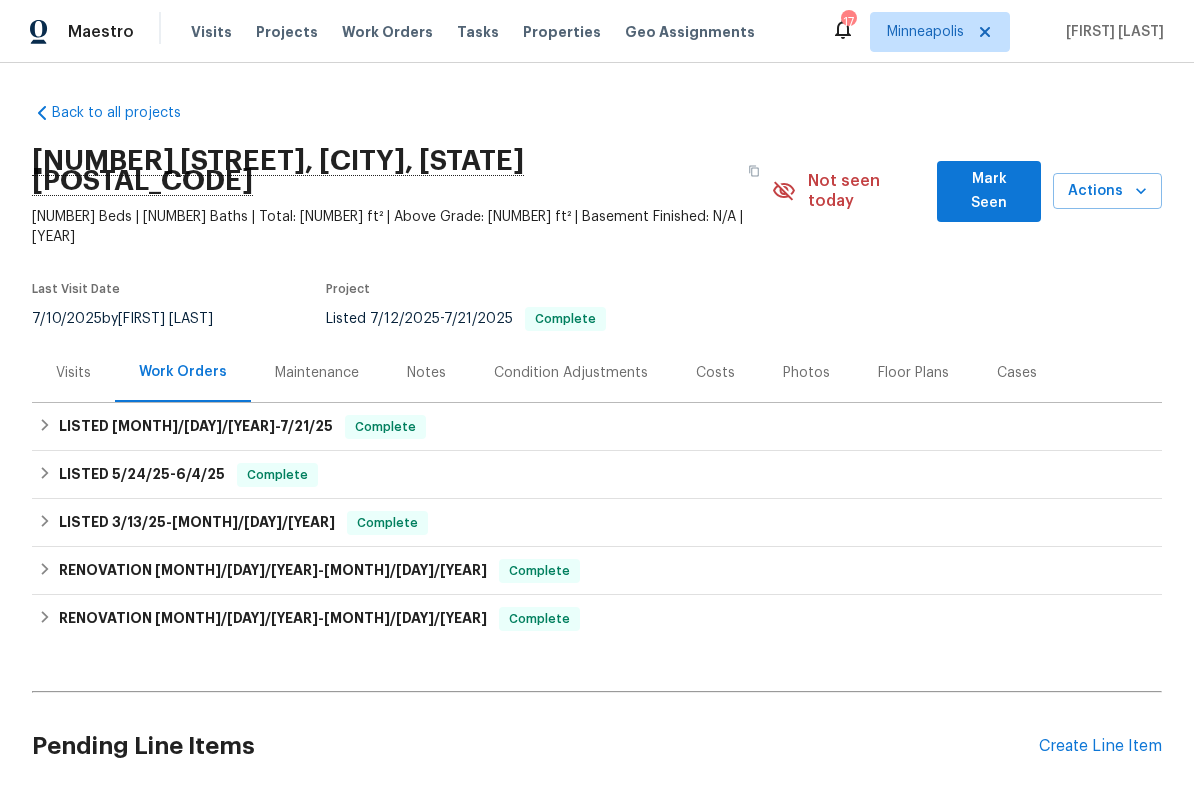 click on "Photos" at bounding box center (806, 373) 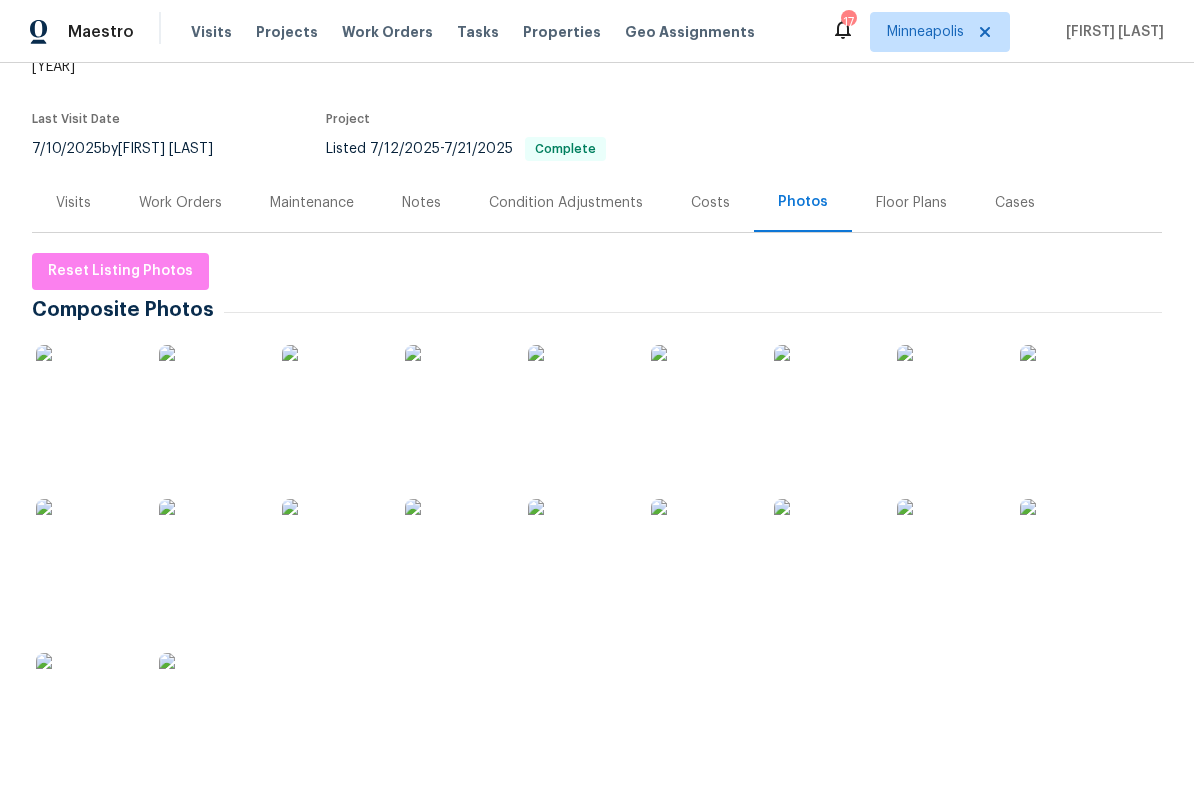 scroll, scrollTop: 171, scrollLeft: 0, axis: vertical 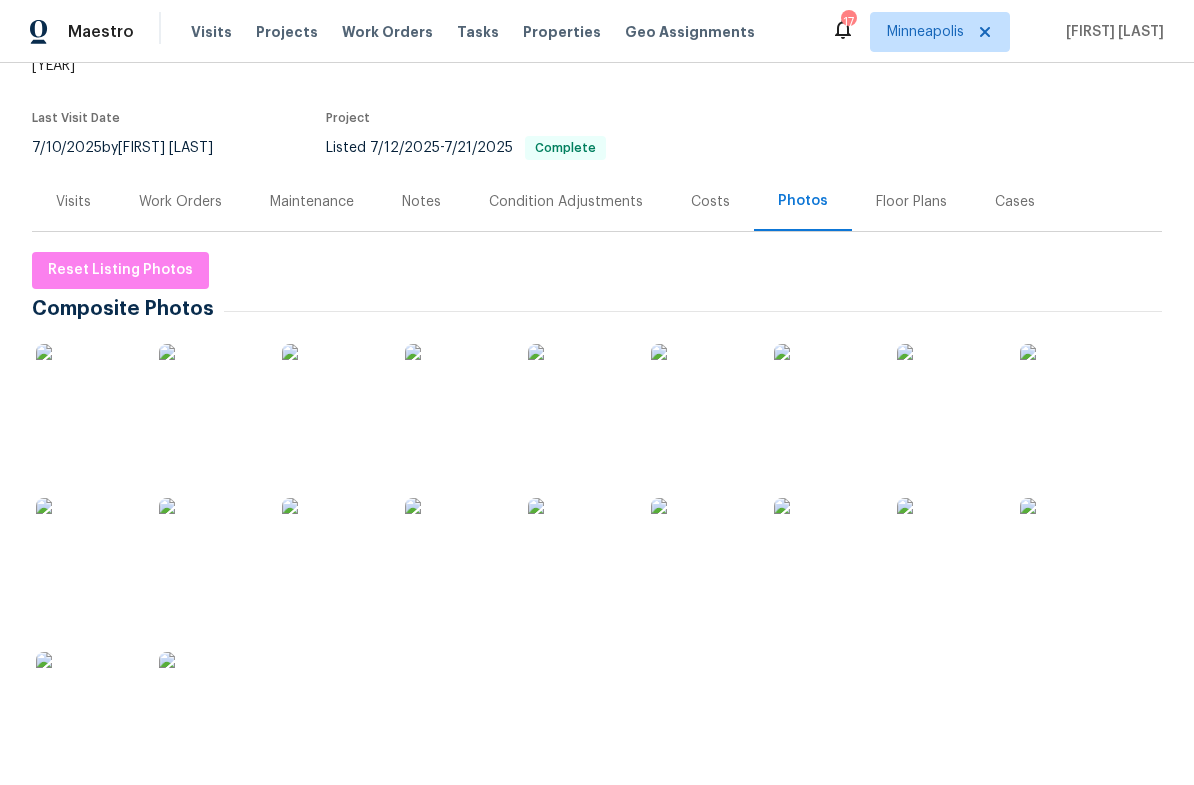 click at bounding box center [86, 394] 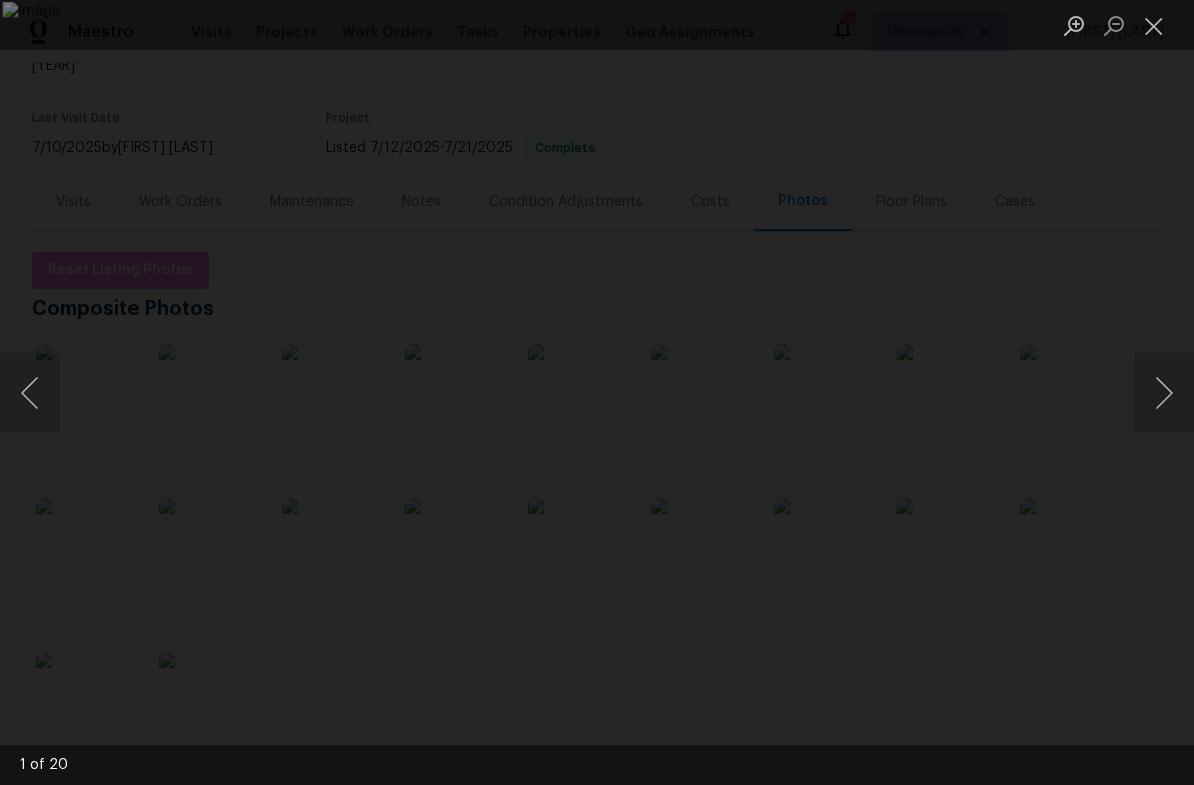 click at bounding box center [1164, 393] 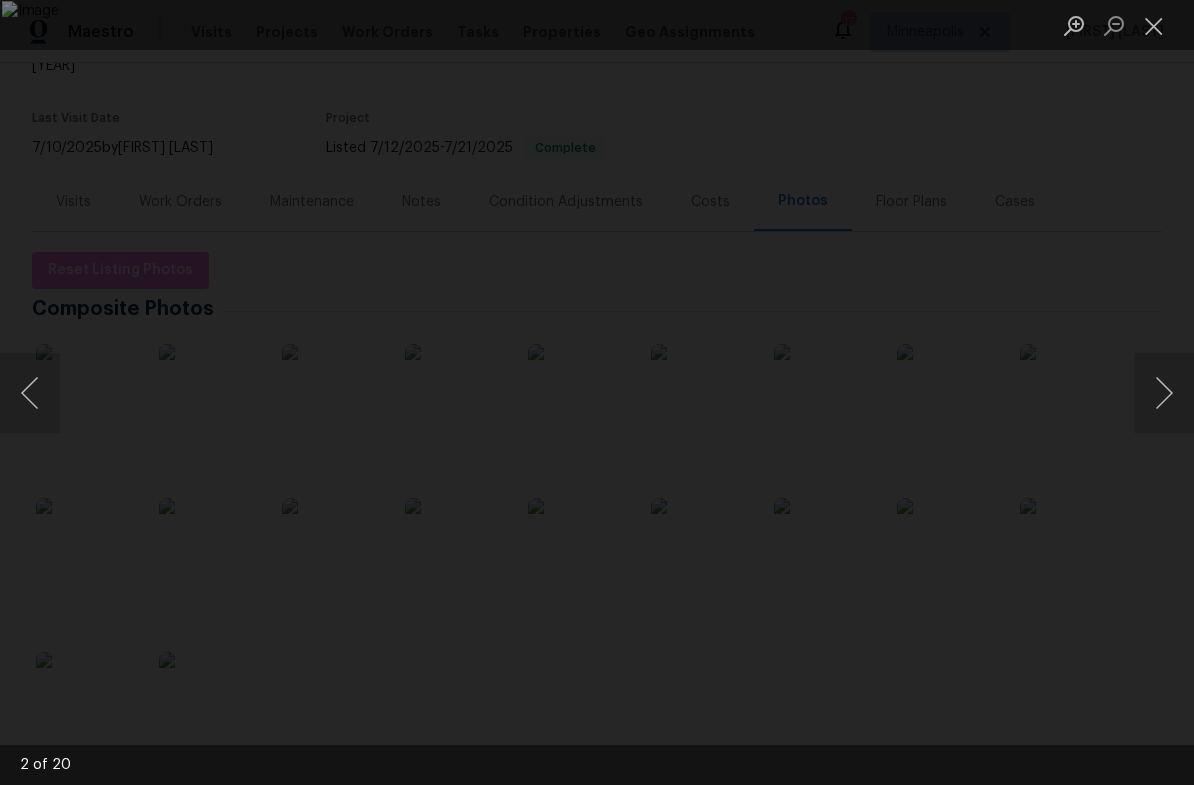 click at bounding box center (1164, 393) 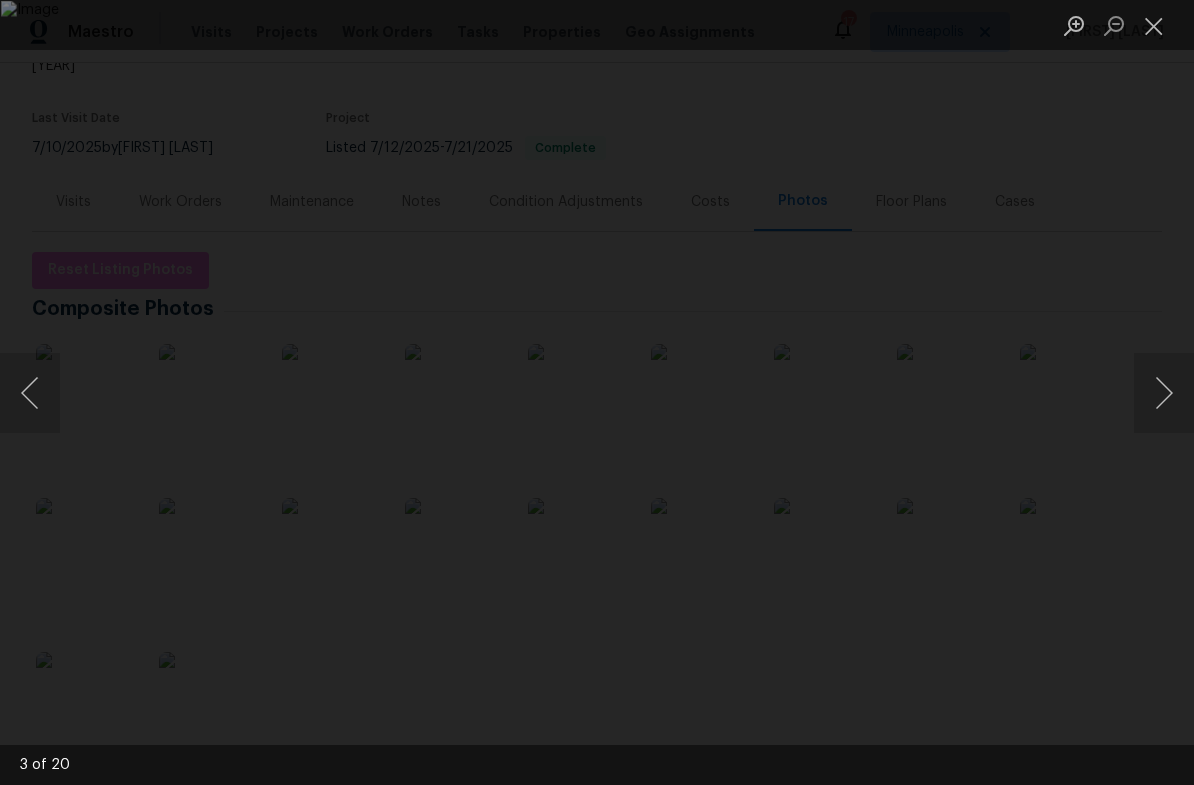 click at bounding box center [1164, 393] 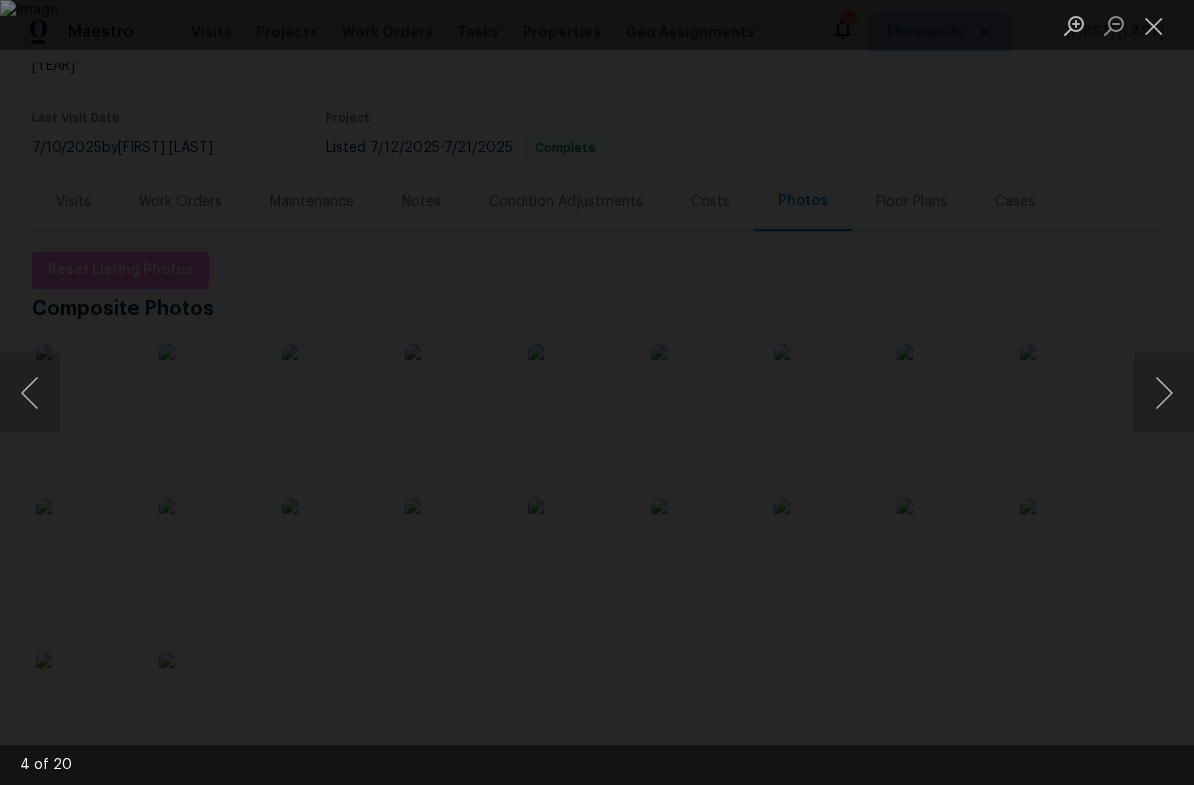 click at bounding box center (1164, 393) 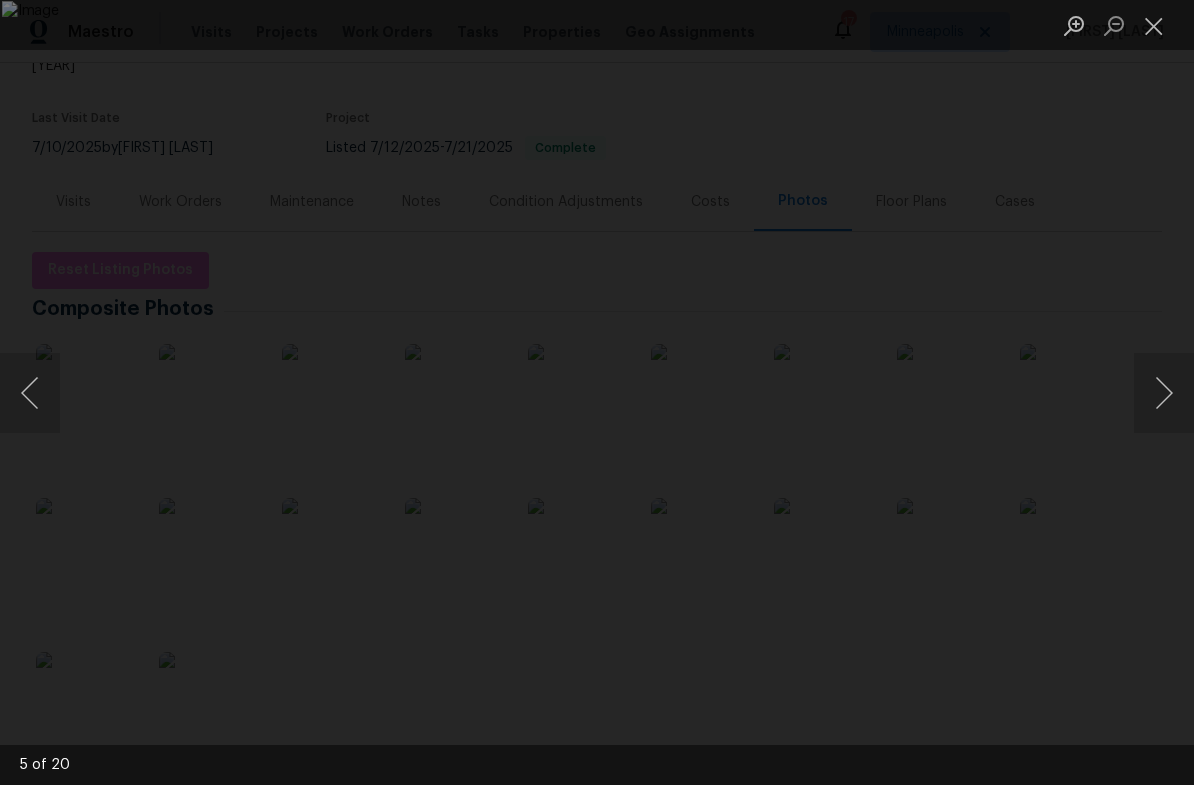 click at bounding box center (1164, 393) 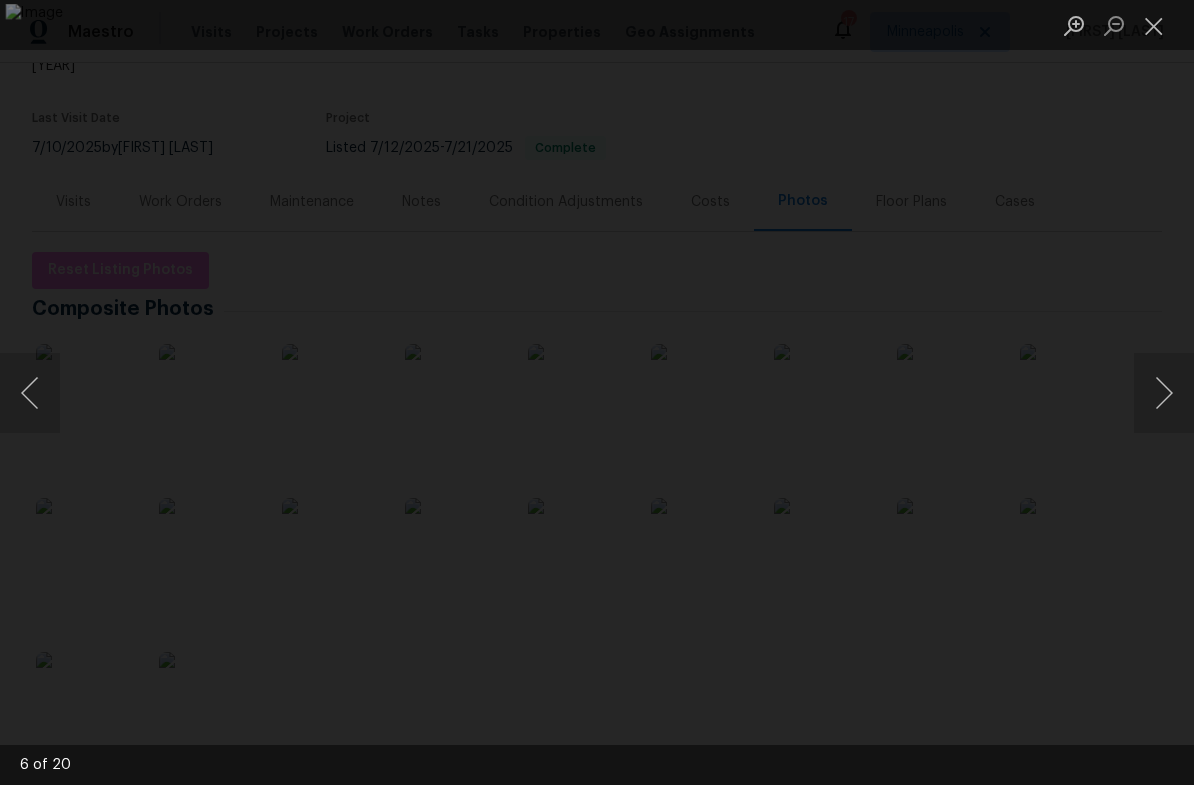 click at bounding box center [1164, 393] 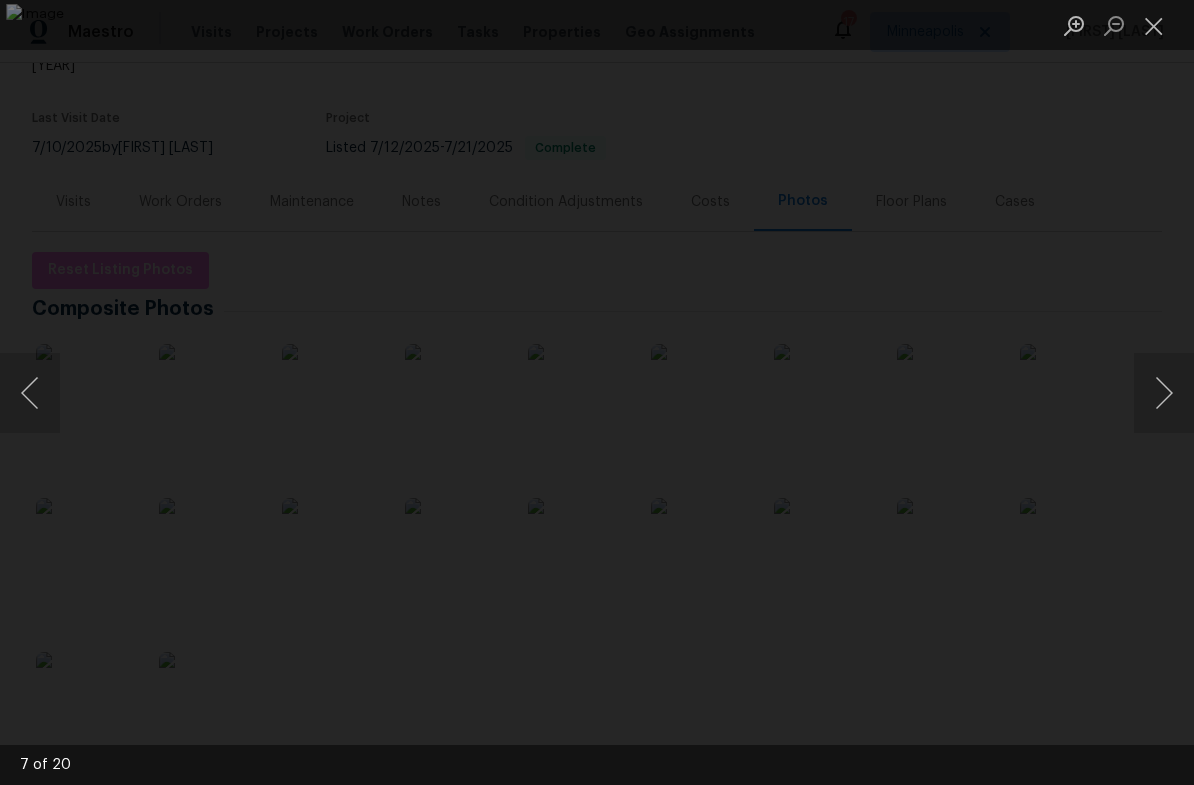 click at bounding box center (1164, 393) 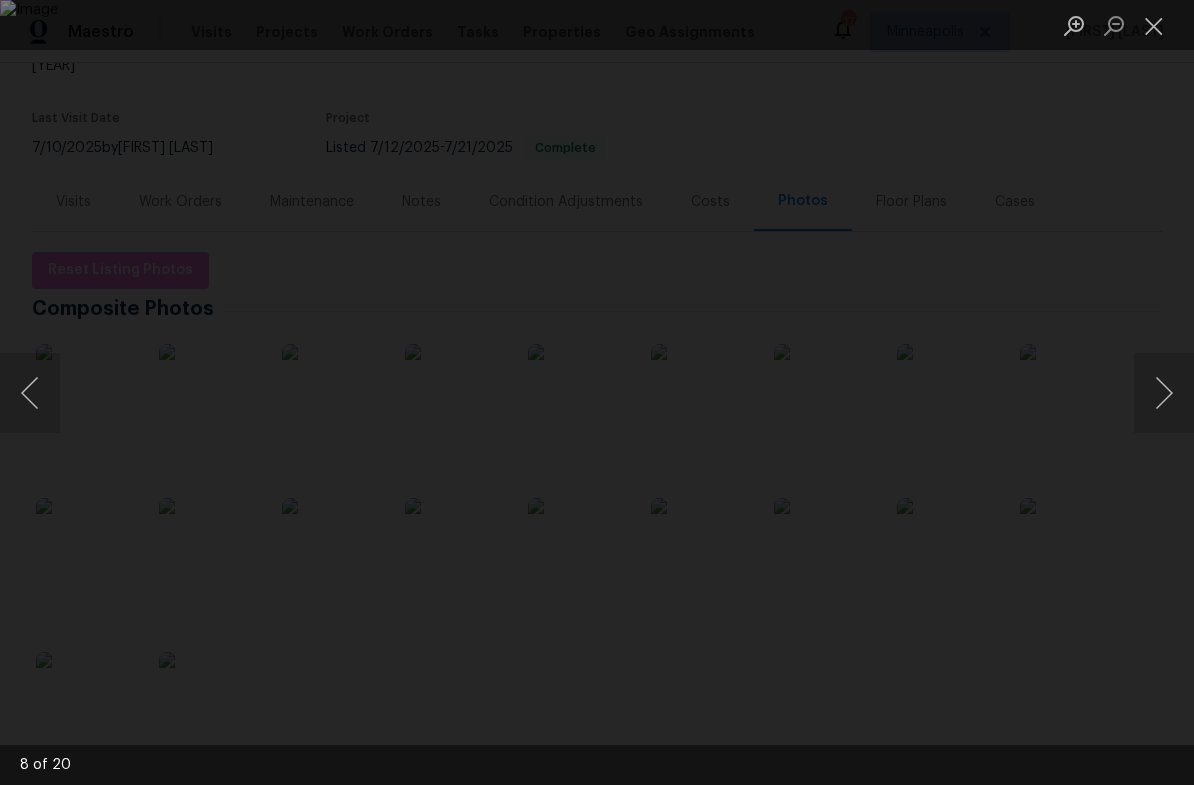 click at bounding box center (1164, 393) 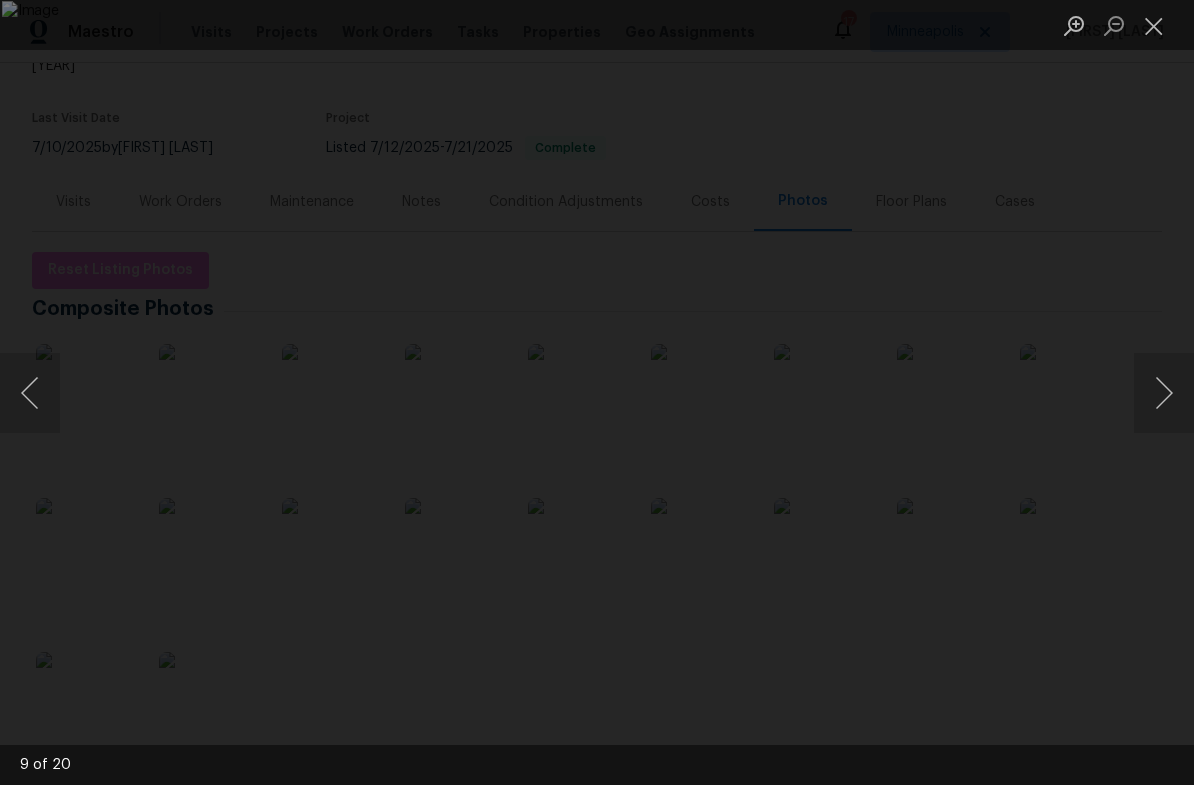 click at bounding box center [1164, 393] 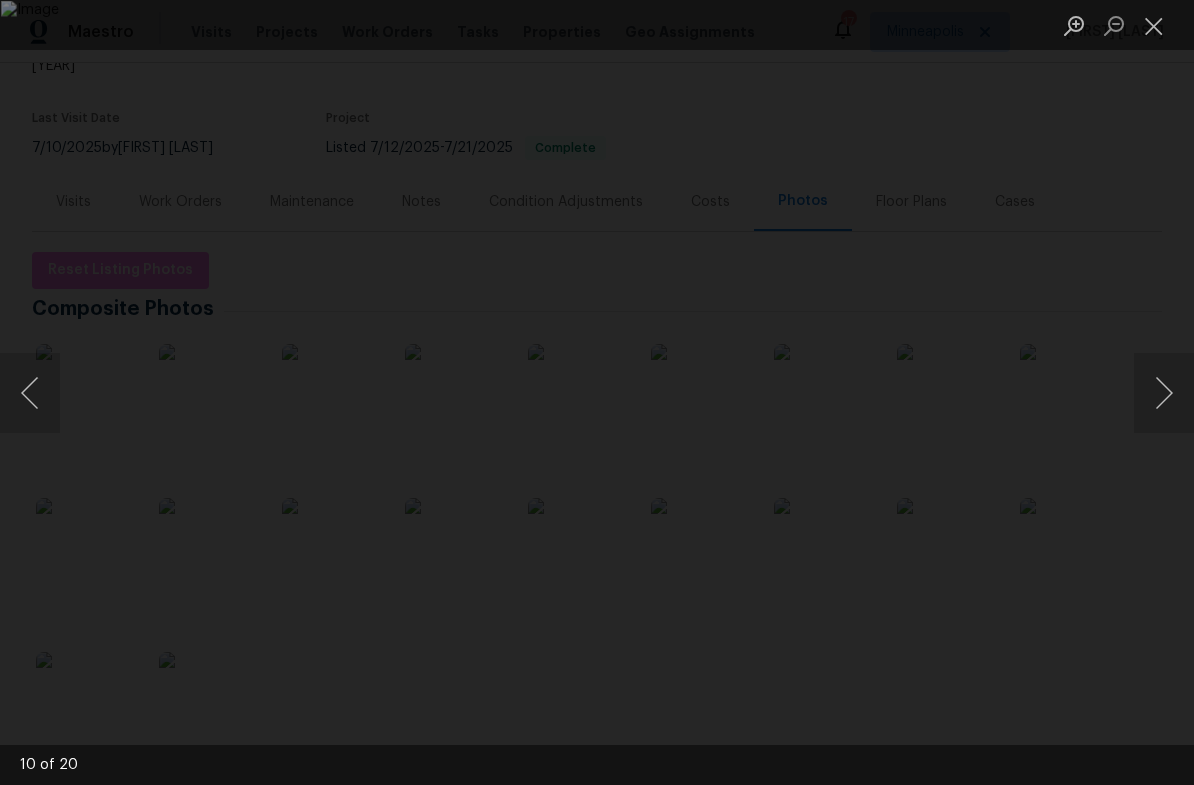 click at bounding box center [1164, 393] 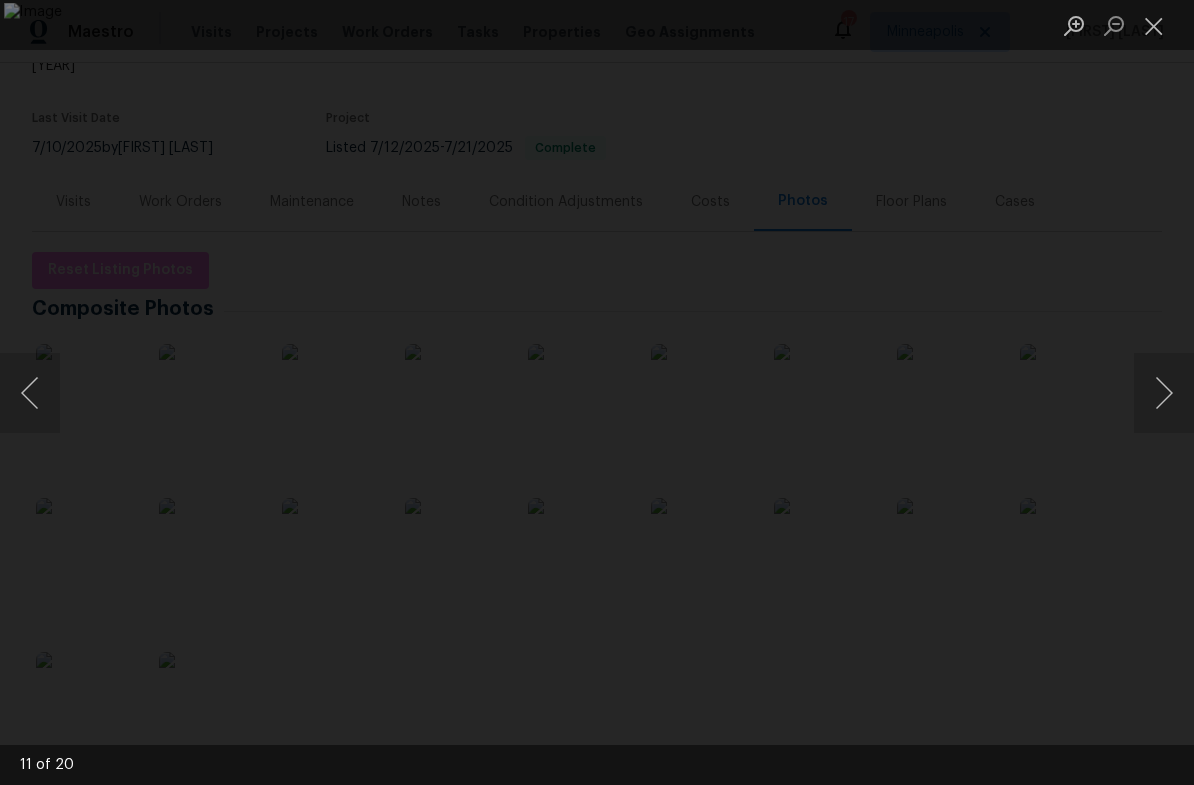click at bounding box center (1164, 393) 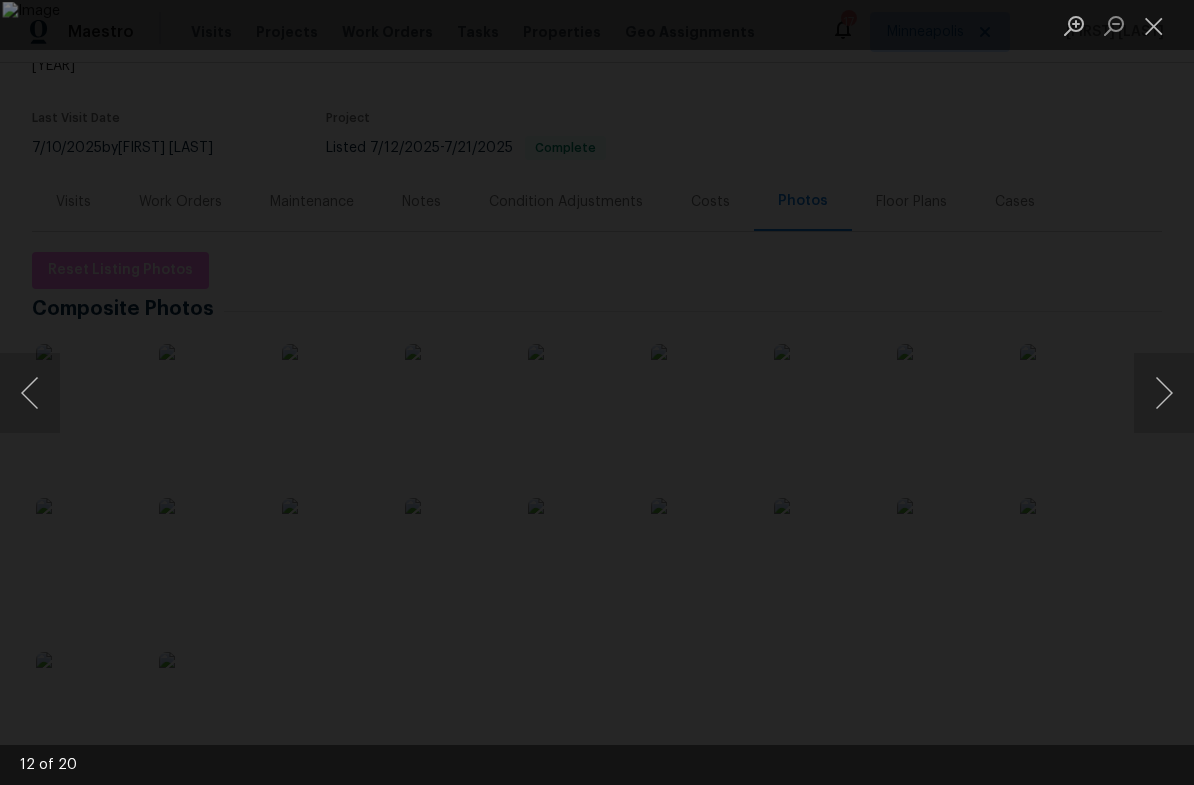 click at bounding box center [1164, 393] 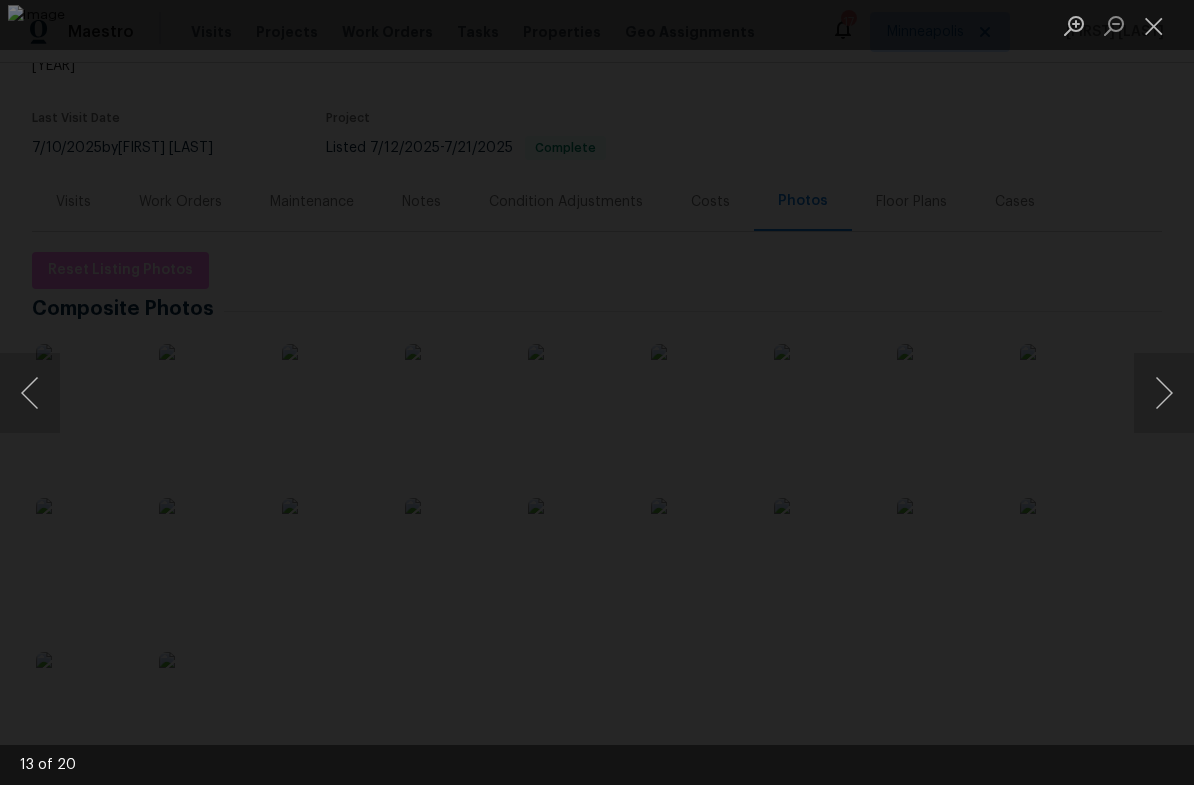 click at bounding box center [1164, 393] 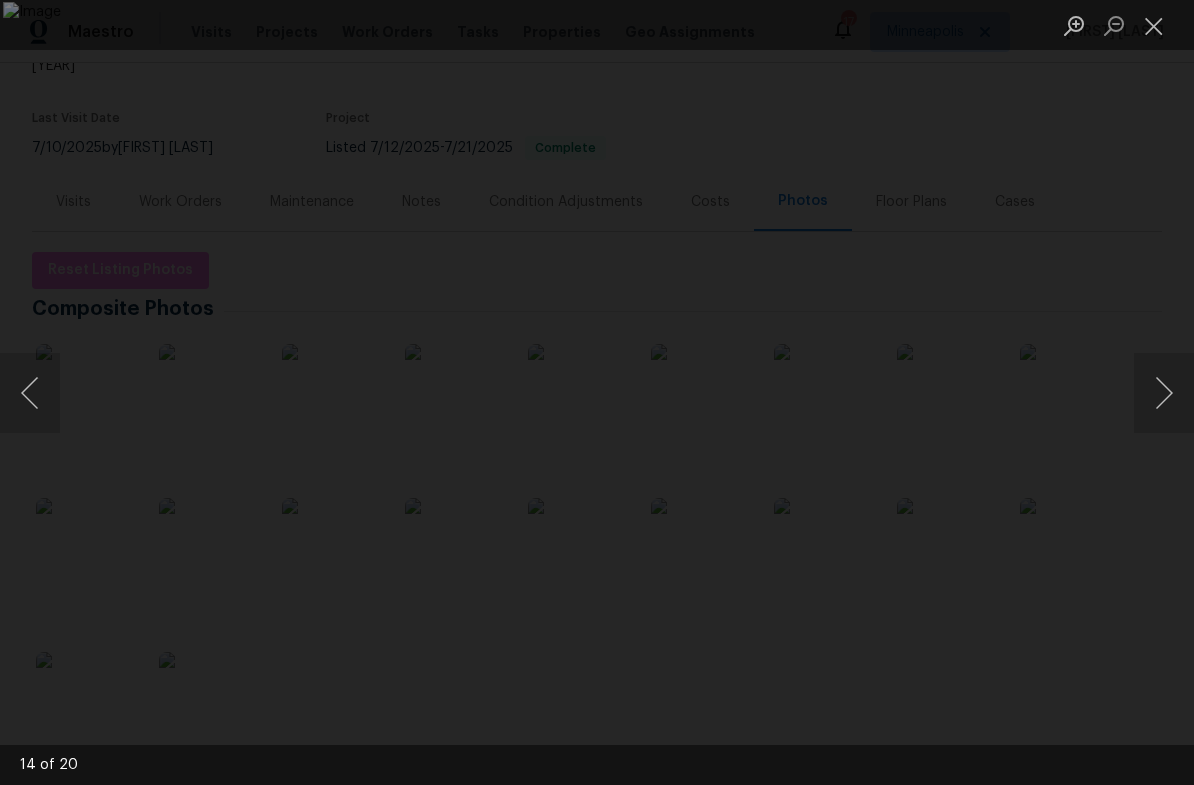 click at bounding box center (1164, 393) 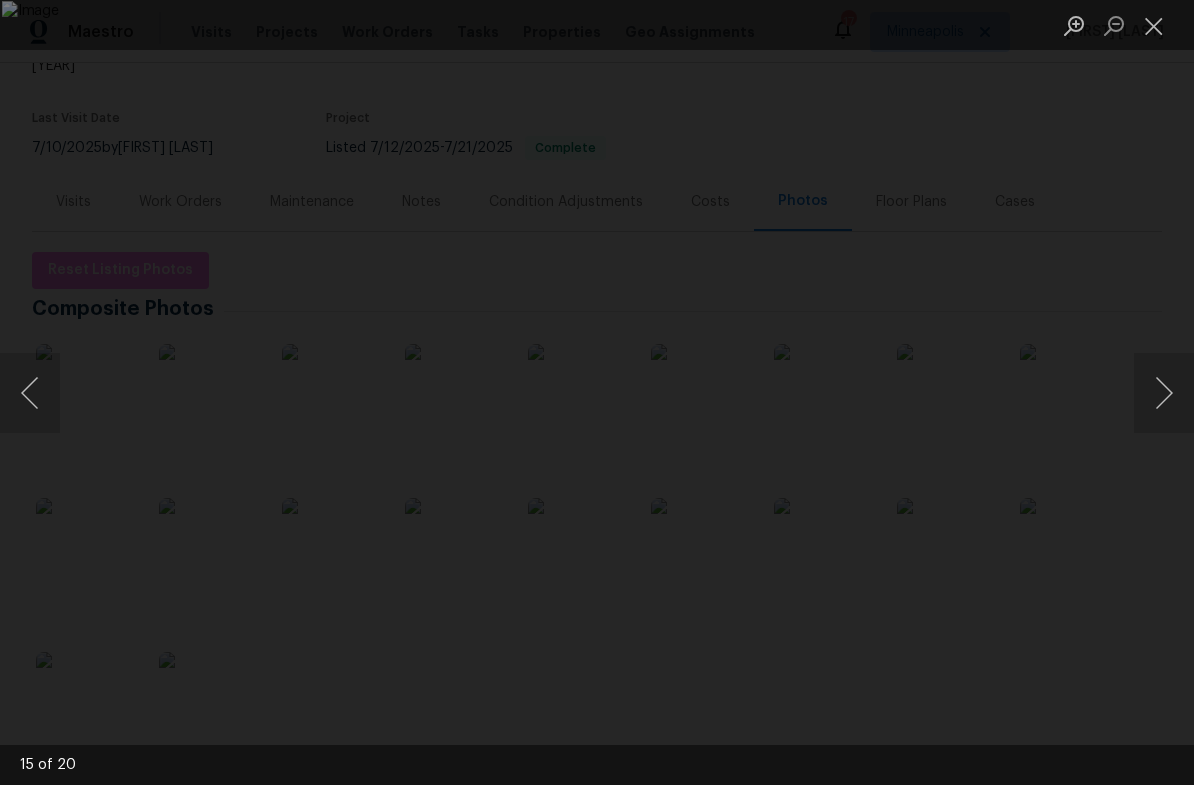 click at bounding box center (1164, 393) 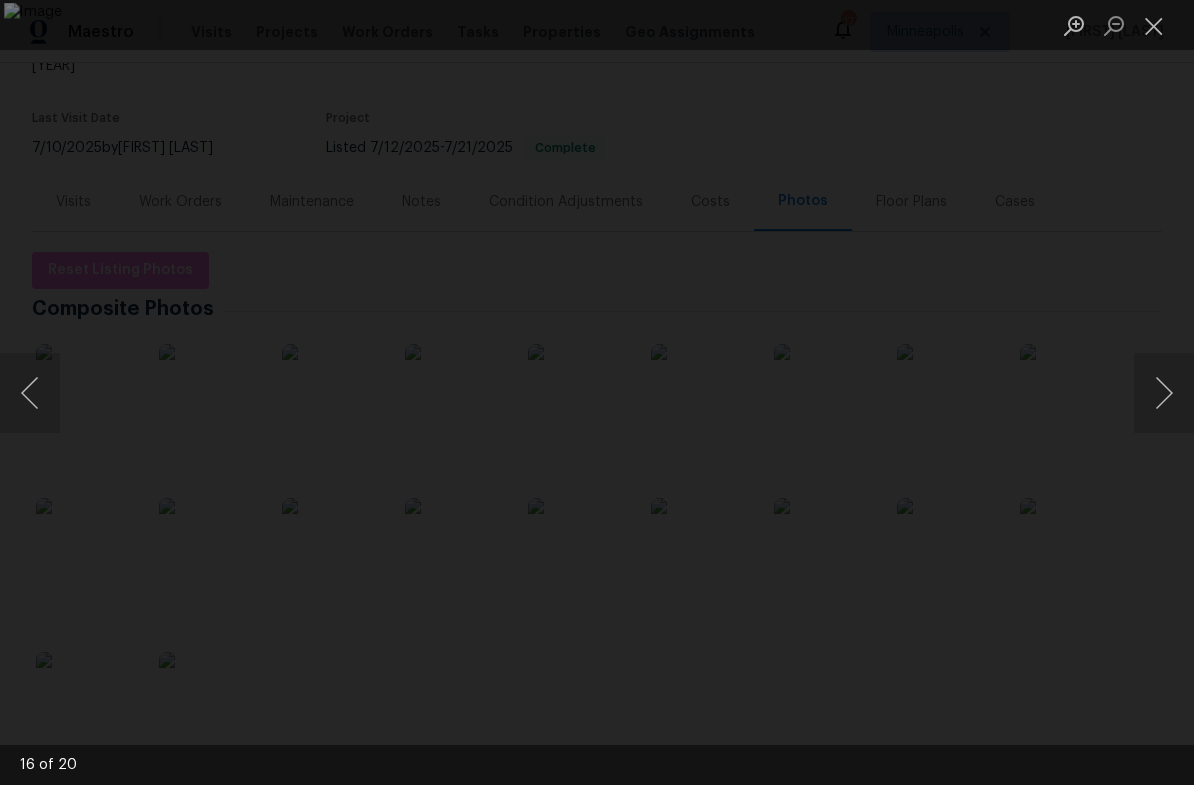 click at bounding box center (1164, 393) 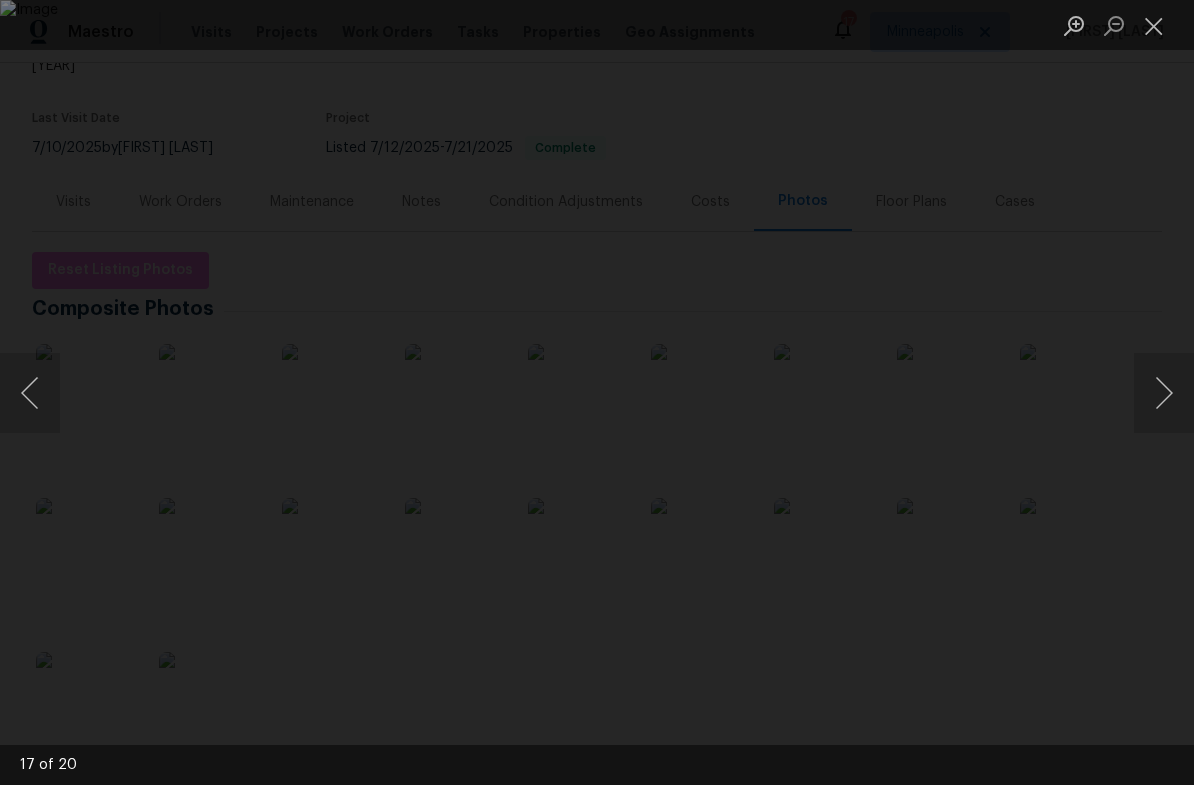 click at bounding box center [1164, 393] 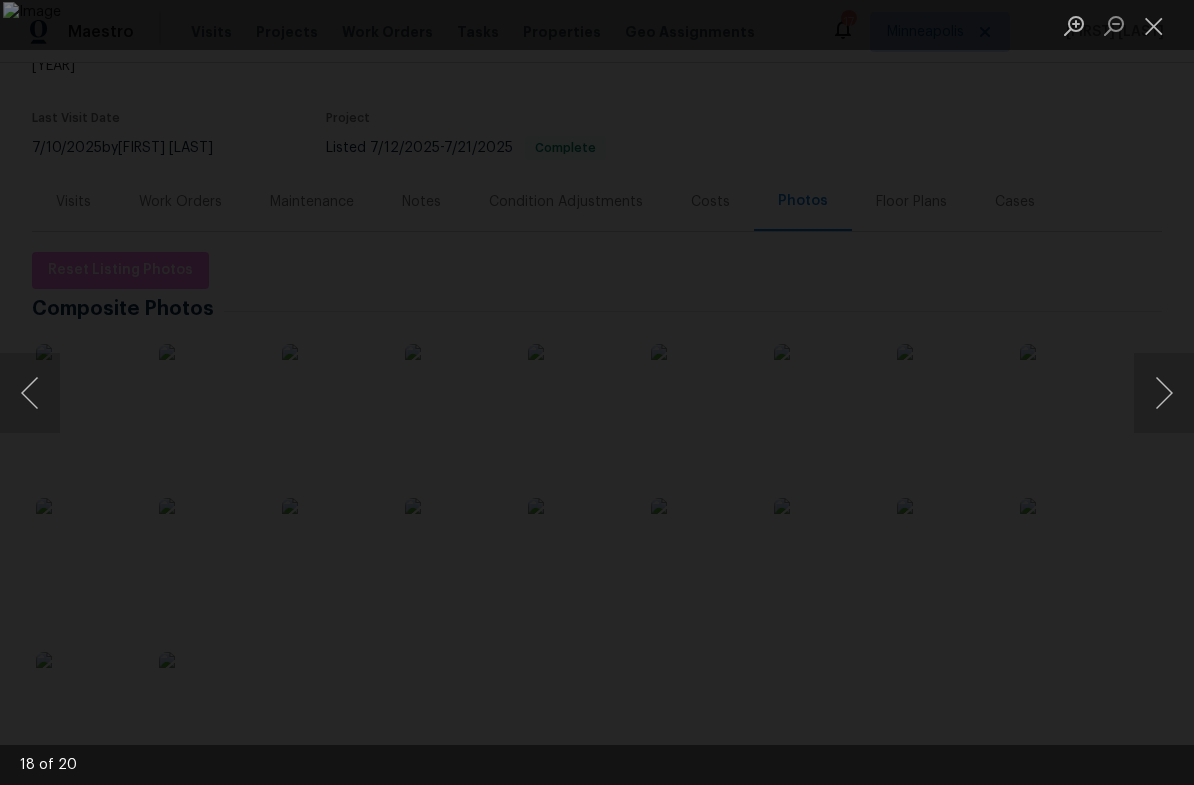 click at bounding box center [1164, 393] 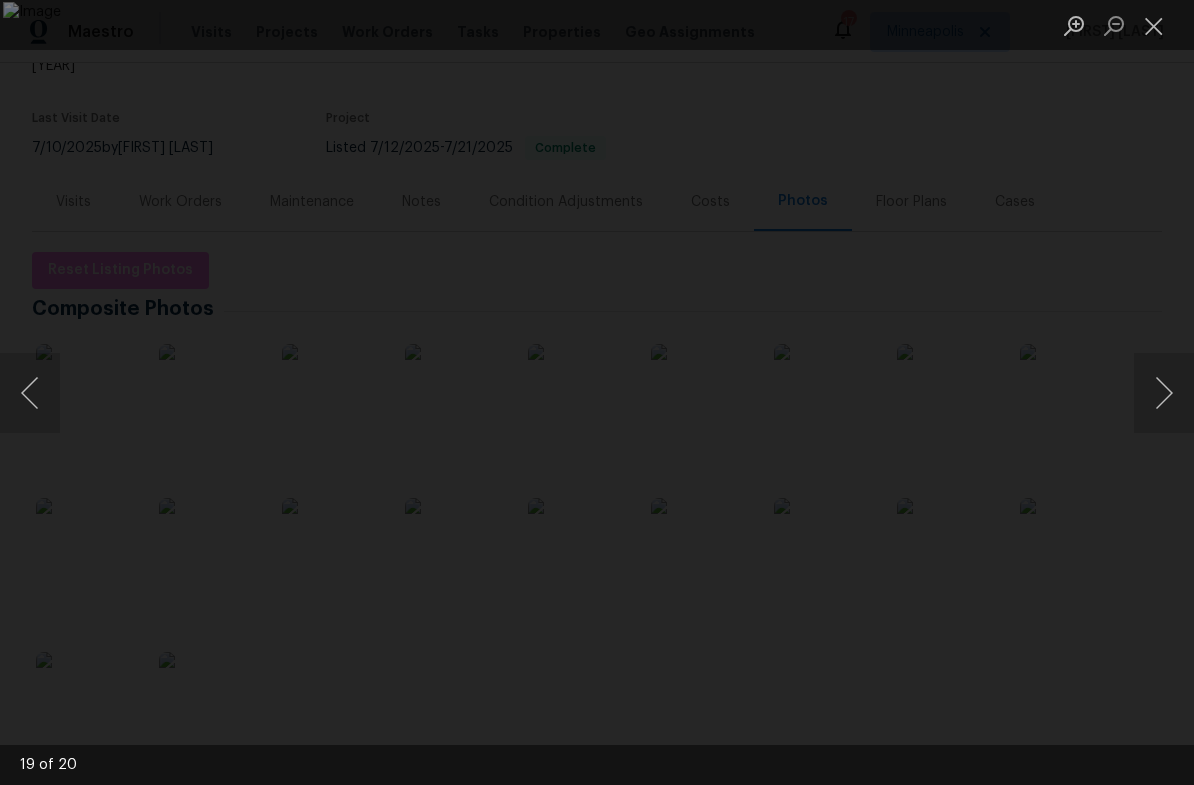 click at bounding box center (1164, 393) 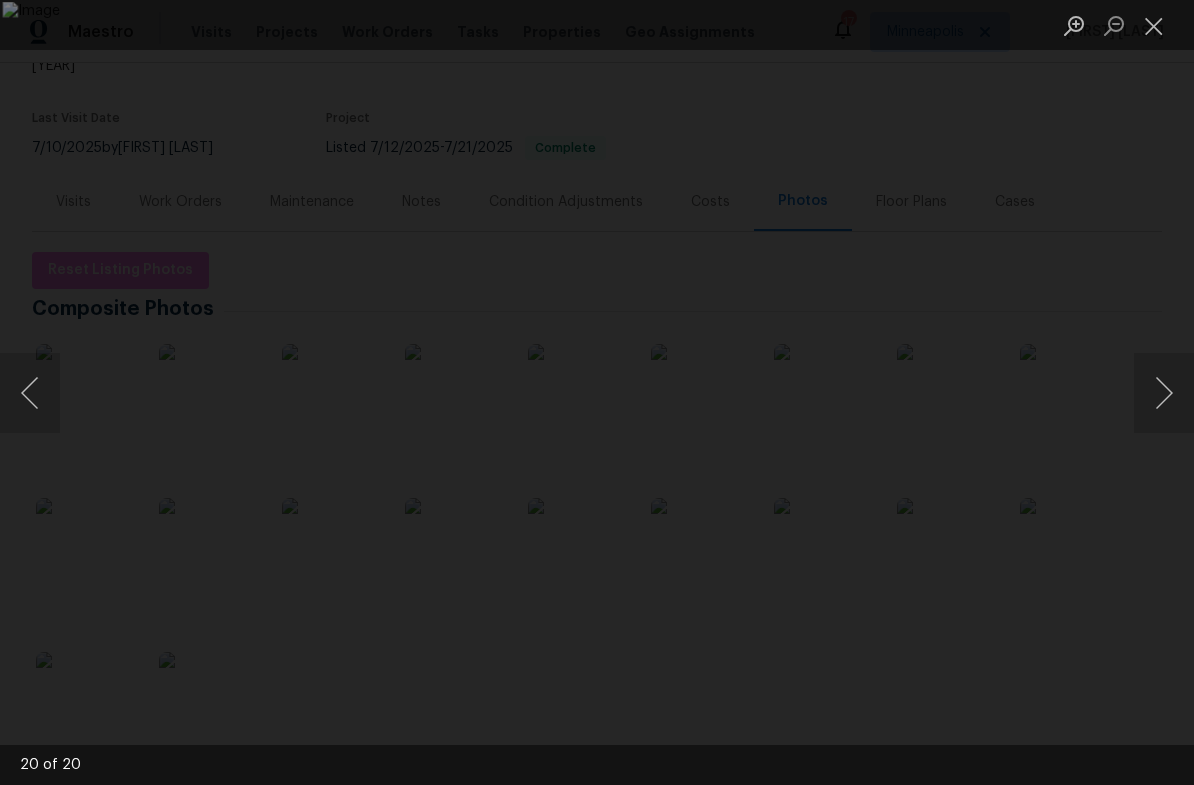 click at bounding box center (1164, 393) 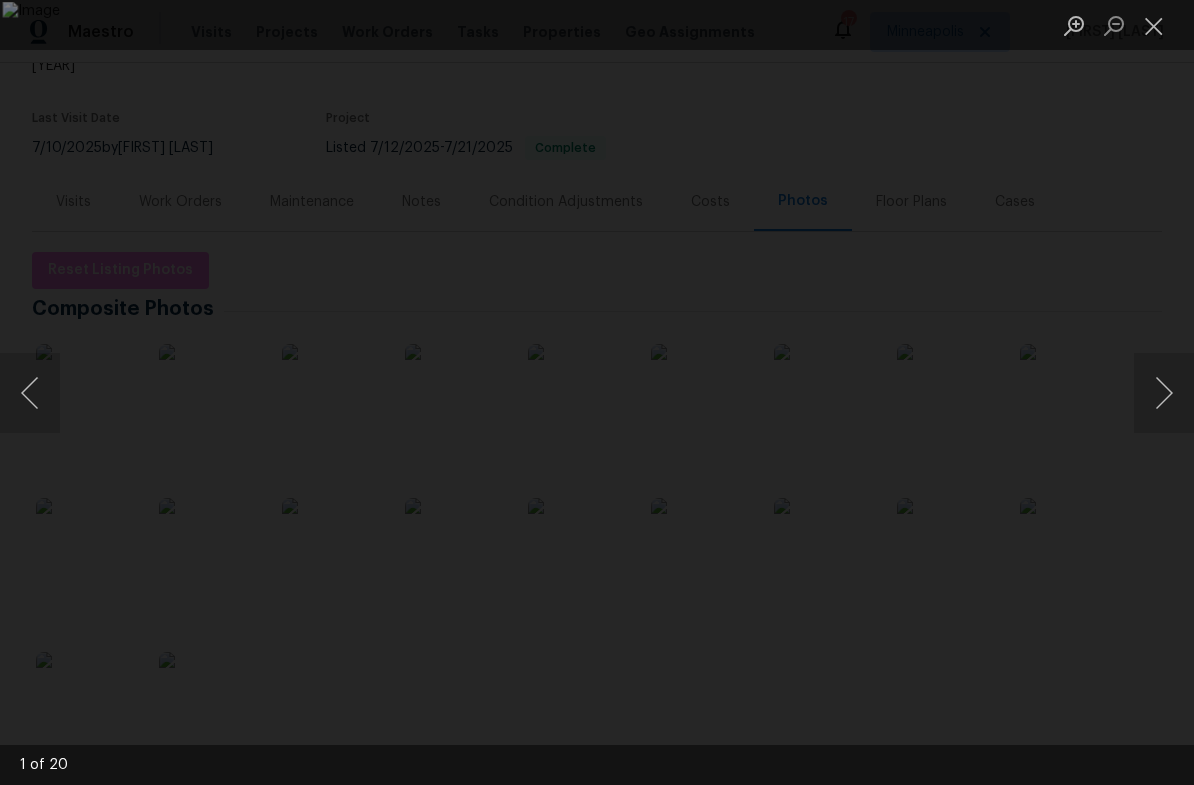 click at bounding box center [1164, 393] 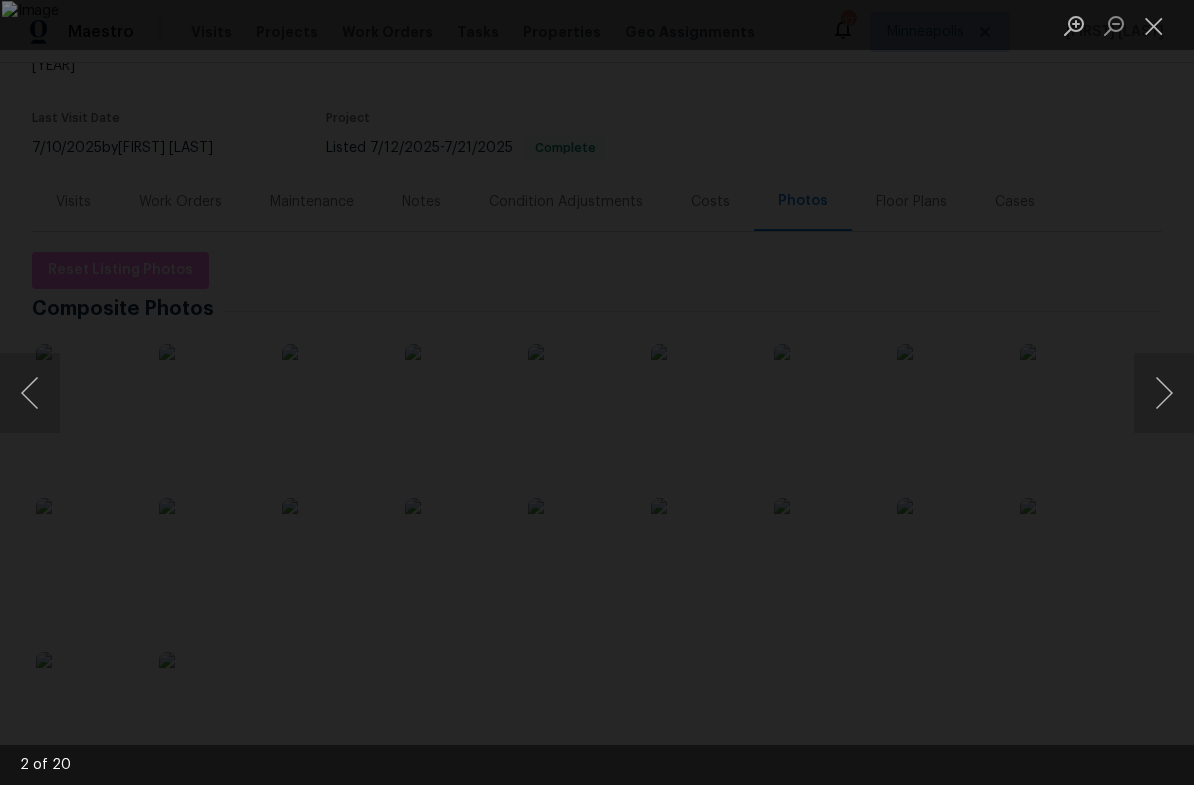 click at bounding box center [1164, 393] 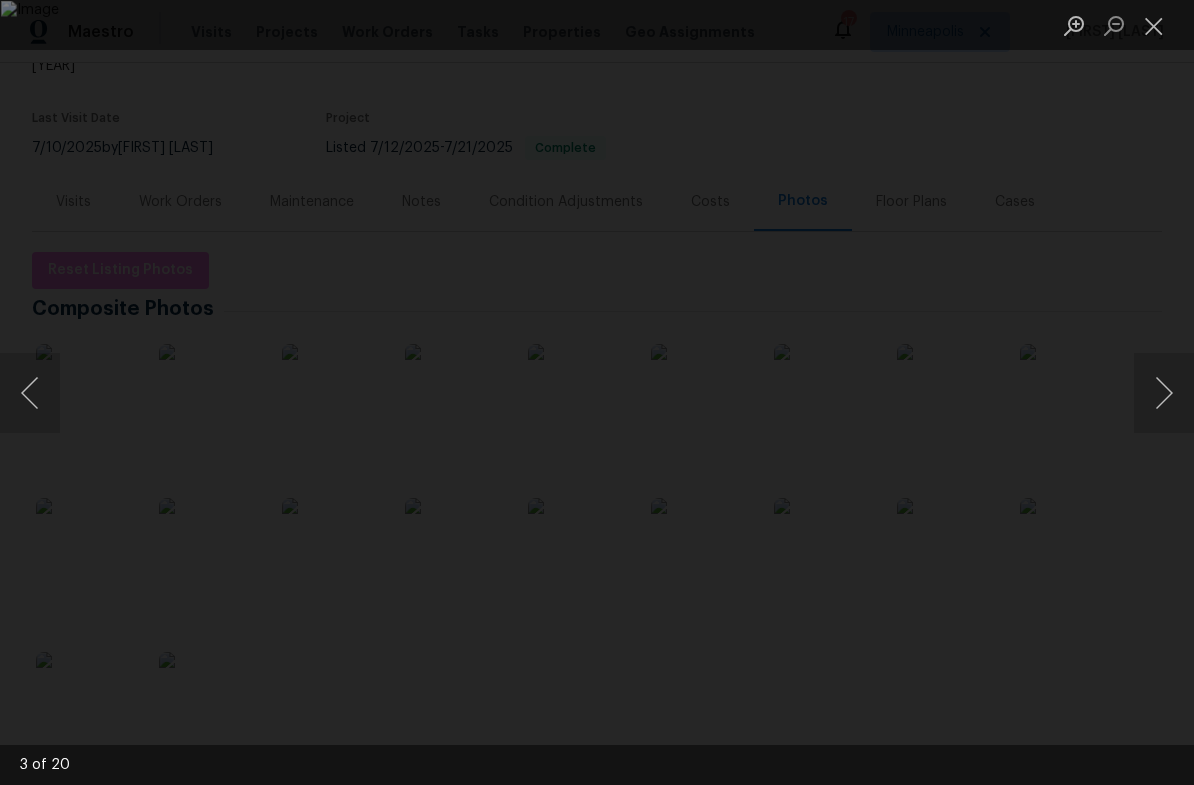 click at bounding box center (30, 393) 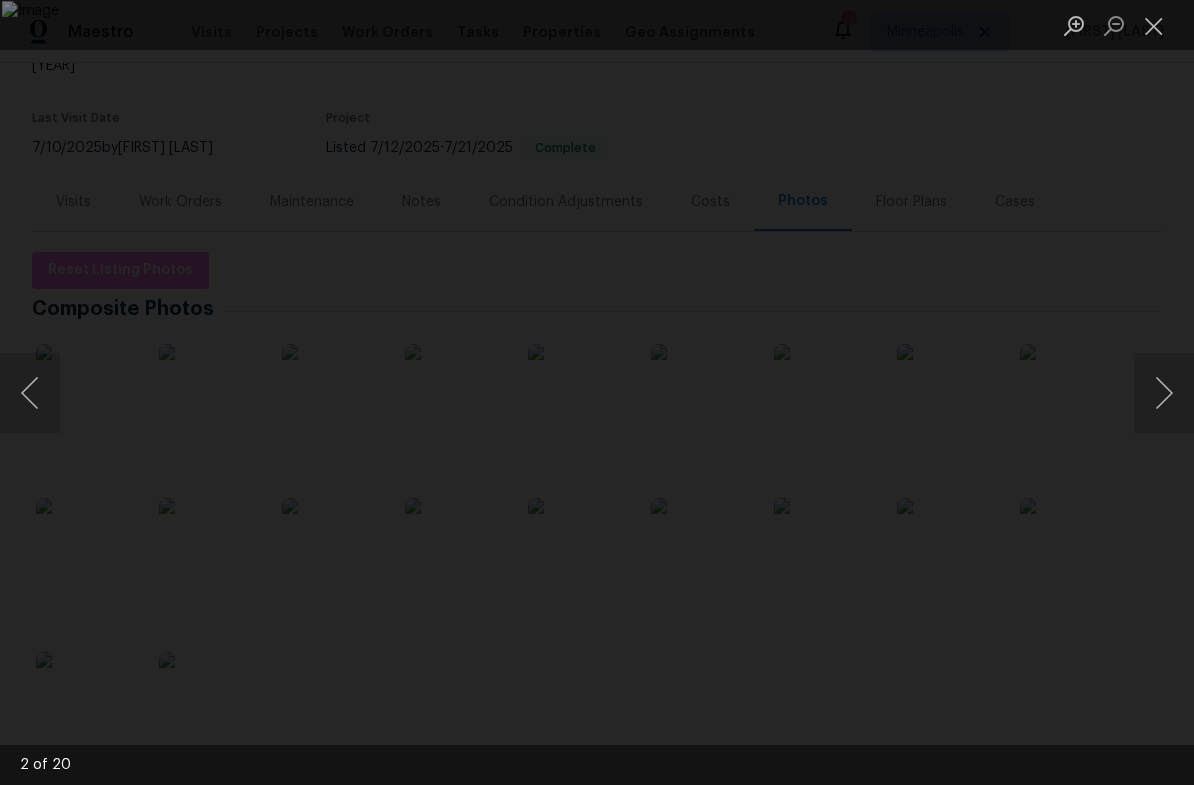 click at bounding box center [1164, 393] 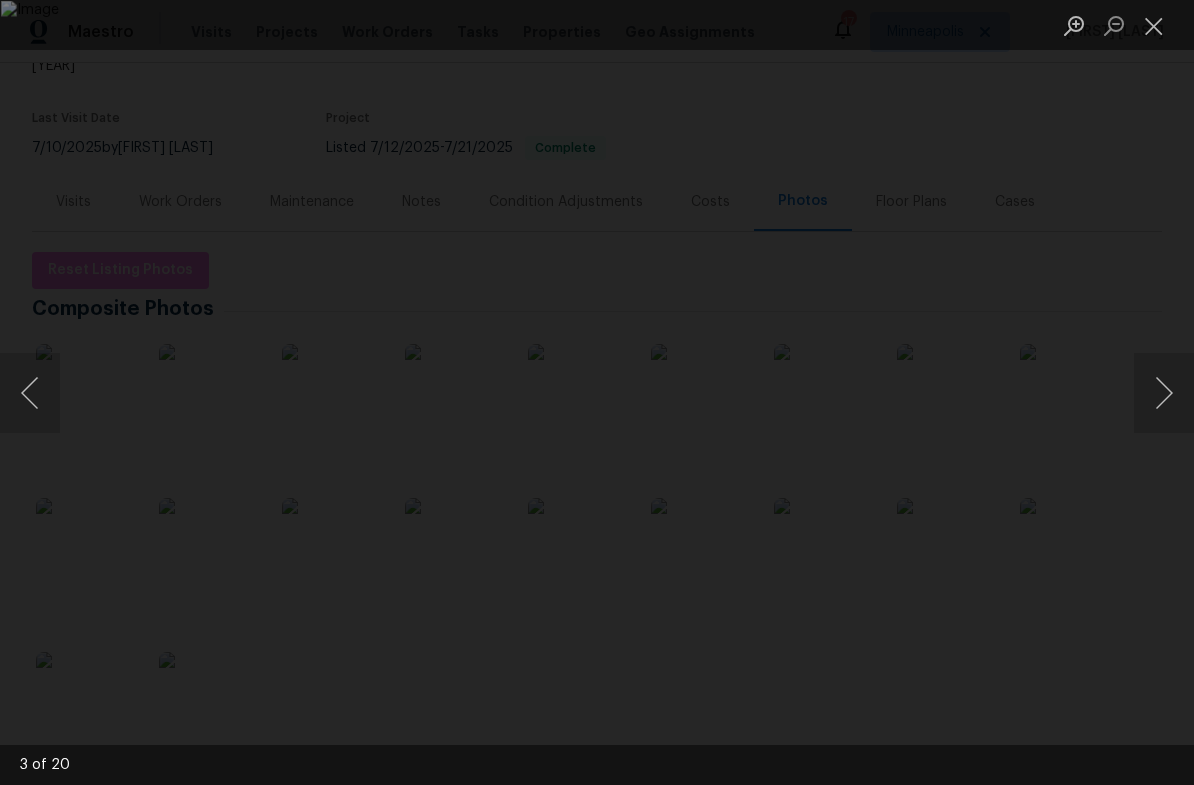 click at bounding box center [1164, 393] 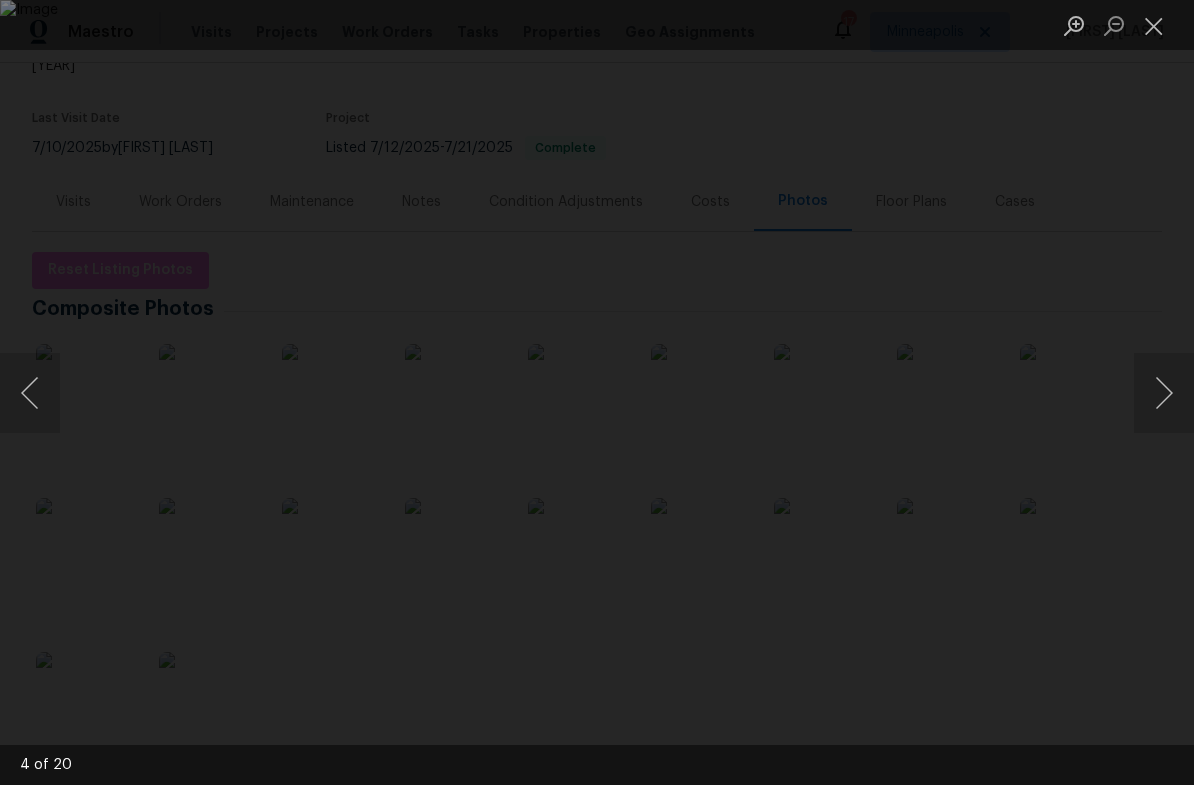 click at bounding box center [1164, 393] 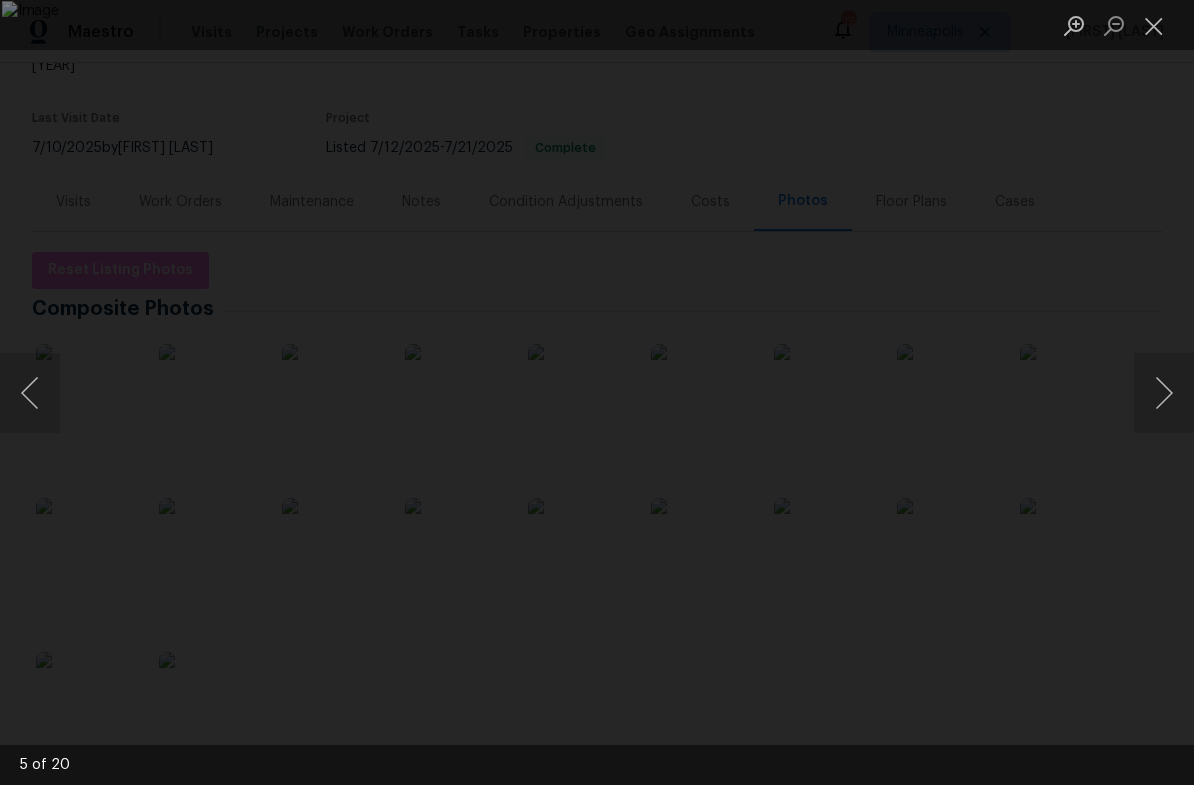 click at bounding box center (1164, 393) 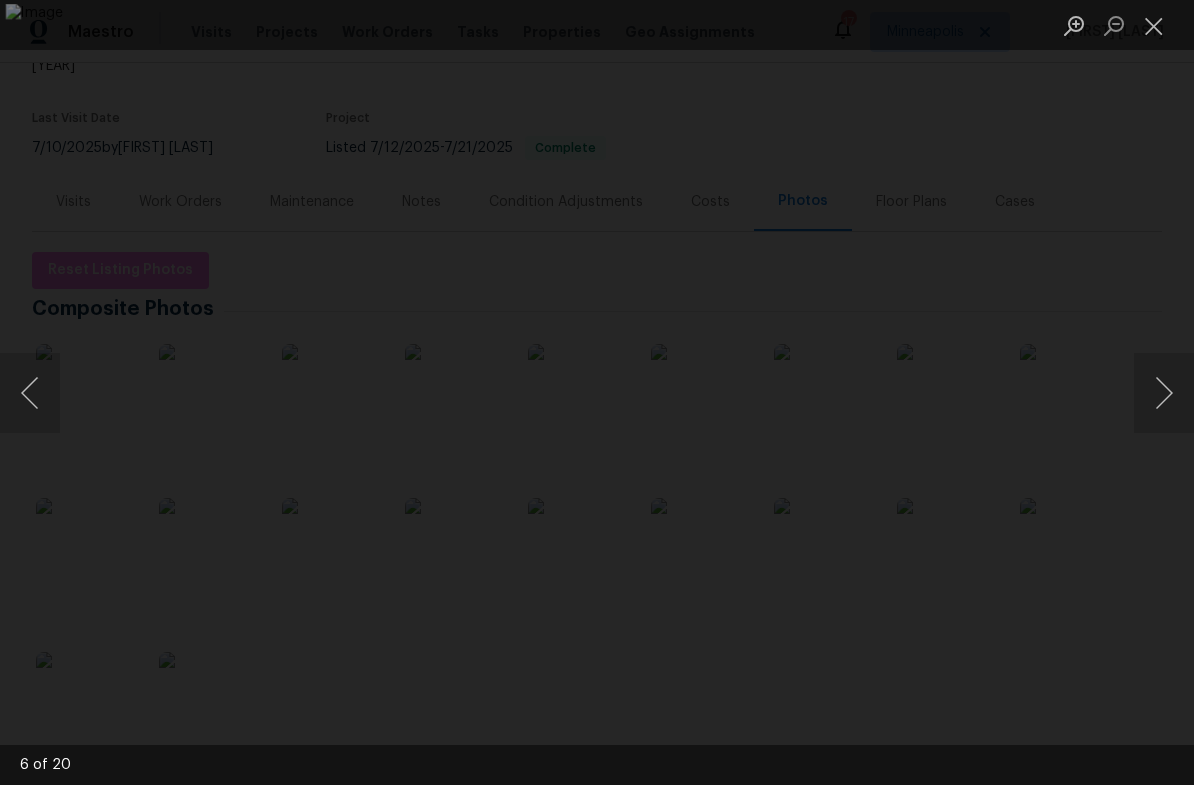 click at bounding box center (1164, 393) 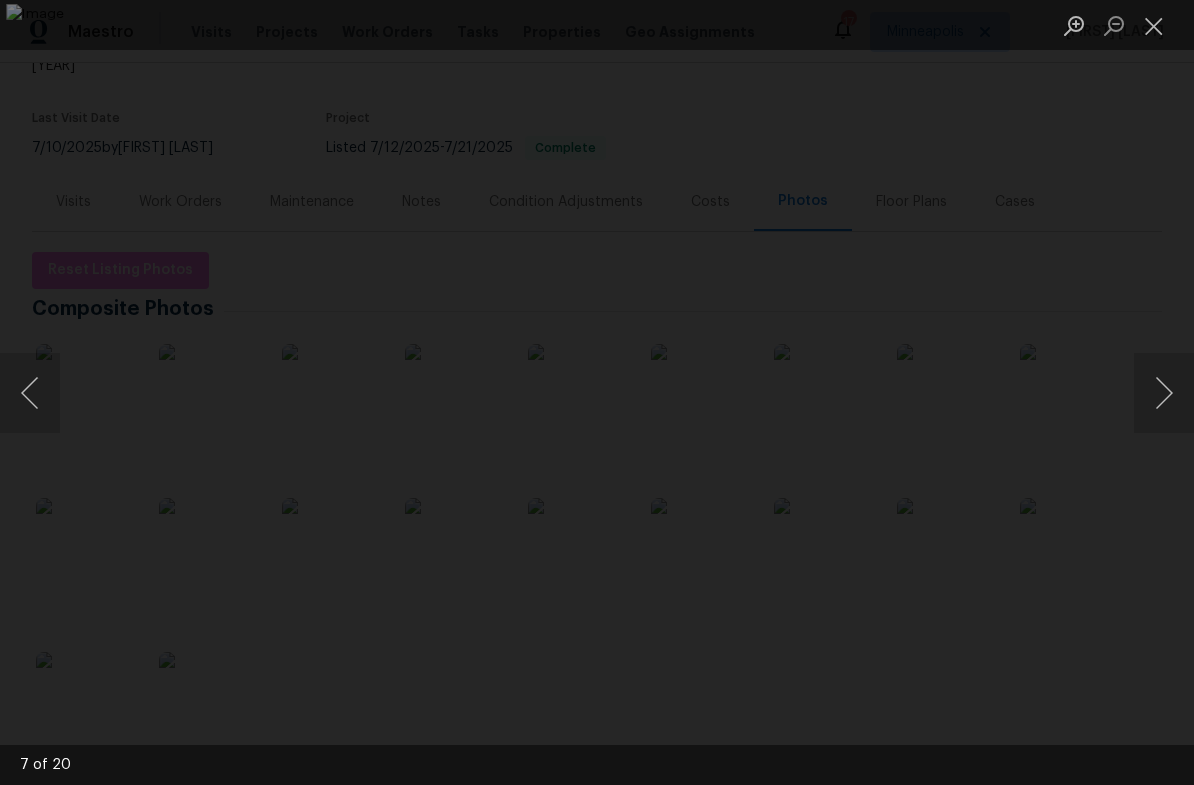 click at bounding box center [1154, 25] 